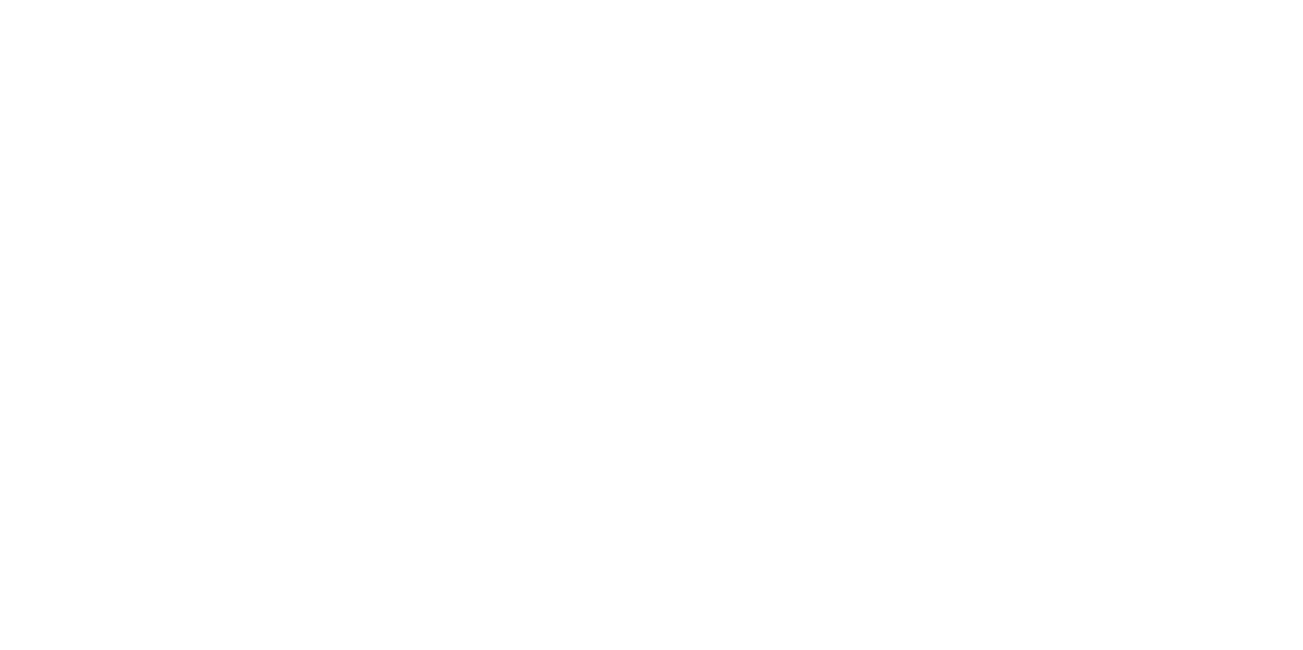 scroll, scrollTop: 0, scrollLeft: 0, axis: both 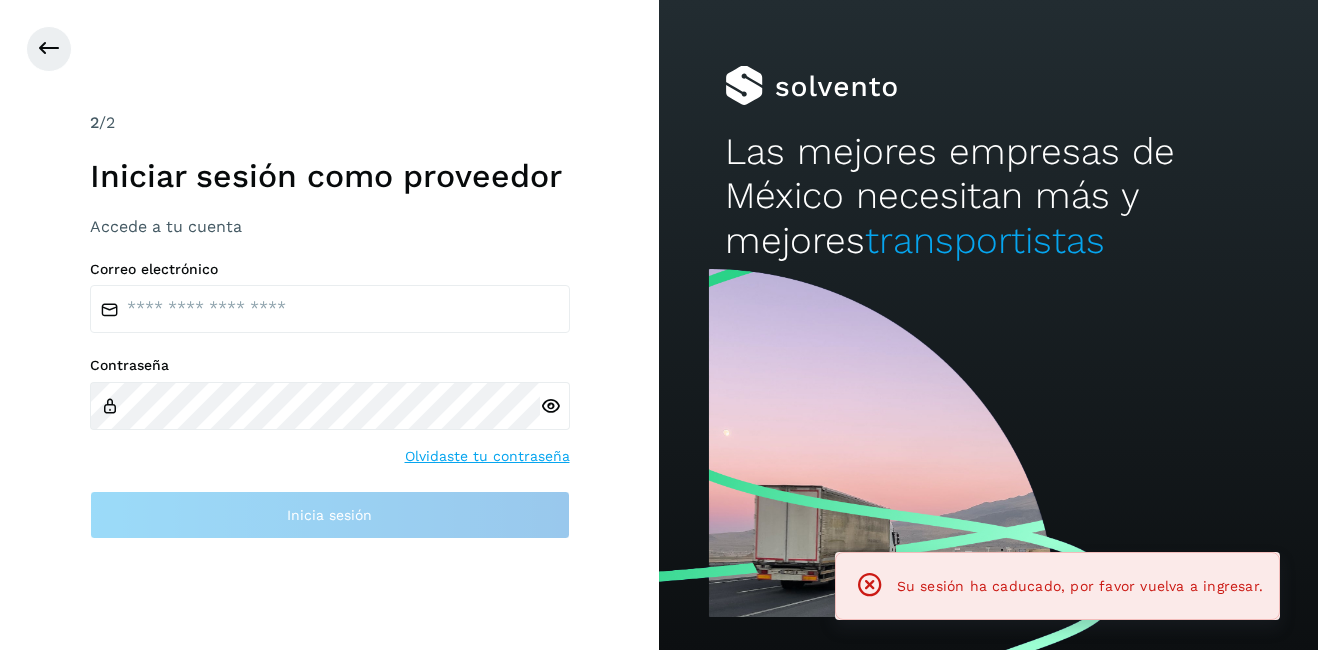 click at bounding box center (870, 585) 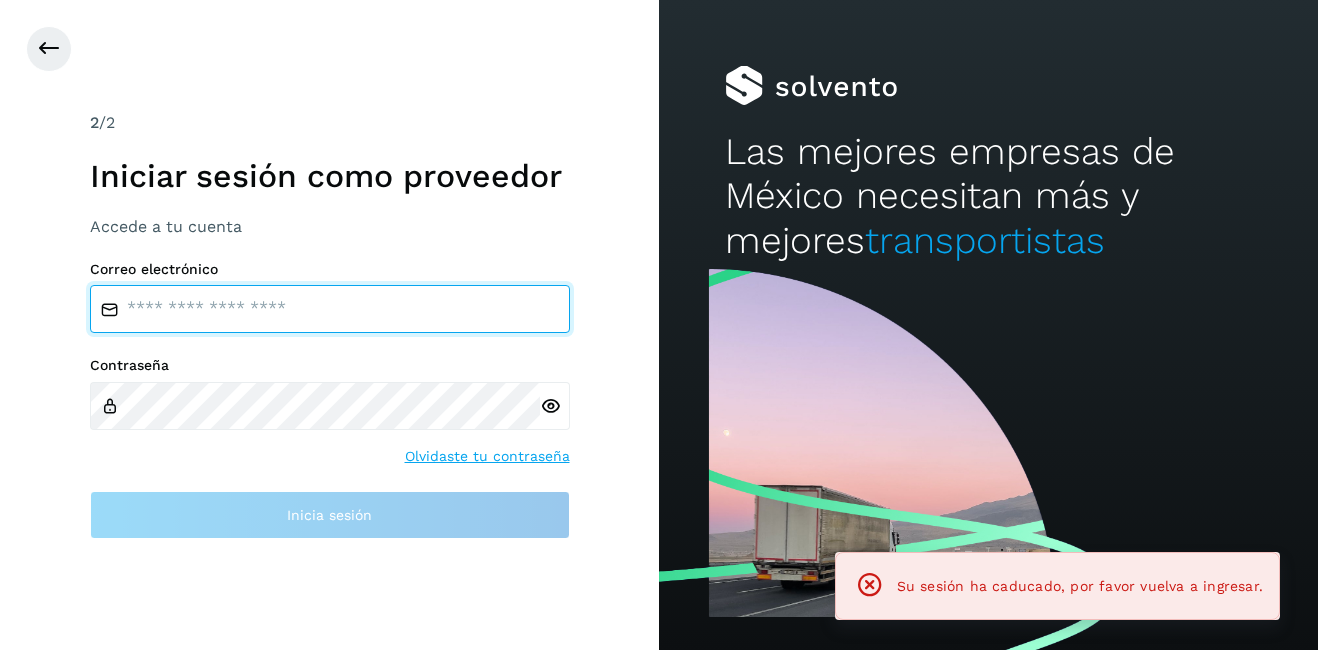 type on "**********" 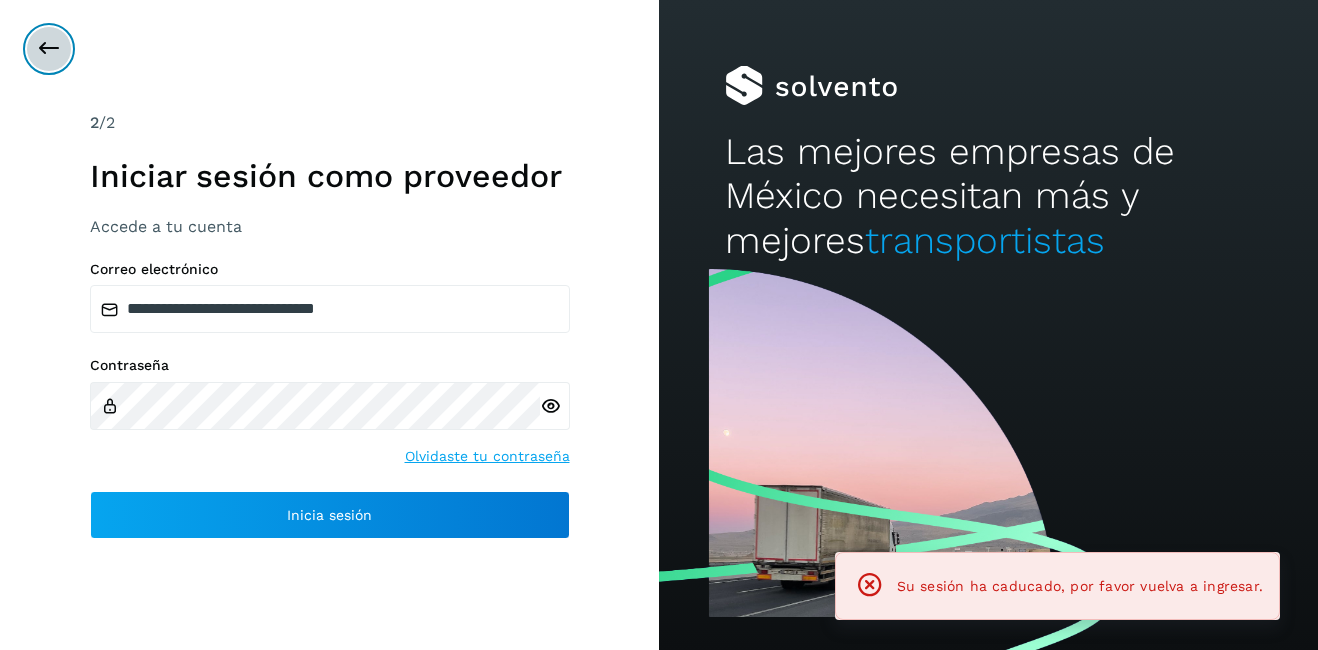 click at bounding box center [49, 49] 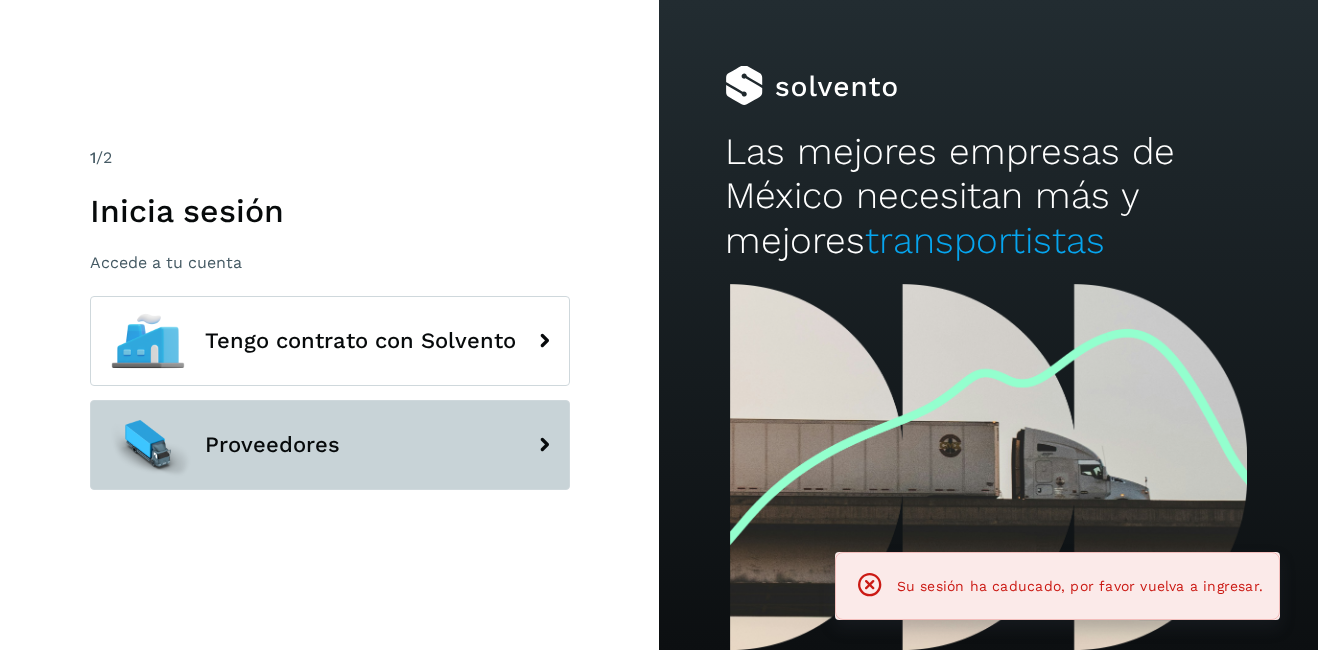 click on "Proveedores" 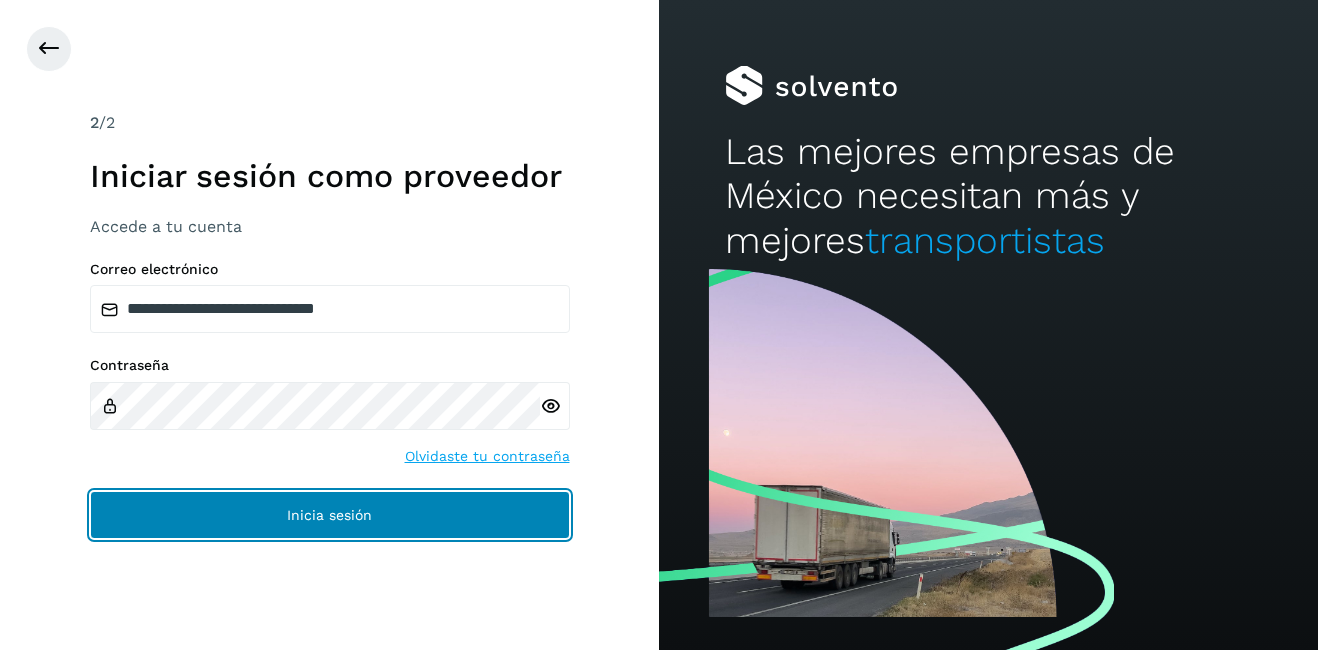click on "Inicia sesión" at bounding box center [330, 515] 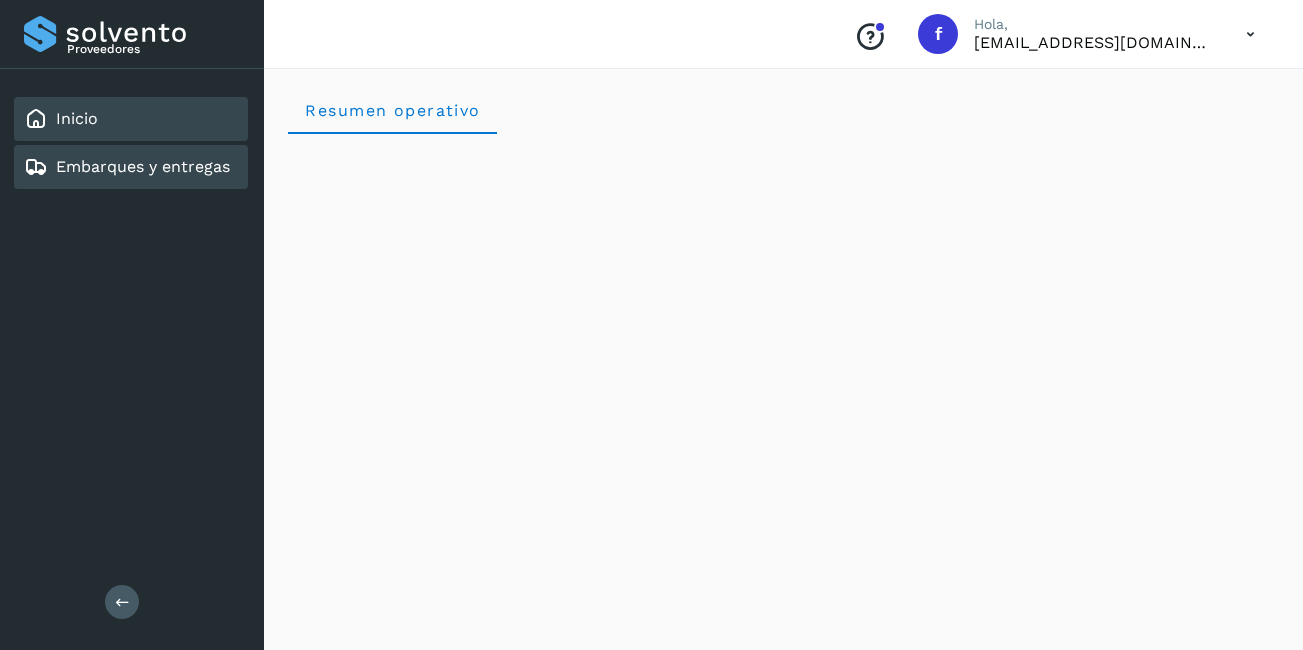 click on "Embarques y entregas" at bounding box center [143, 166] 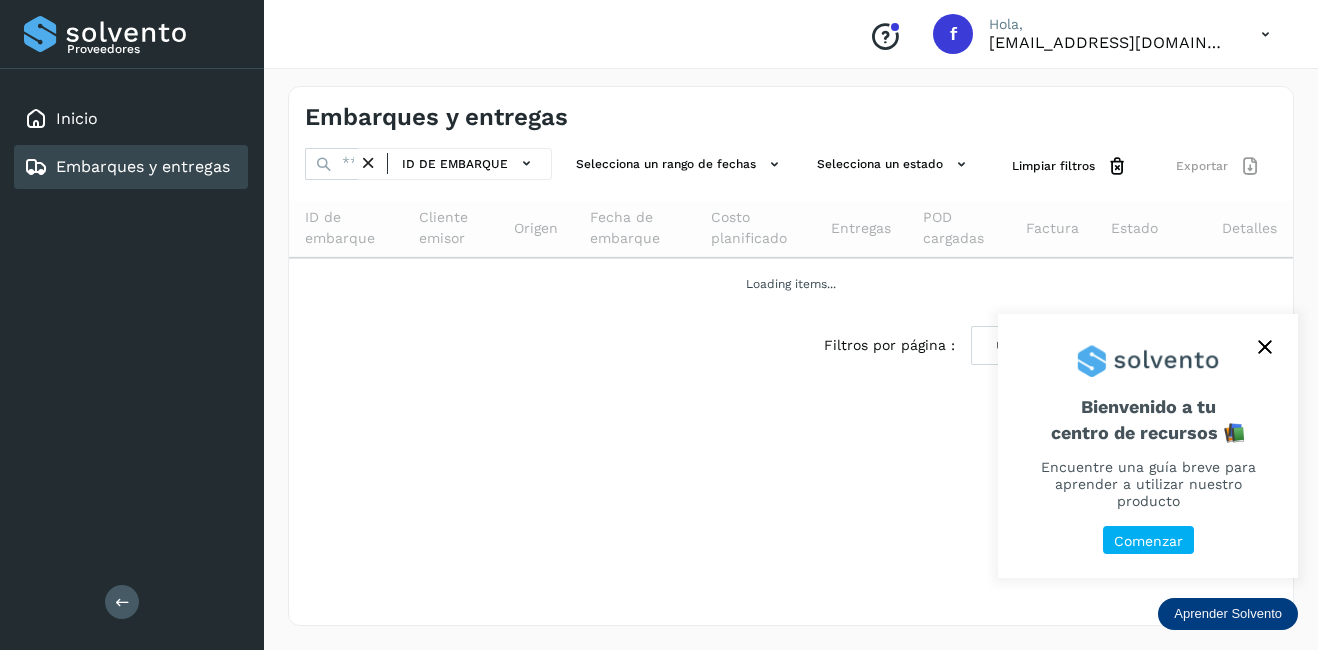 click 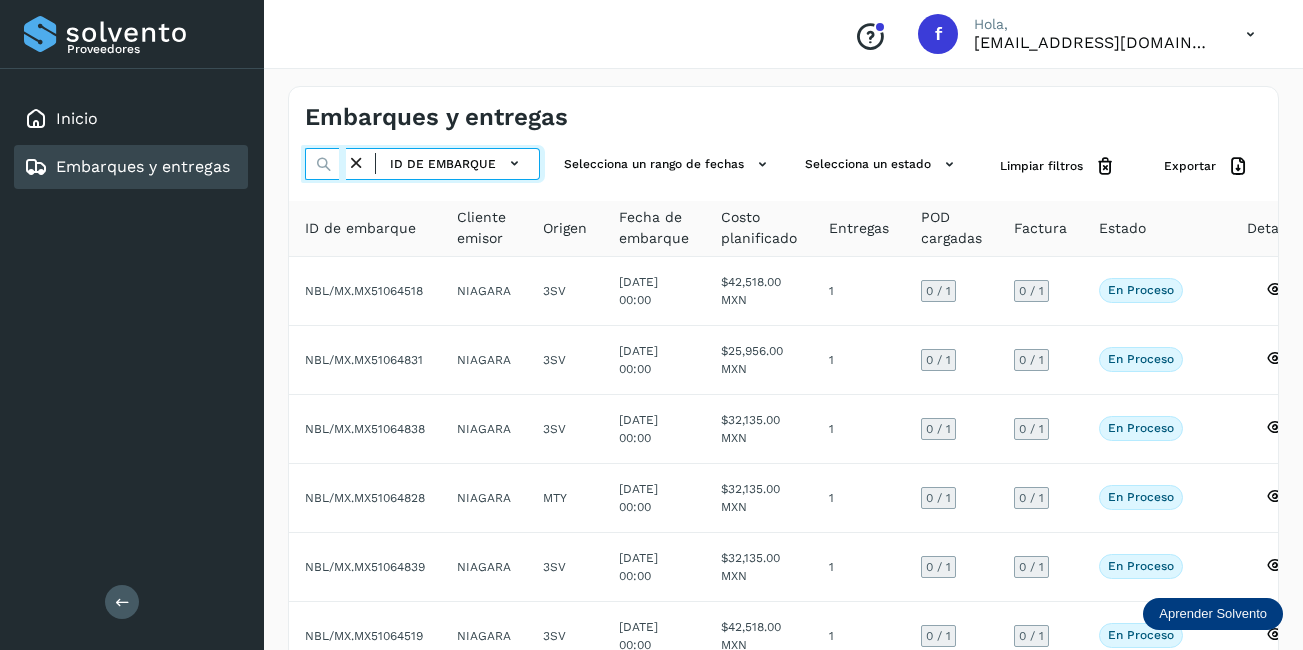 click at bounding box center [325, 164] 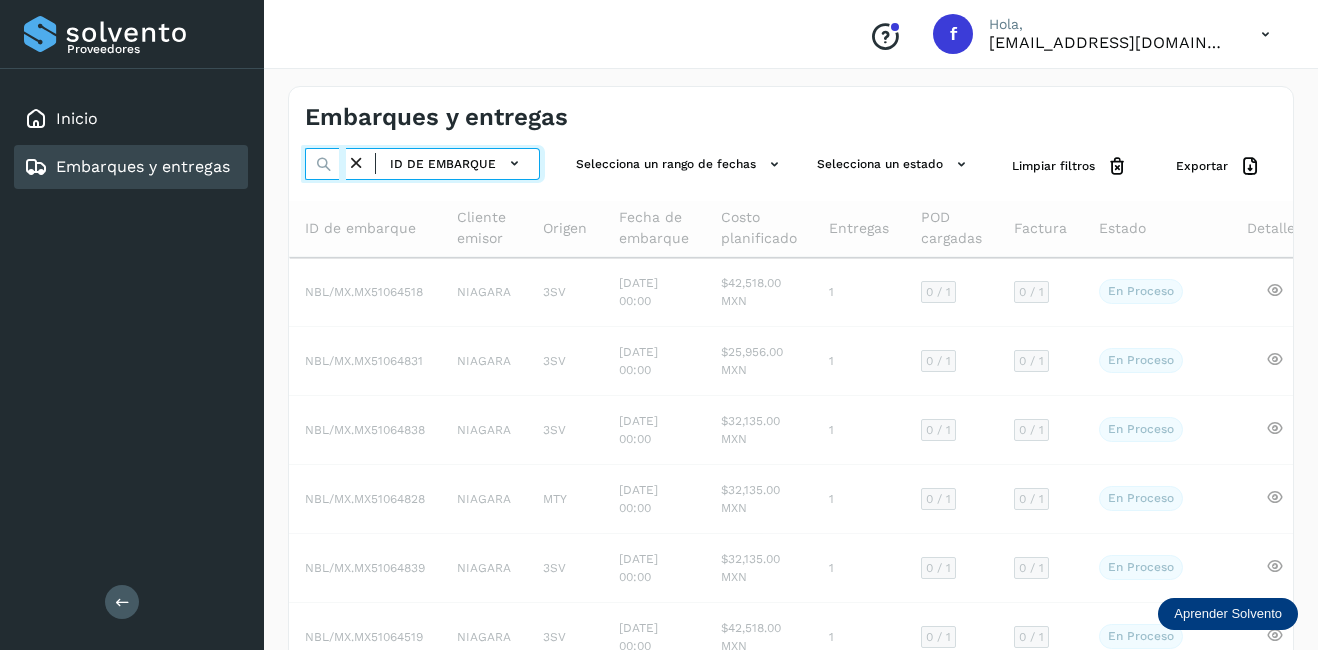 scroll, scrollTop: 0, scrollLeft: 53, axis: horizontal 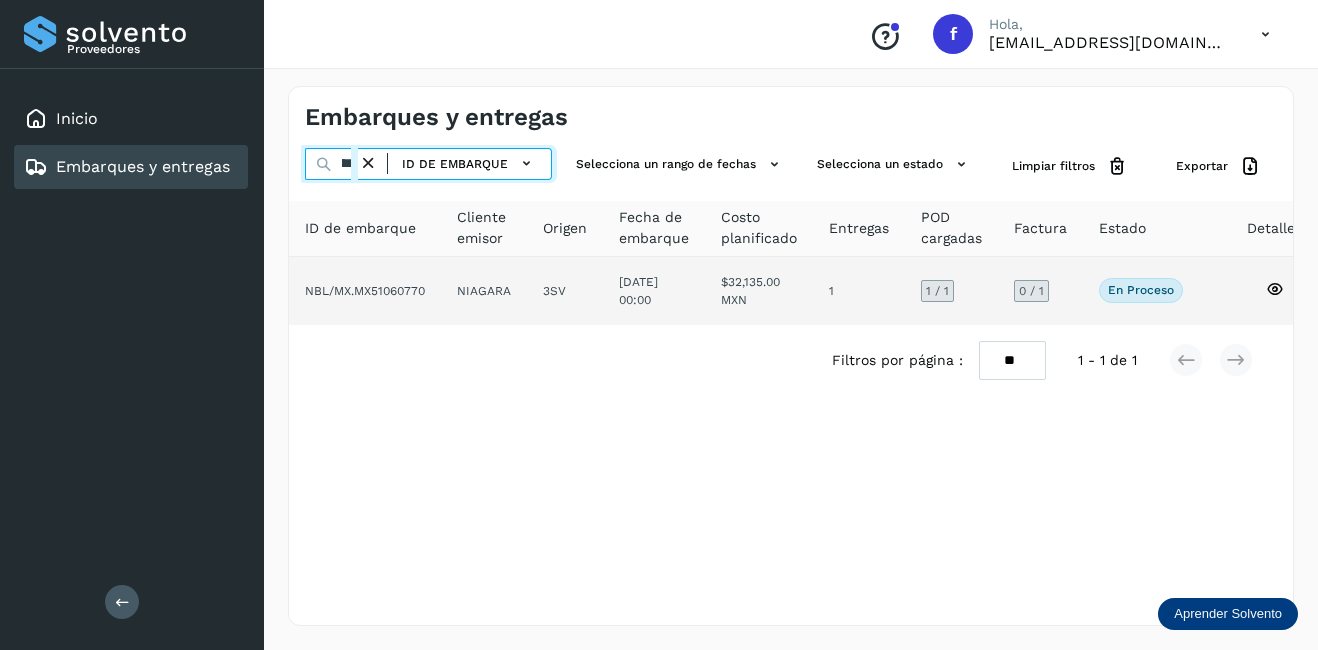 type on "********" 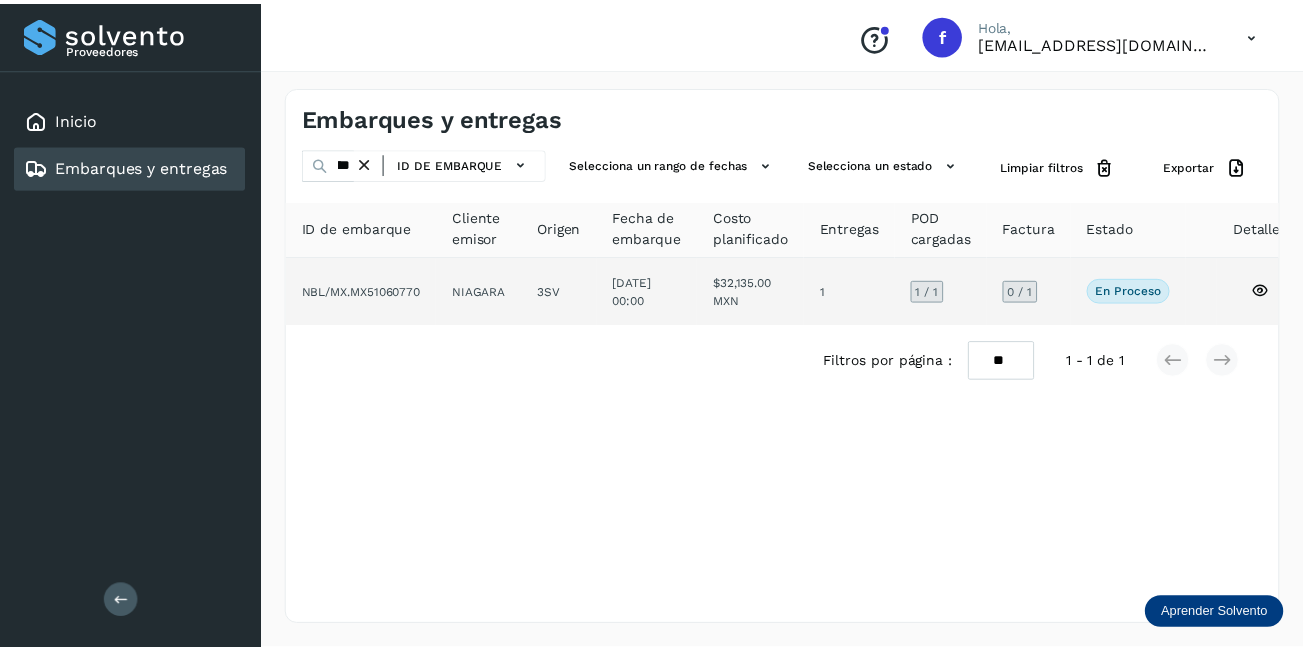 scroll, scrollTop: 0, scrollLeft: 0, axis: both 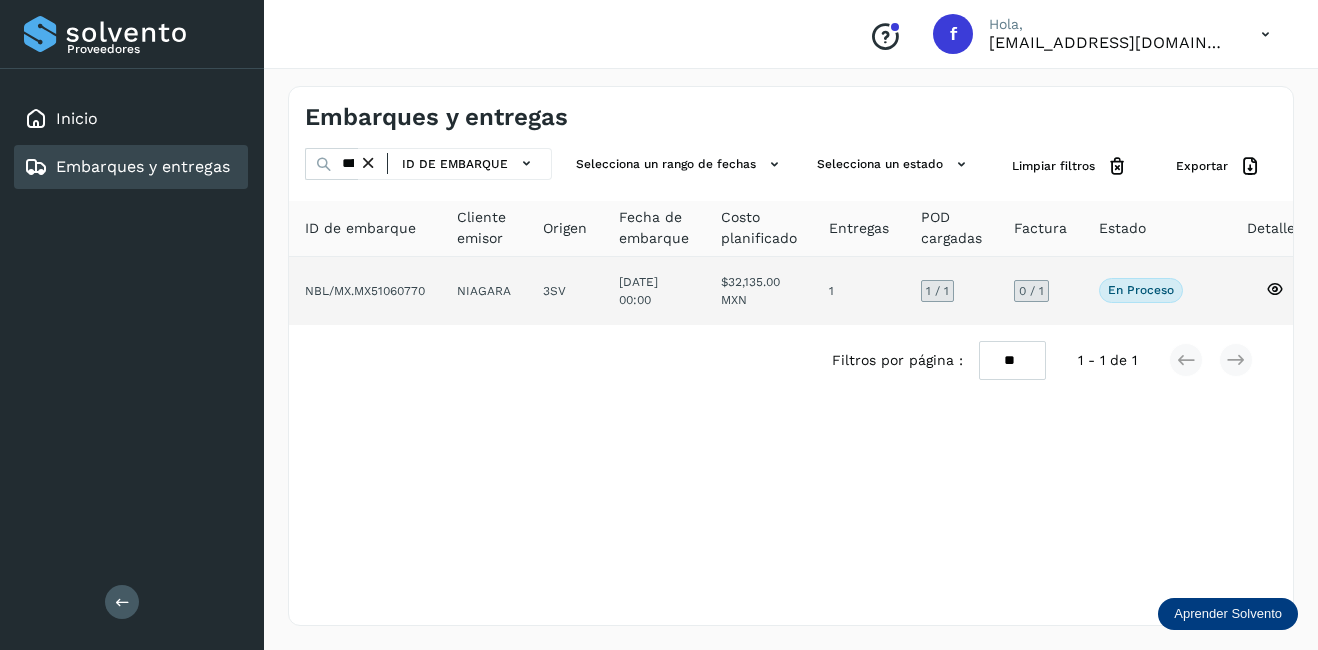 click on "NIAGARA" 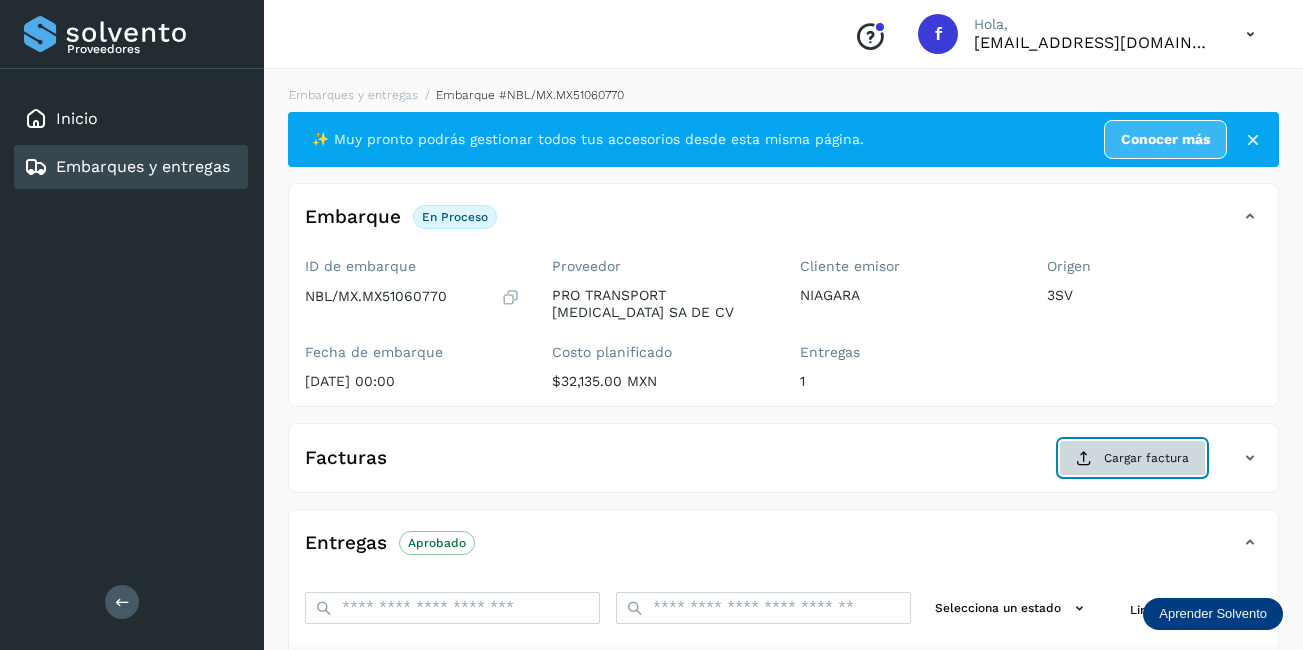 click on "Cargar factura" 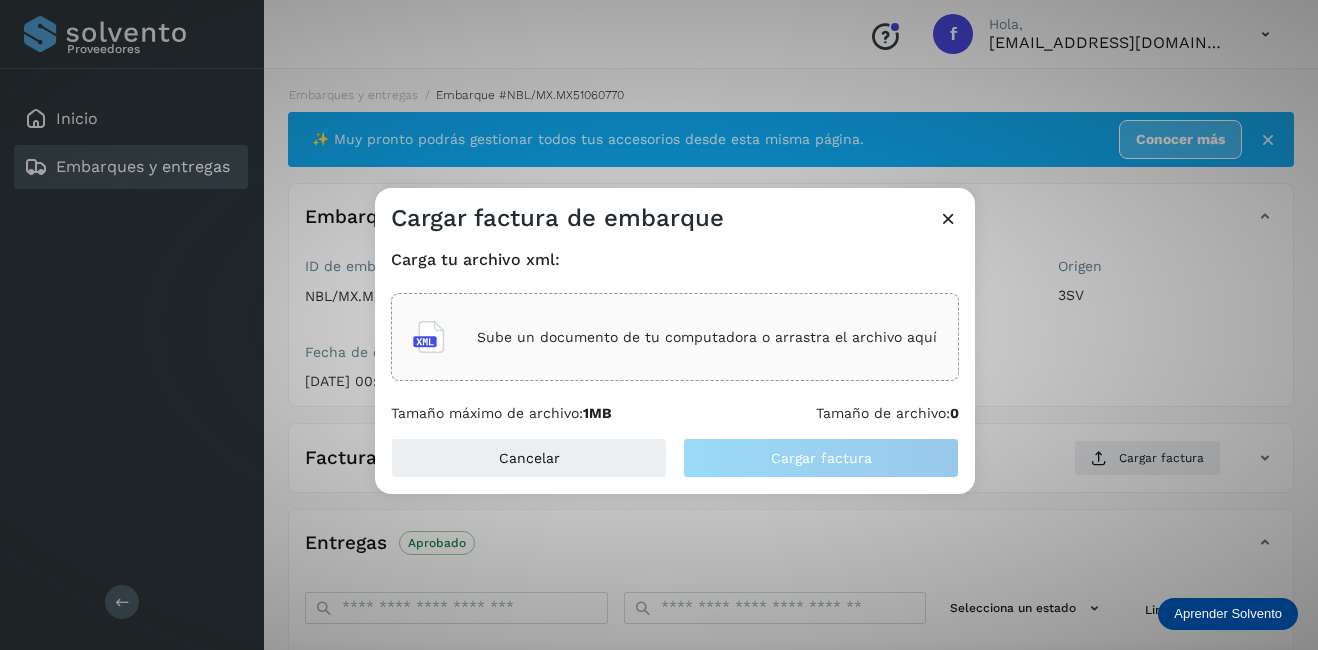 click on "Sube un documento de tu computadora o arrastra el archivo aquí" at bounding box center (707, 337) 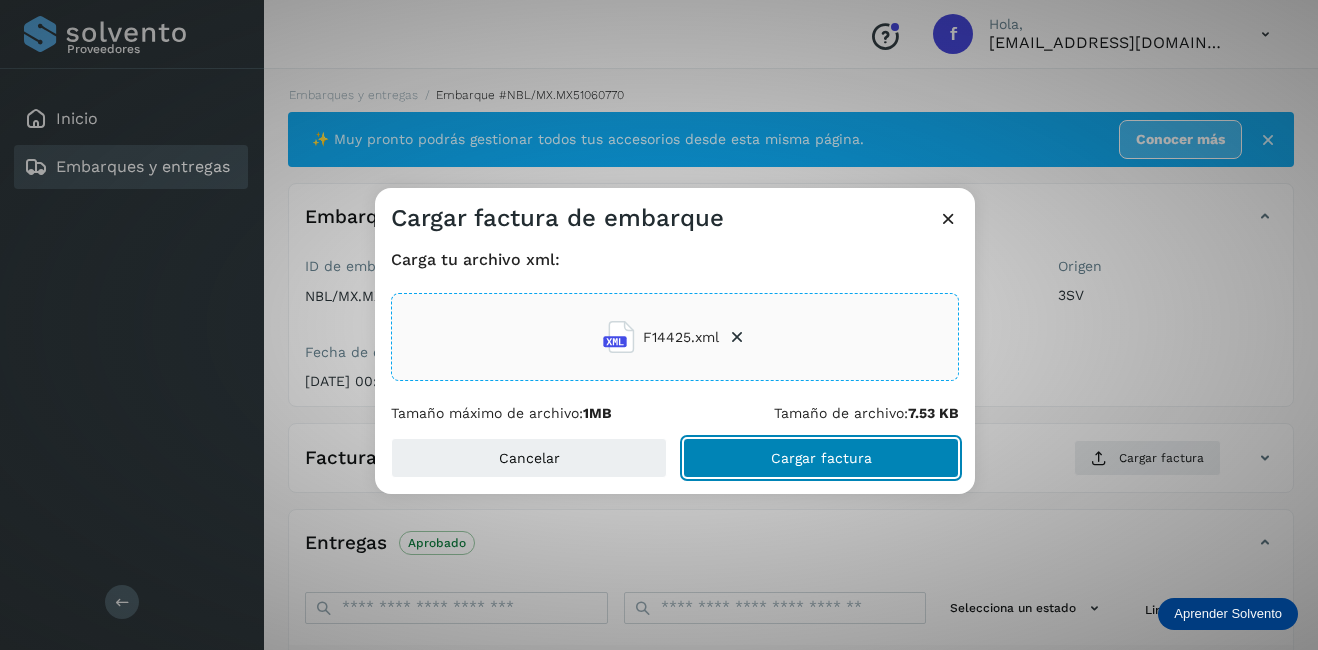 click on "Cargar factura" 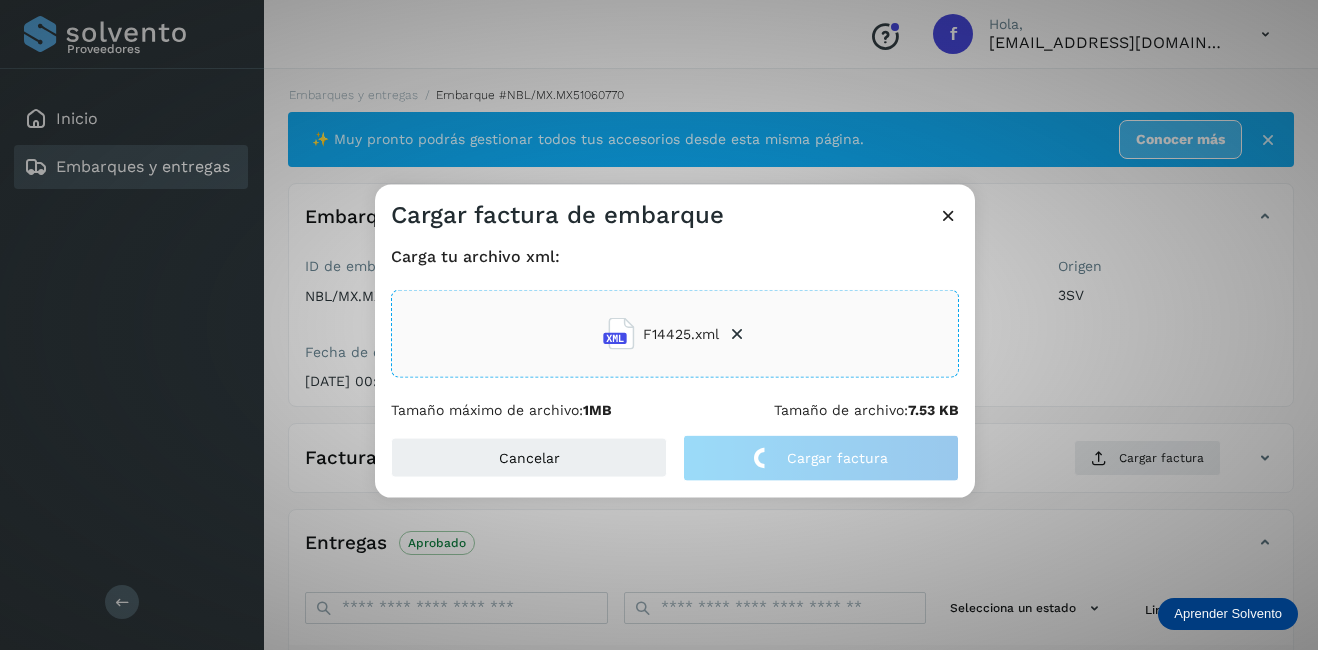 click on "Cargar factura de embarque Carga tu archivo xml: F14425.xml Tamaño máximo de archivo:  1MB Tamaño de archivo:  7.53 KB Cancelar Cargar factura" 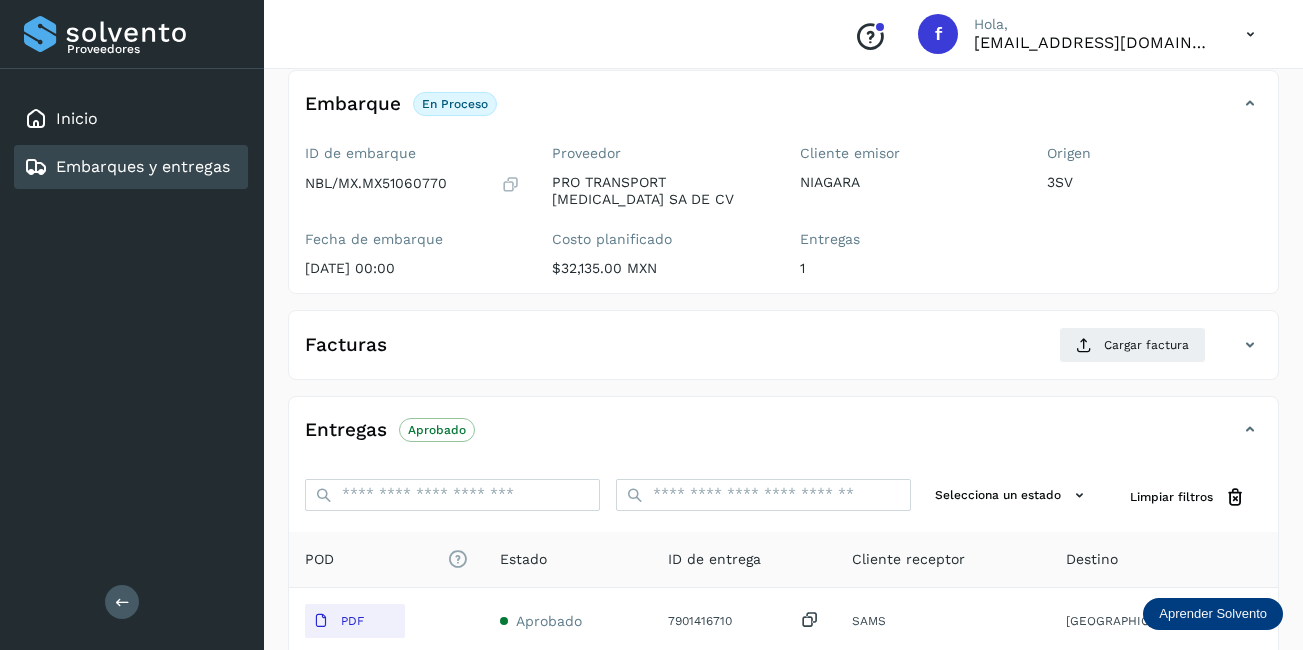 scroll, scrollTop: 313, scrollLeft: 0, axis: vertical 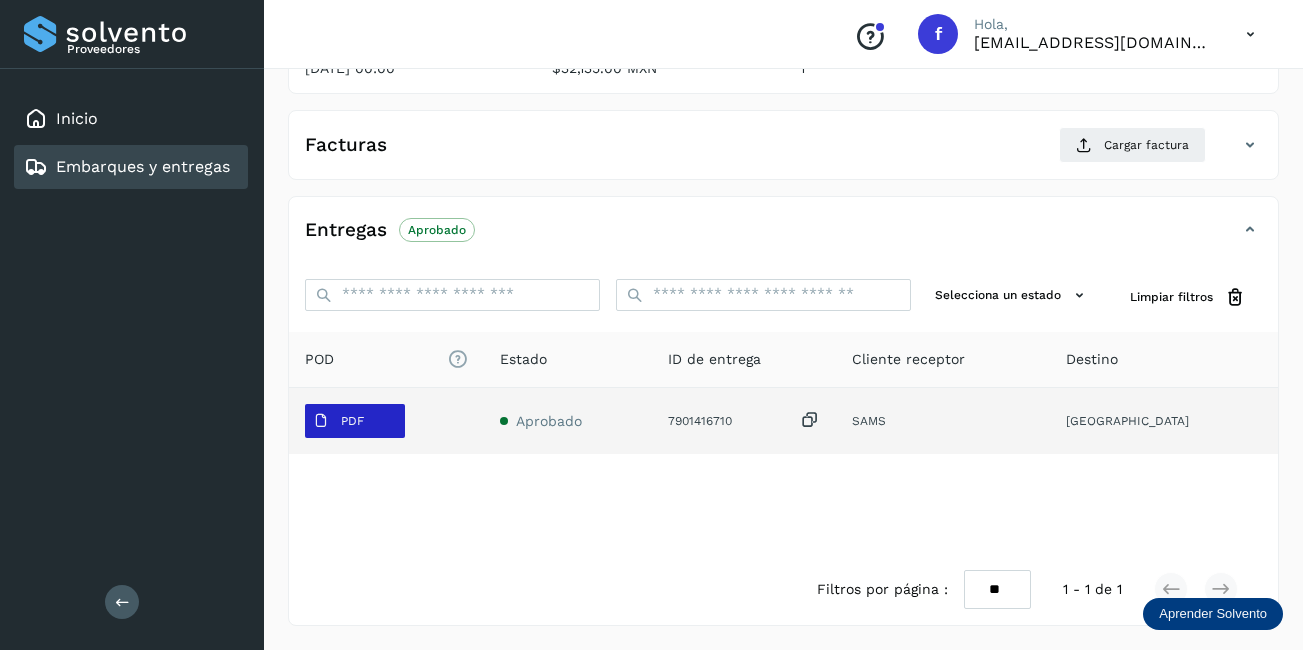 click on "PDF" at bounding box center [338, 421] 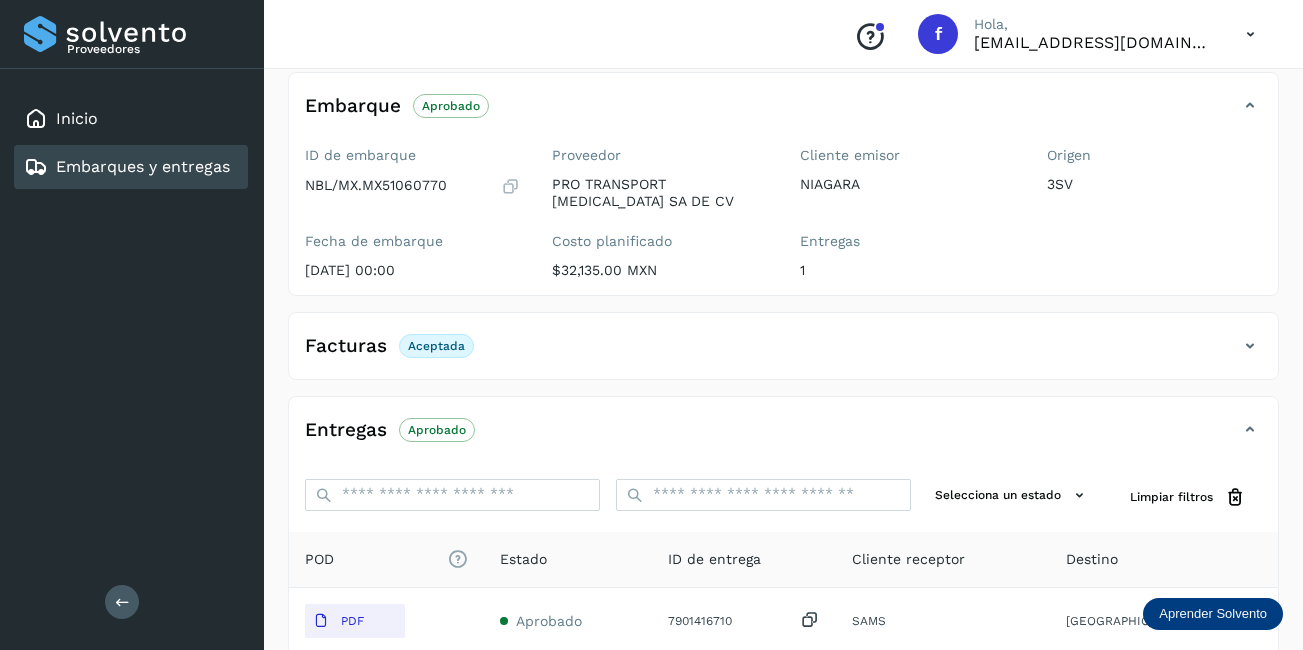 scroll, scrollTop: 311, scrollLeft: 0, axis: vertical 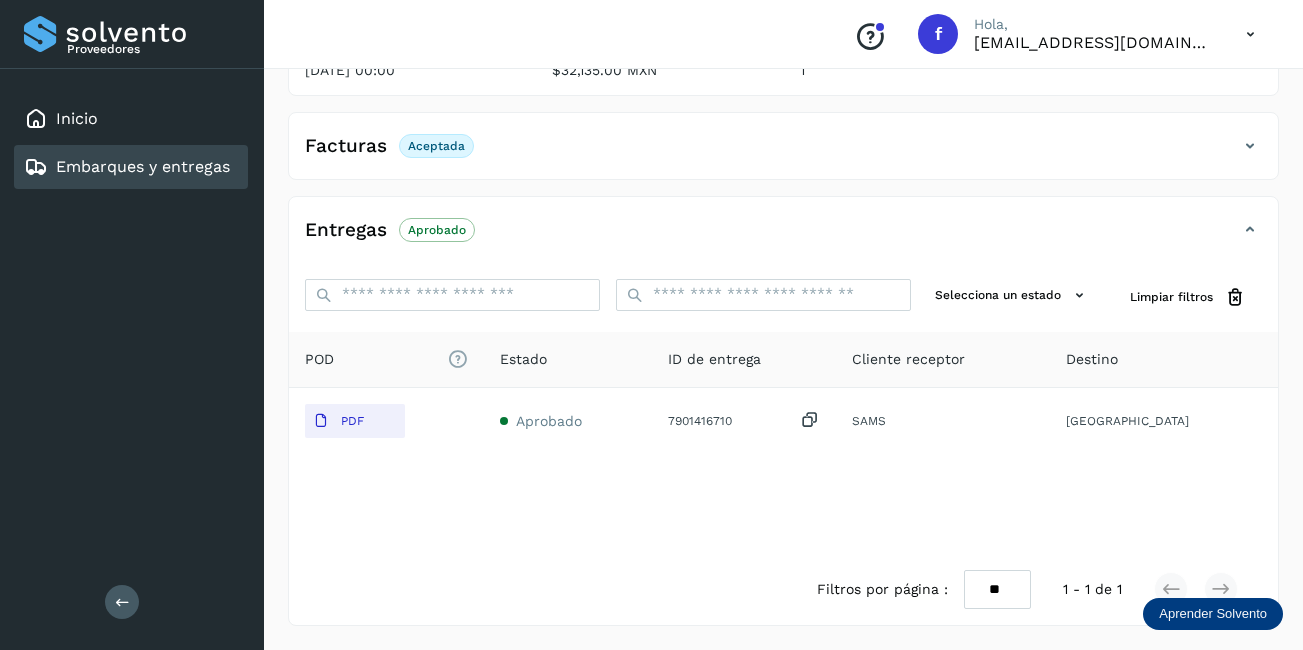 drag, startPoint x: 331, startPoint y: 428, endPoint x: 963, endPoint y: 467, distance: 633.2022 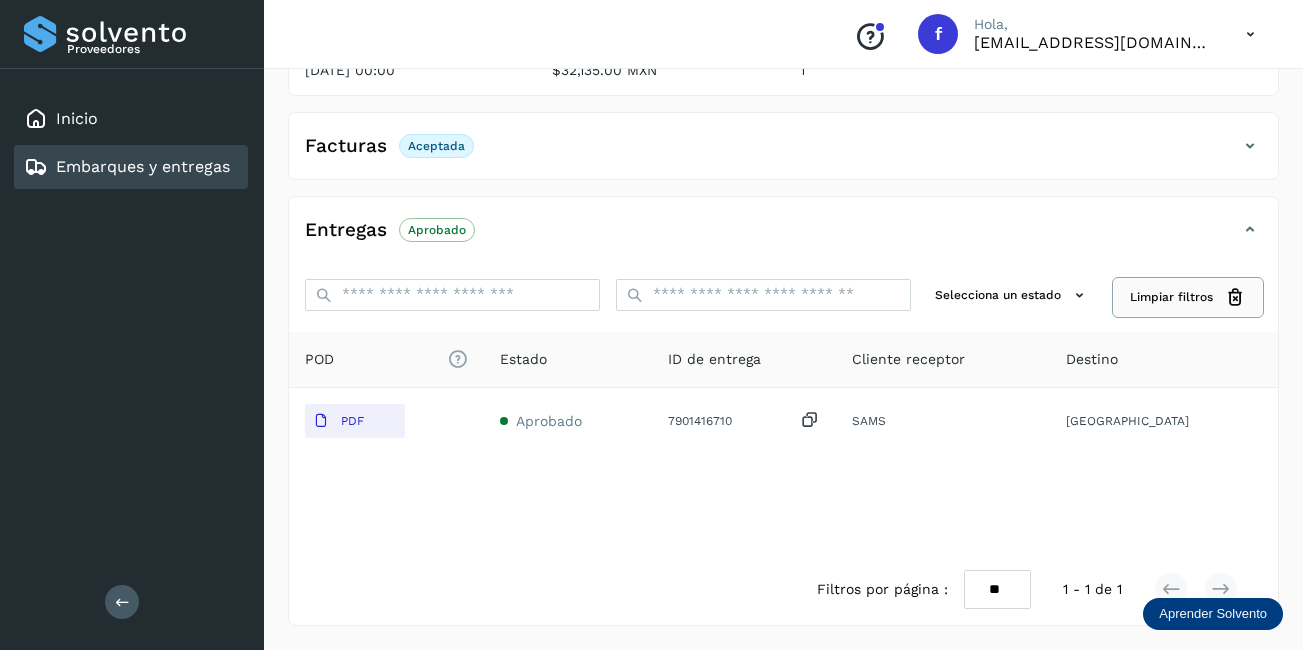 click on "Limpiar filtros" 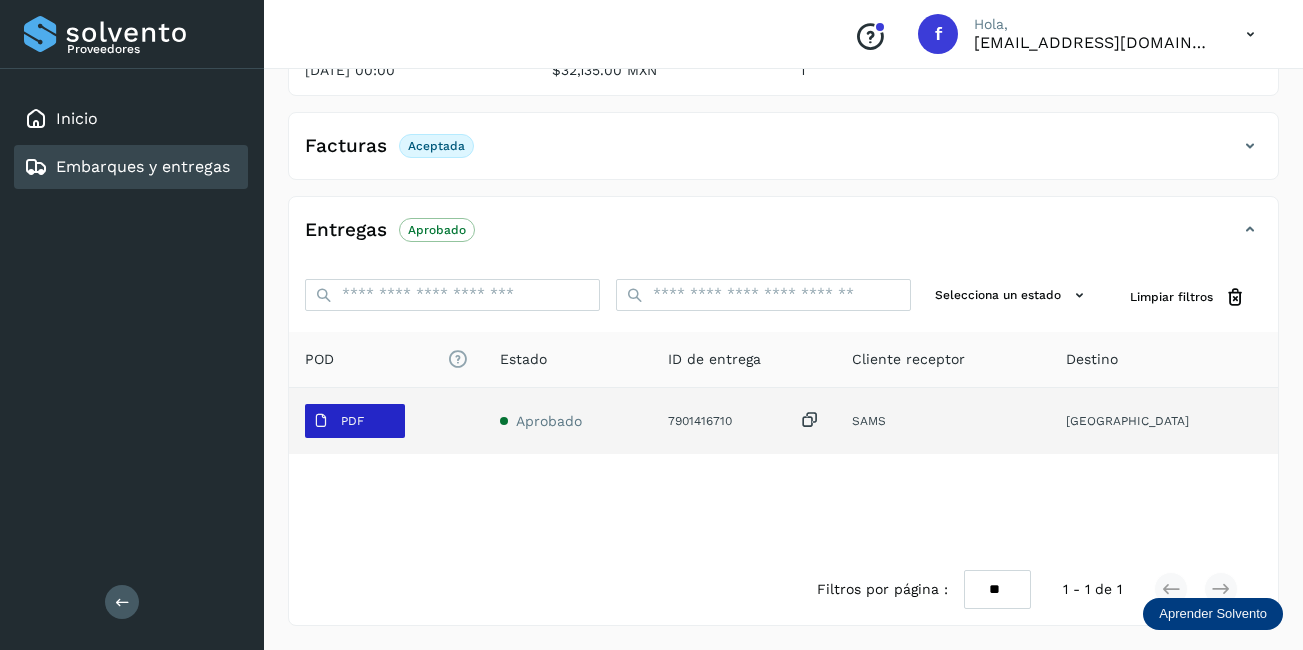click on "PDF" at bounding box center [352, 421] 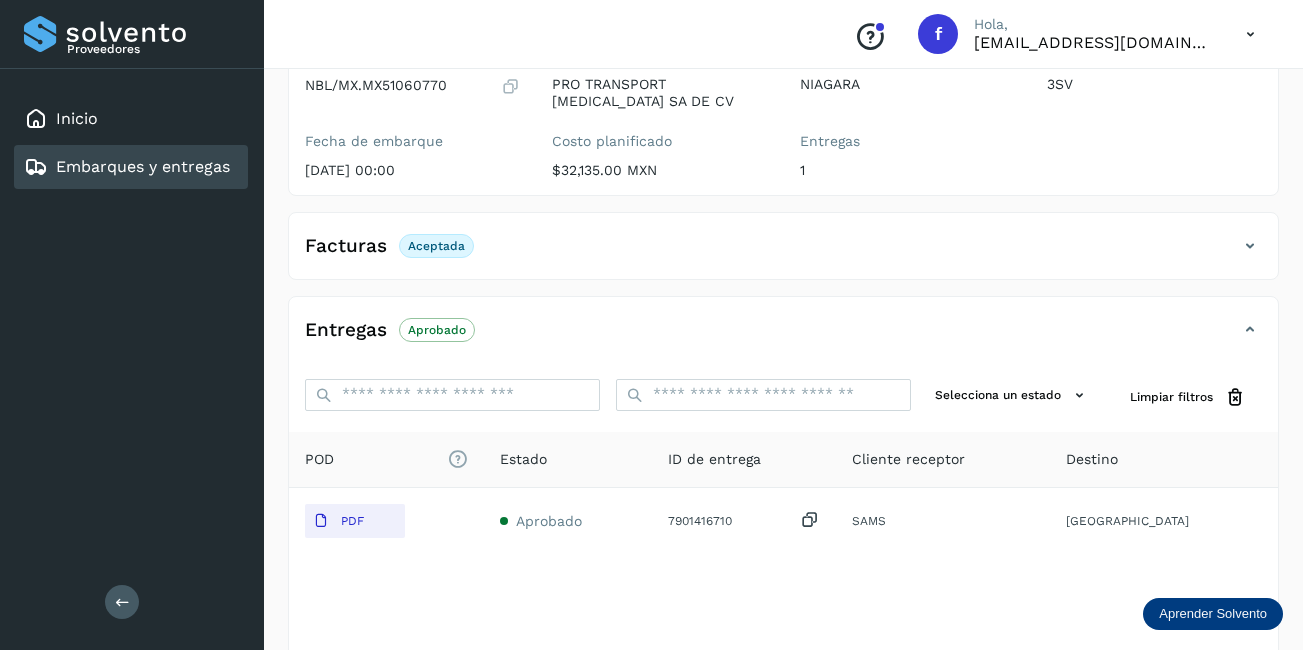 scroll, scrollTop: 0, scrollLeft: 0, axis: both 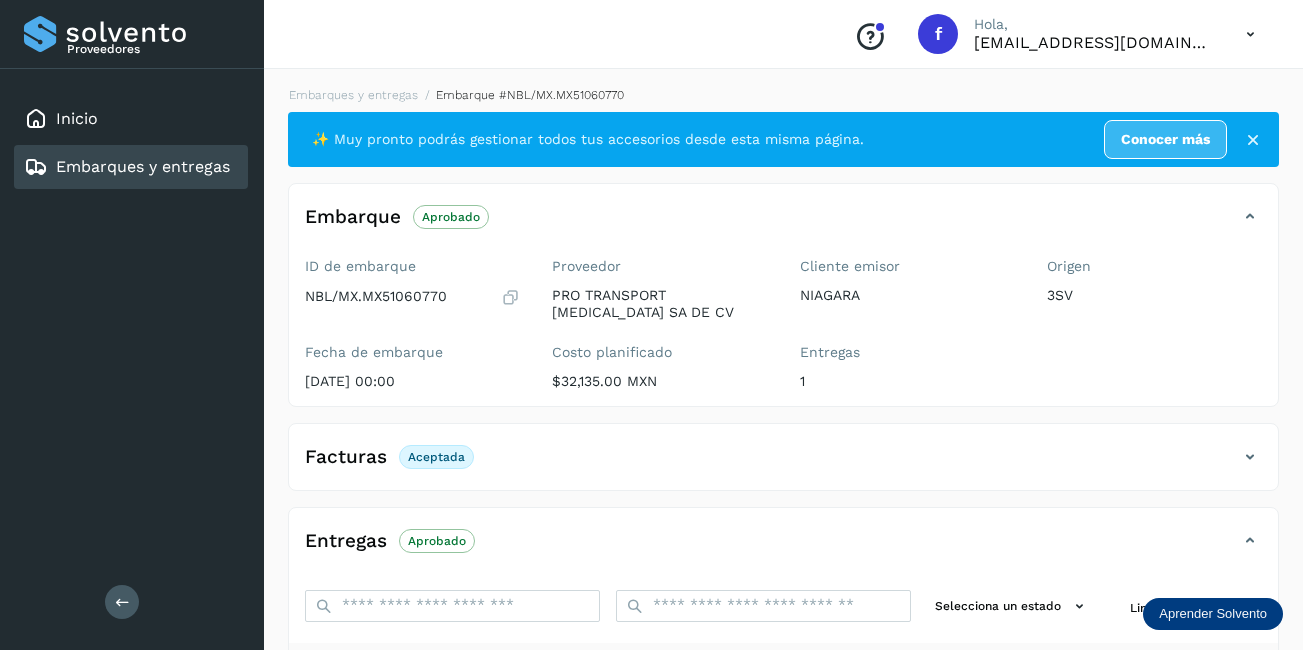 drag, startPoint x: 188, startPoint y: 163, endPoint x: 208, endPoint y: 170, distance: 21.189621 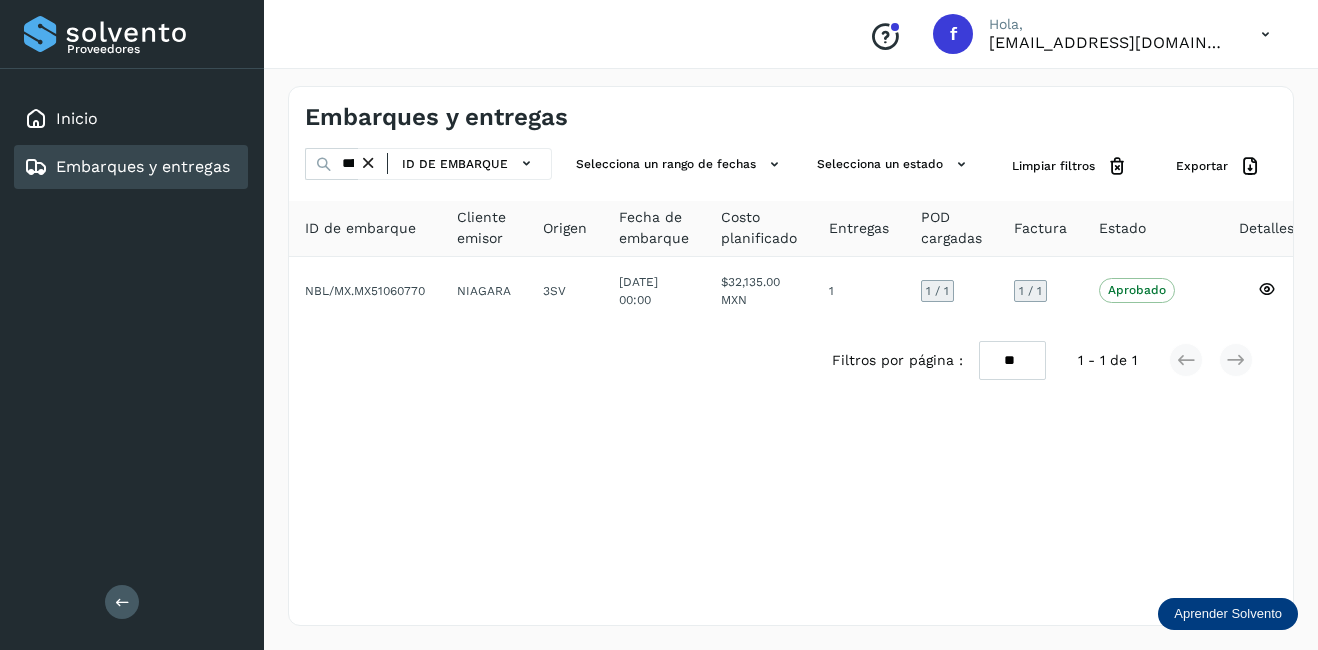 click at bounding box center (368, 163) 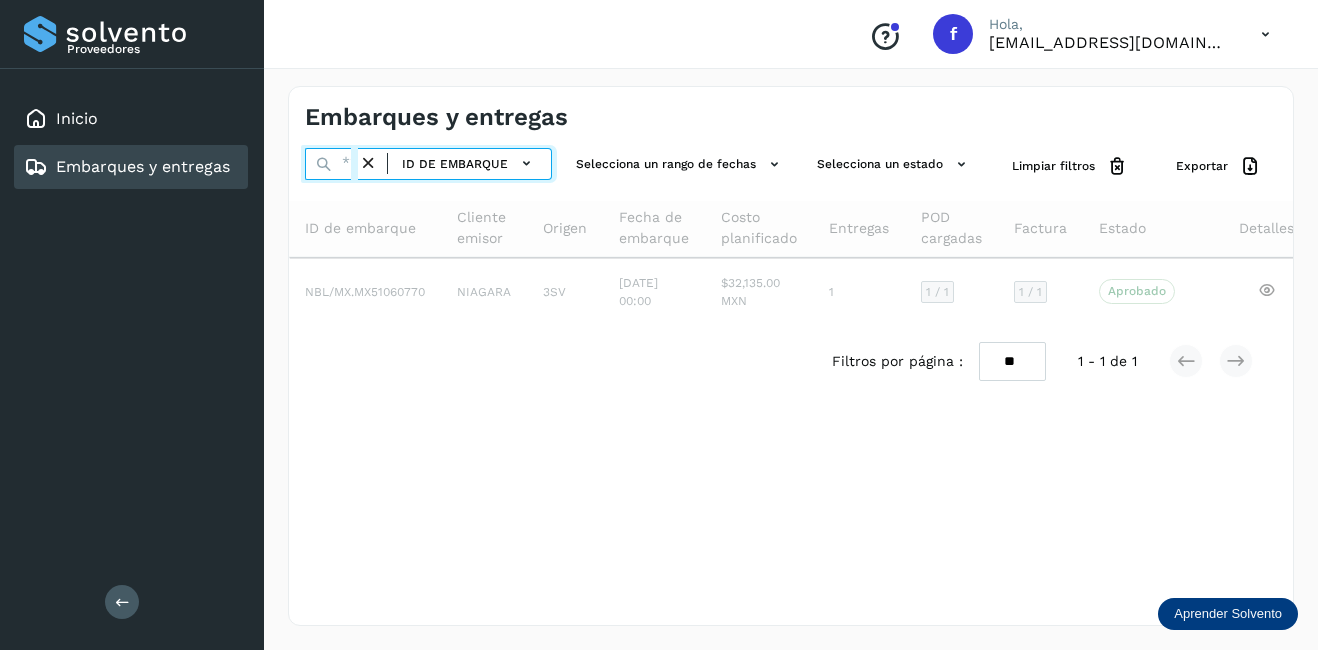 click at bounding box center [331, 164] 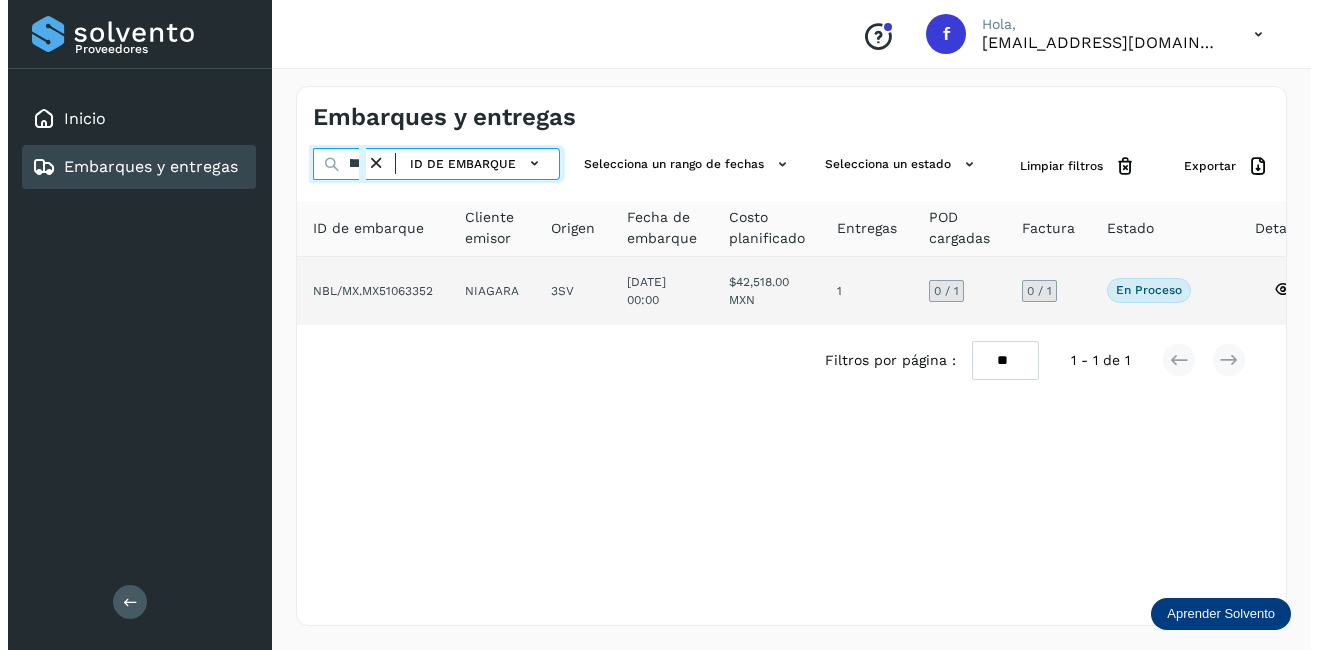 scroll, scrollTop: 0, scrollLeft: 51, axis: horizontal 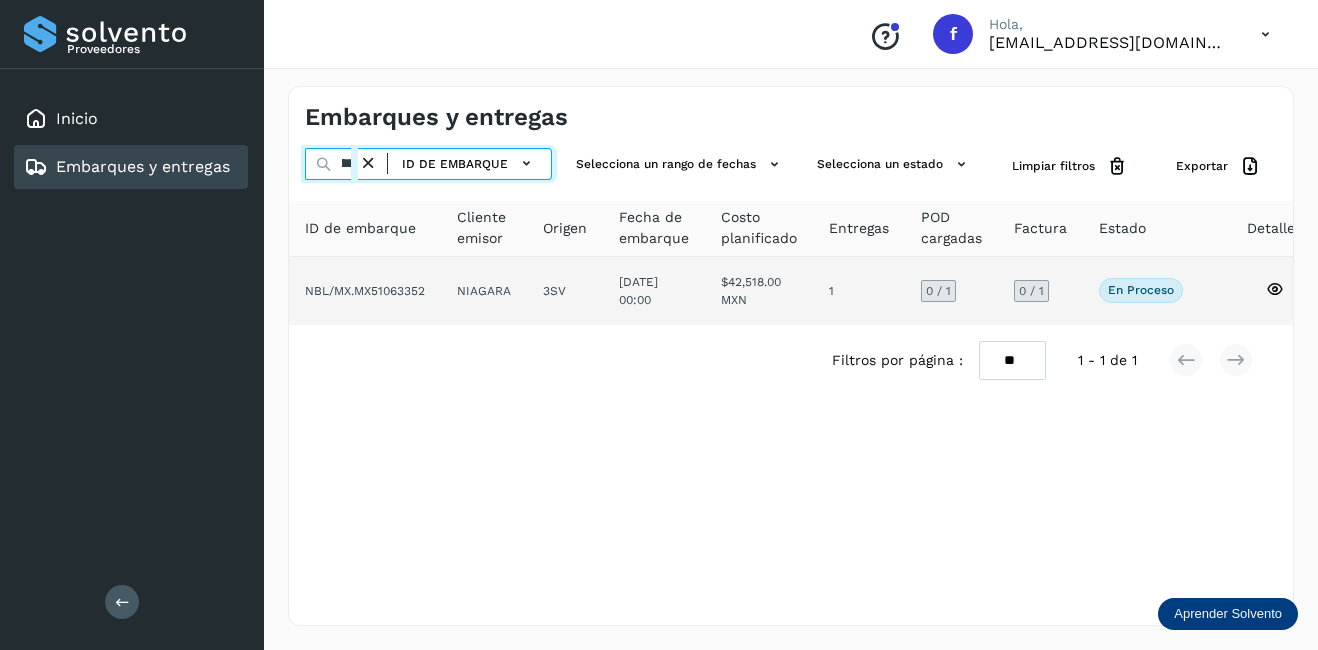 type on "********" 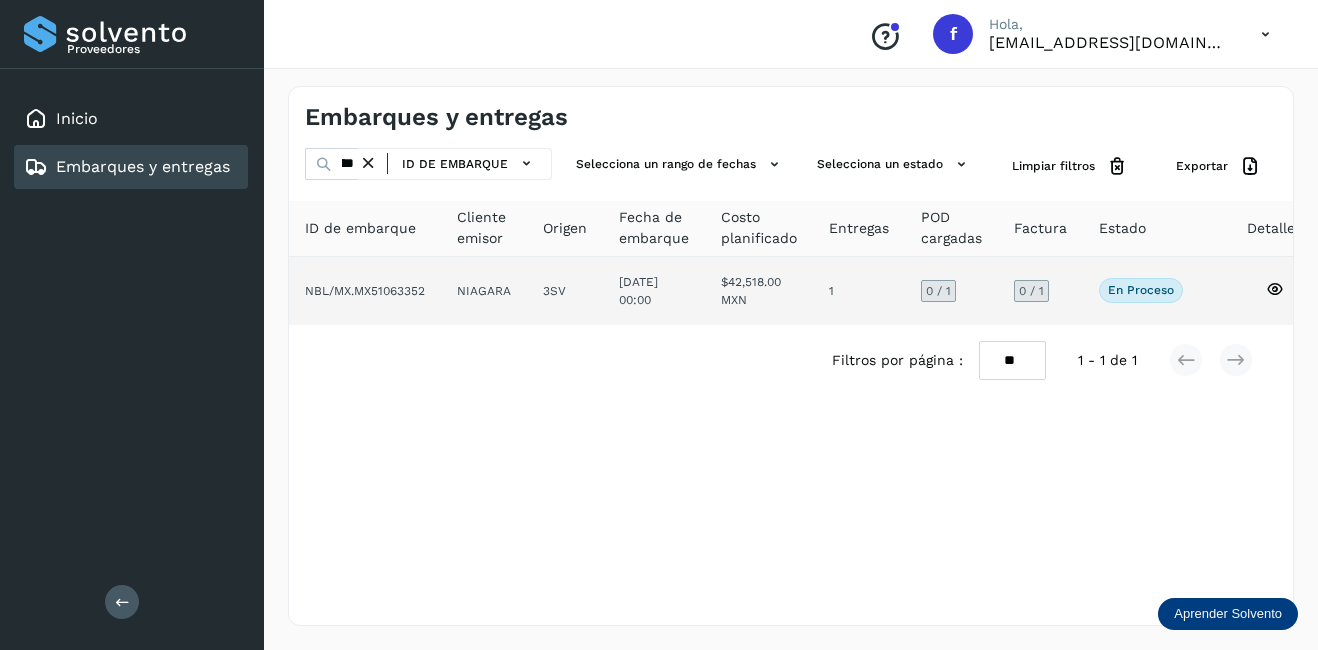 click on "[DATE] 00:00" 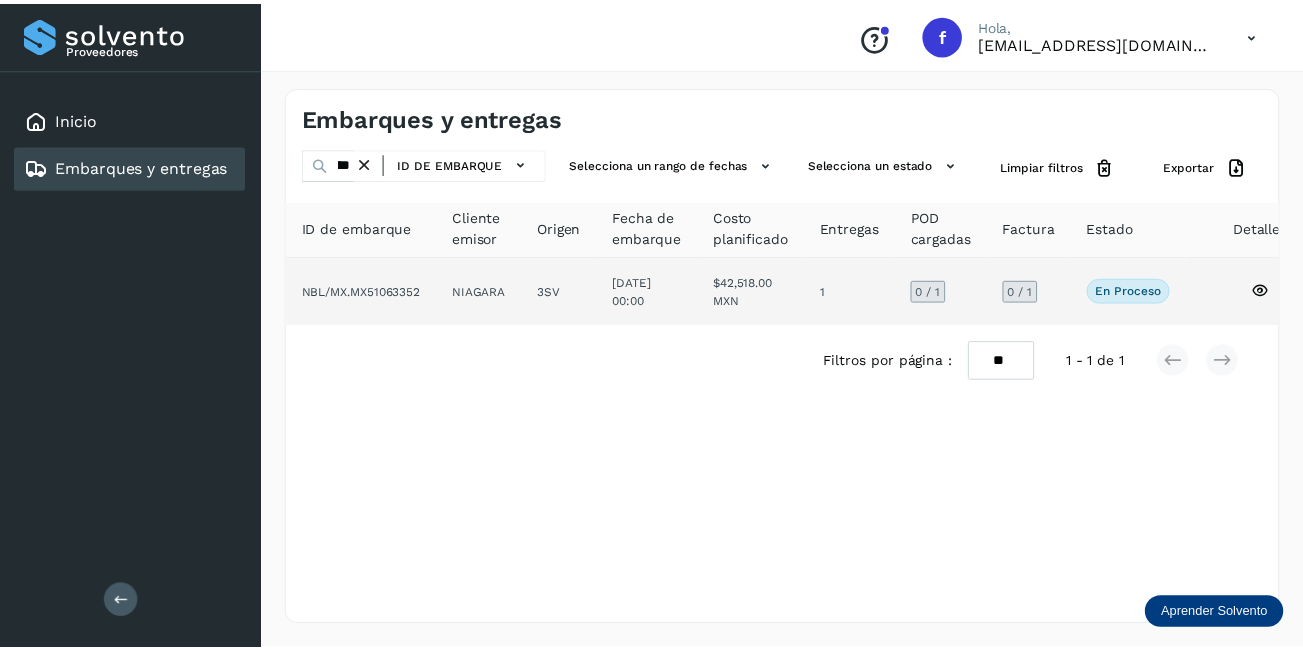 scroll, scrollTop: 0, scrollLeft: 0, axis: both 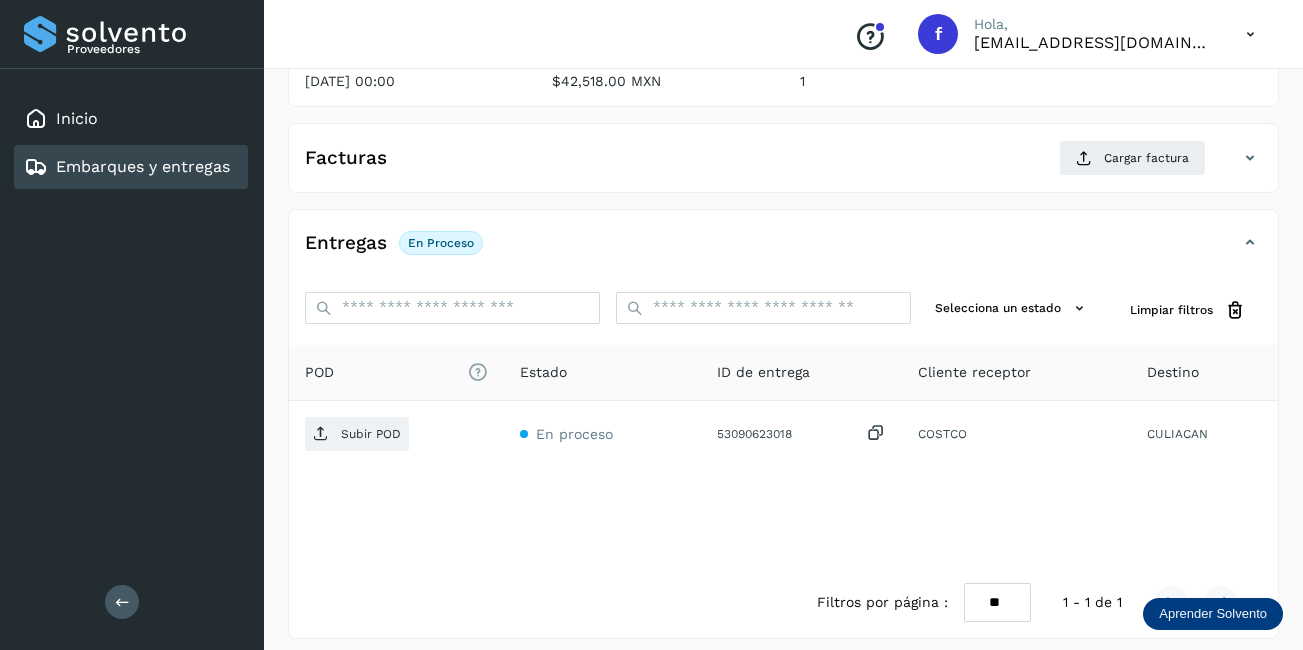 drag, startPoint x: 1137, startPoint y: 135, endPoint x: 1141, endPoint y: 146, distance: 11.7046995 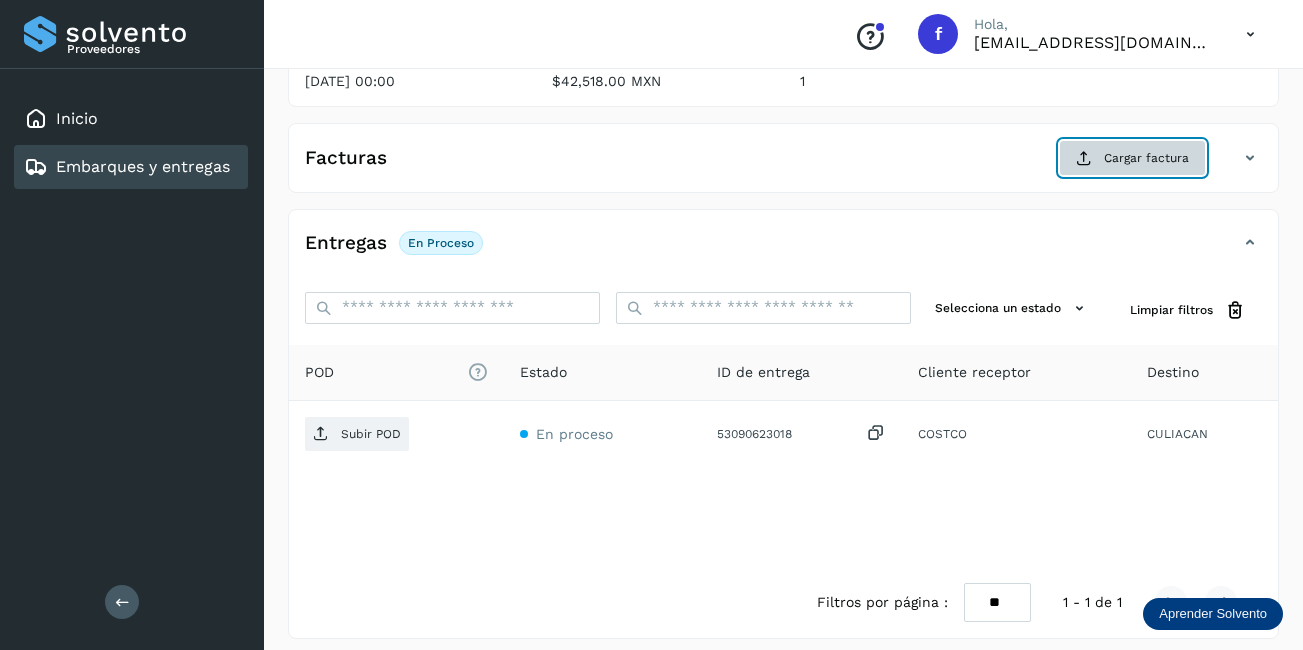 click on "Cargar factura" 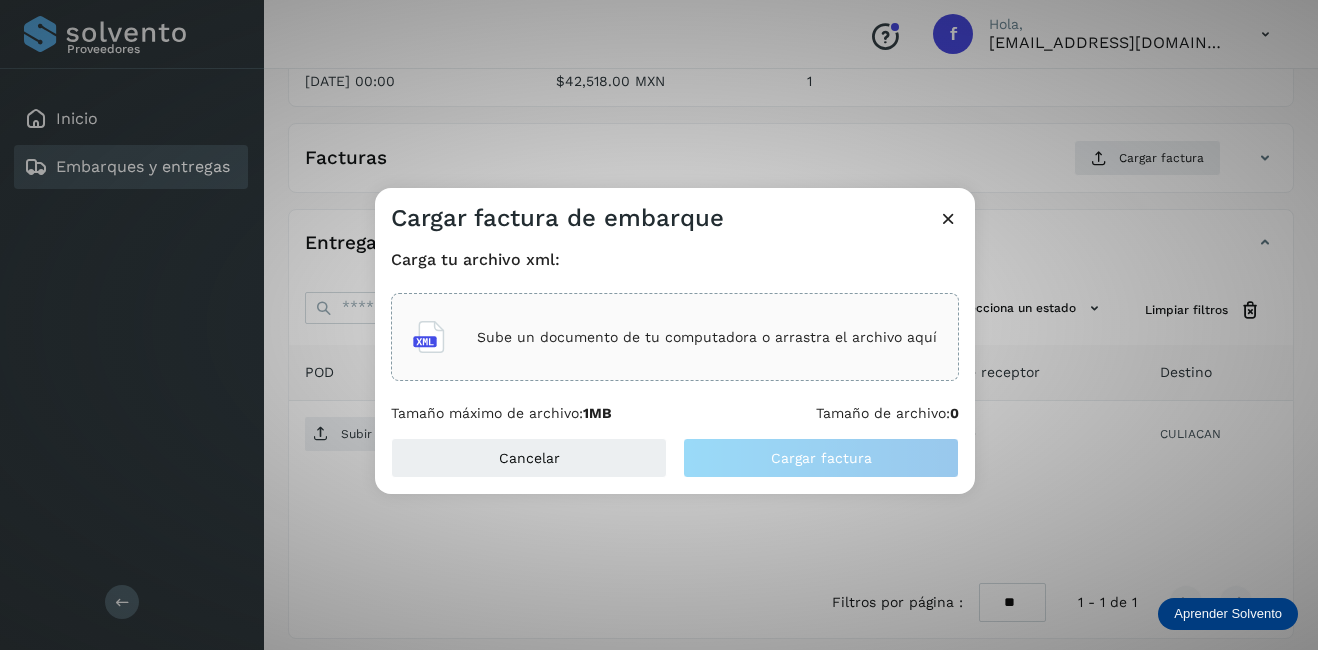 click on "Sube un documento de tu computadora o arrastra el archivo aquí" at bounding box center (707, 337) 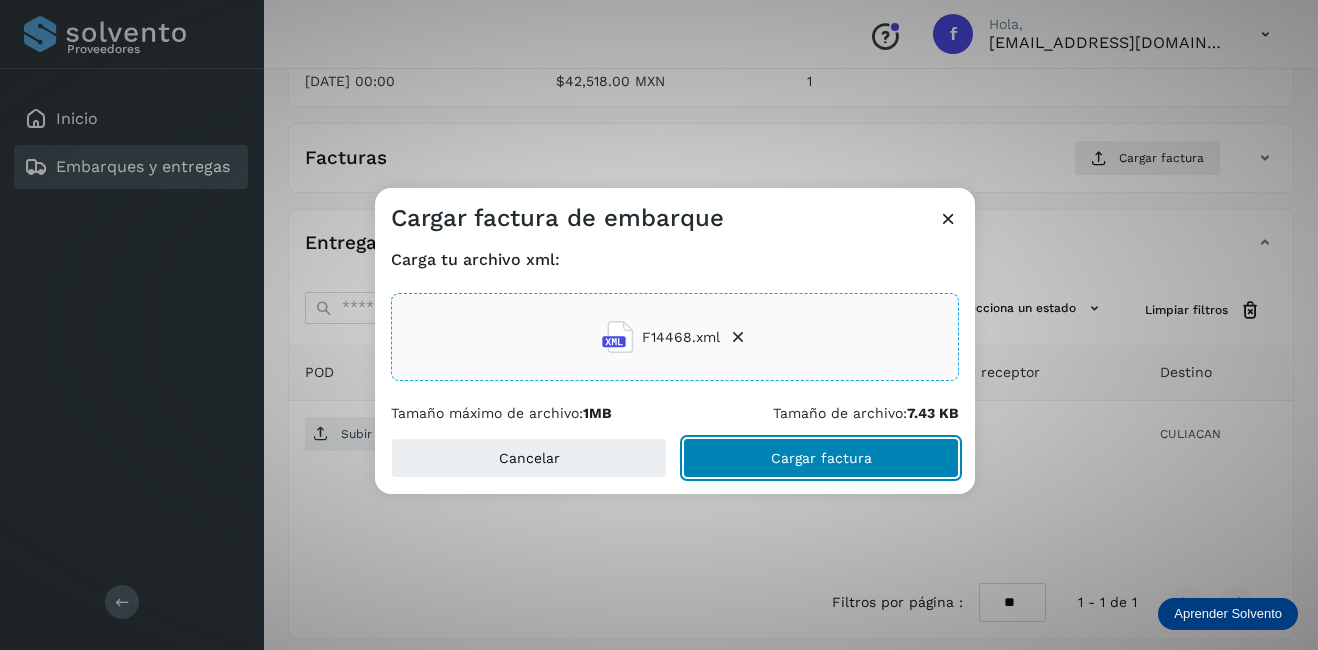 drag, startPoint x: 756, startPoint y: 459, endPoint x: 934, endPoint y: 448, distance: 178.33957 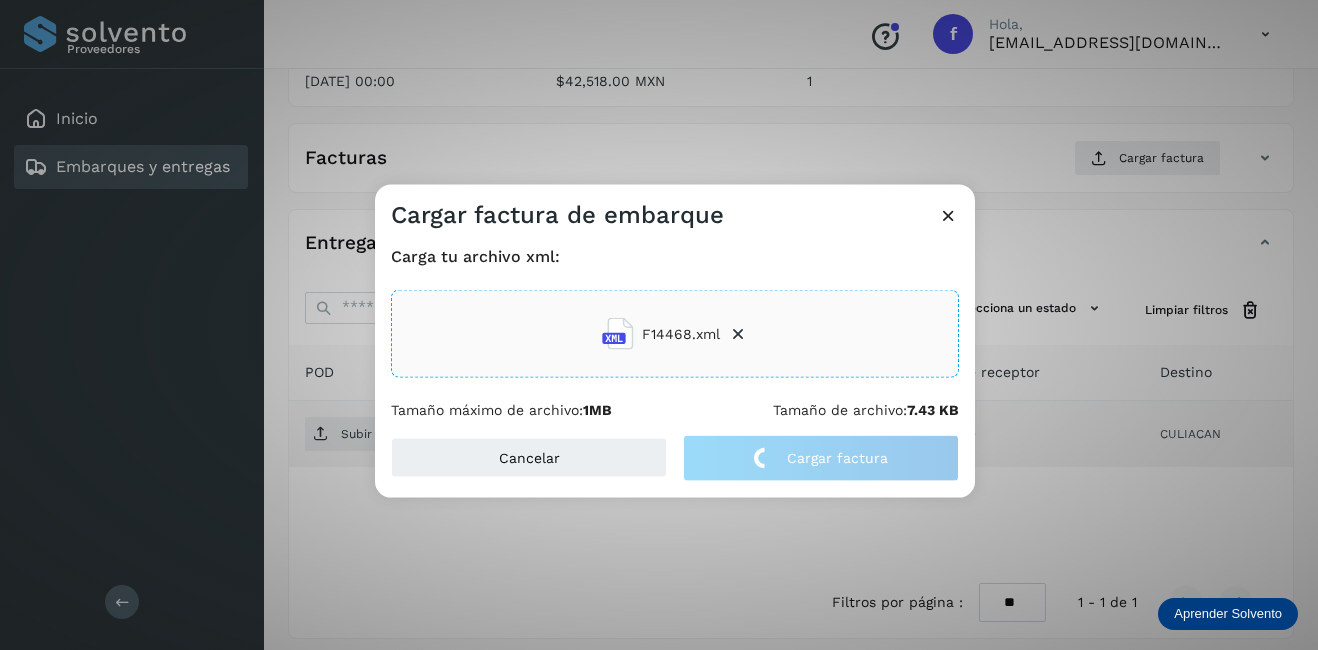 click on "Cargar factura de embarque Carga tu archivo xml: F14468.xml Tamaño máximo de archivo:  1MB Tamaño de archivo:  7.43 KB Cancelar Cargar factura" 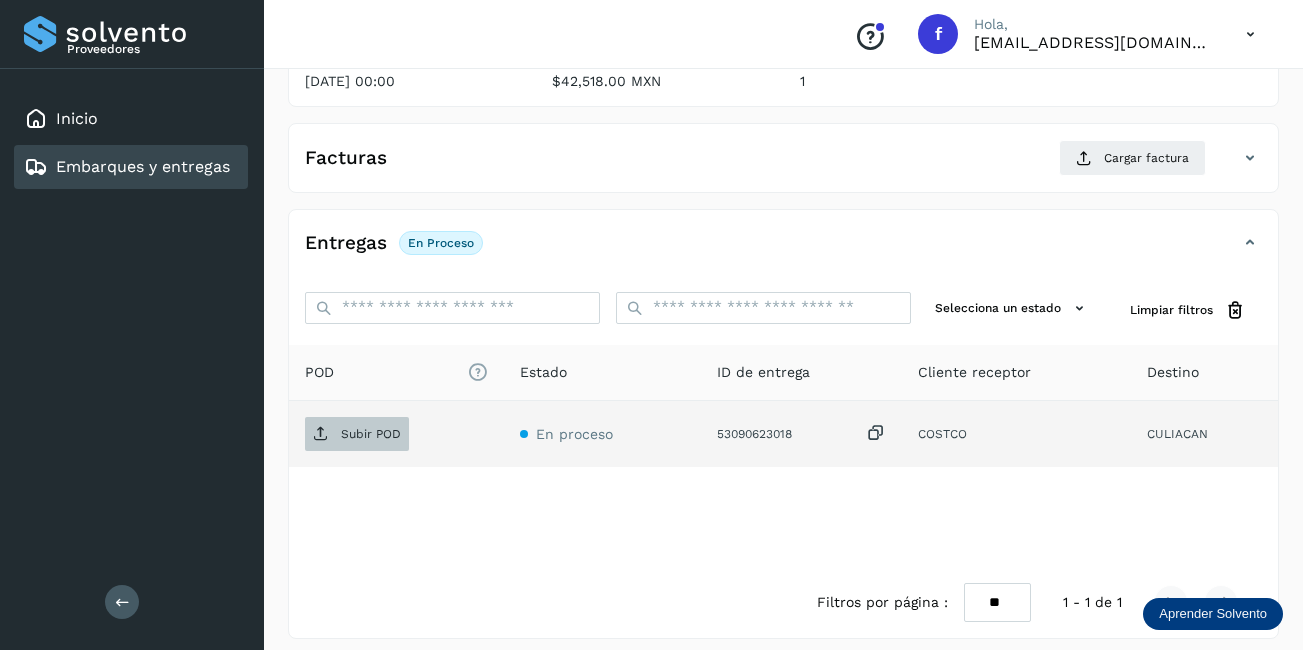click on "Subir POD" at bounding box center [357, 434] 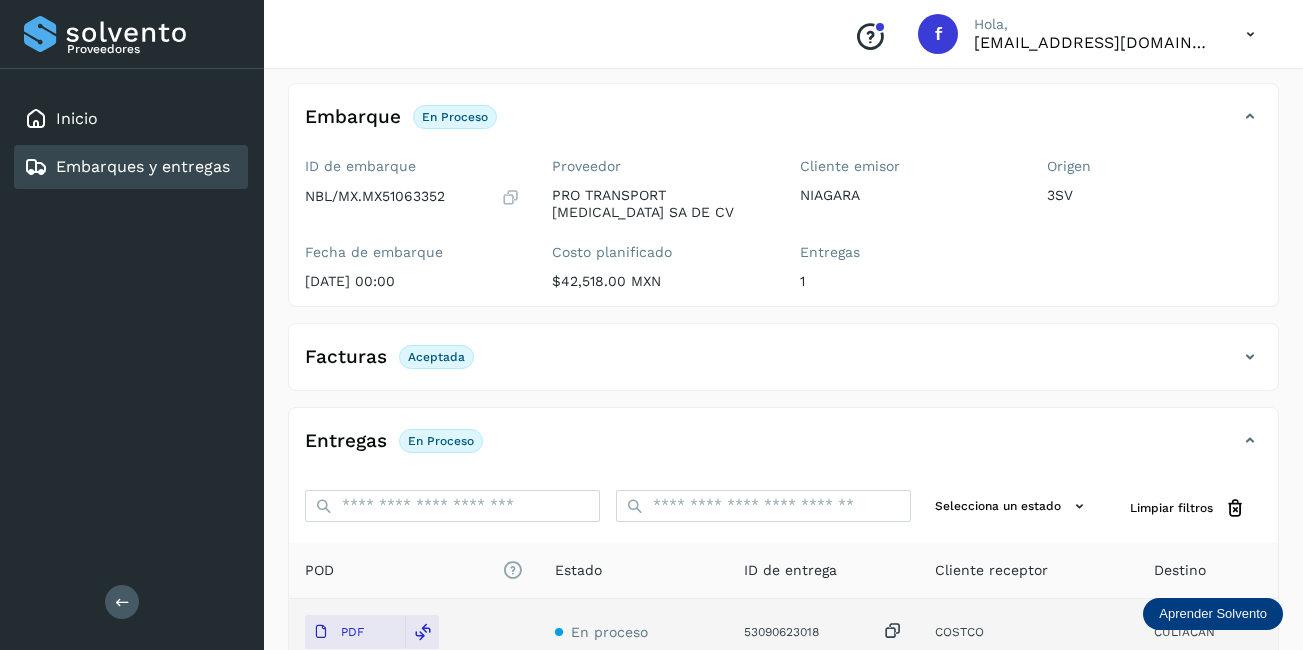 scroll, scrollTop: 0, scrollLeft: 0, axis: both 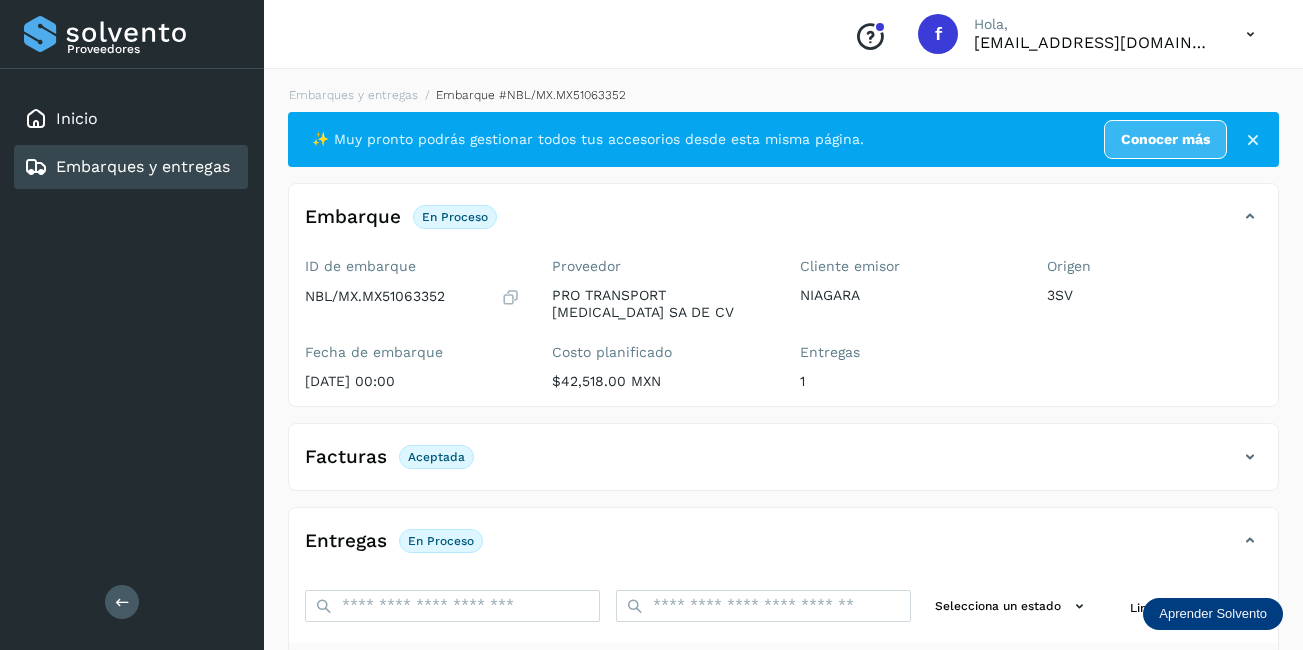 click on "Embarques y entregas" at bounding box center (143, 166) 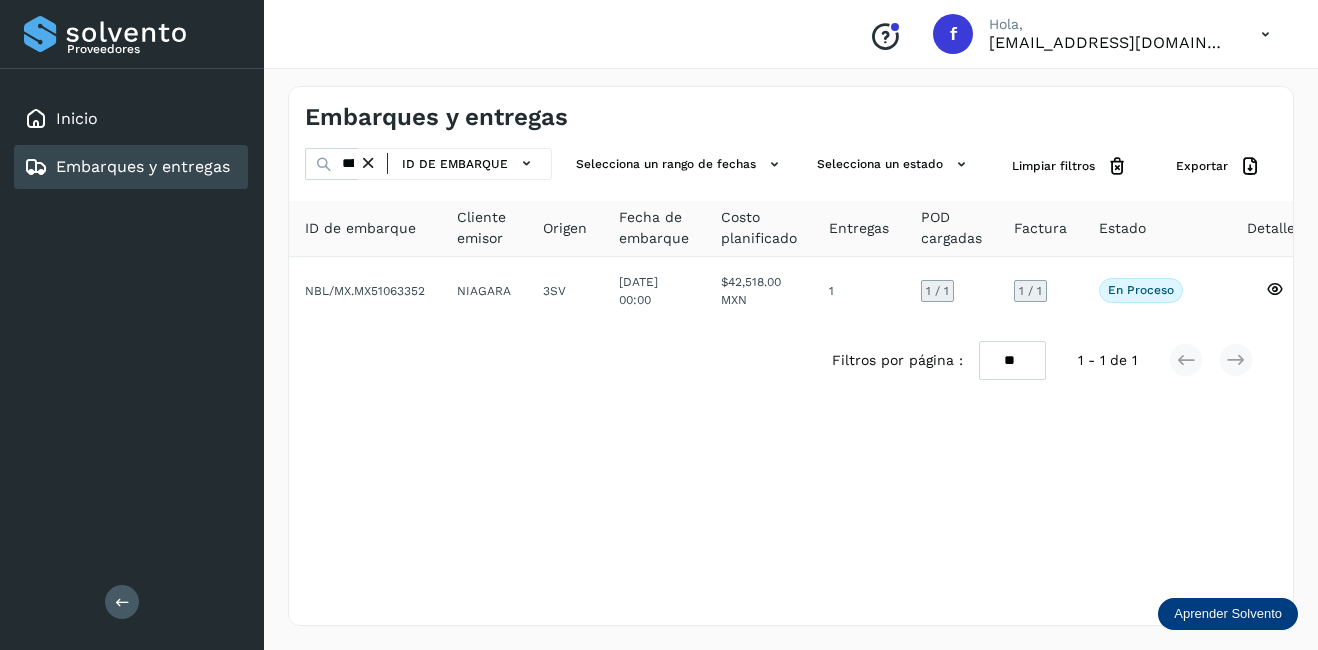 click at bounding box center (368, 163) 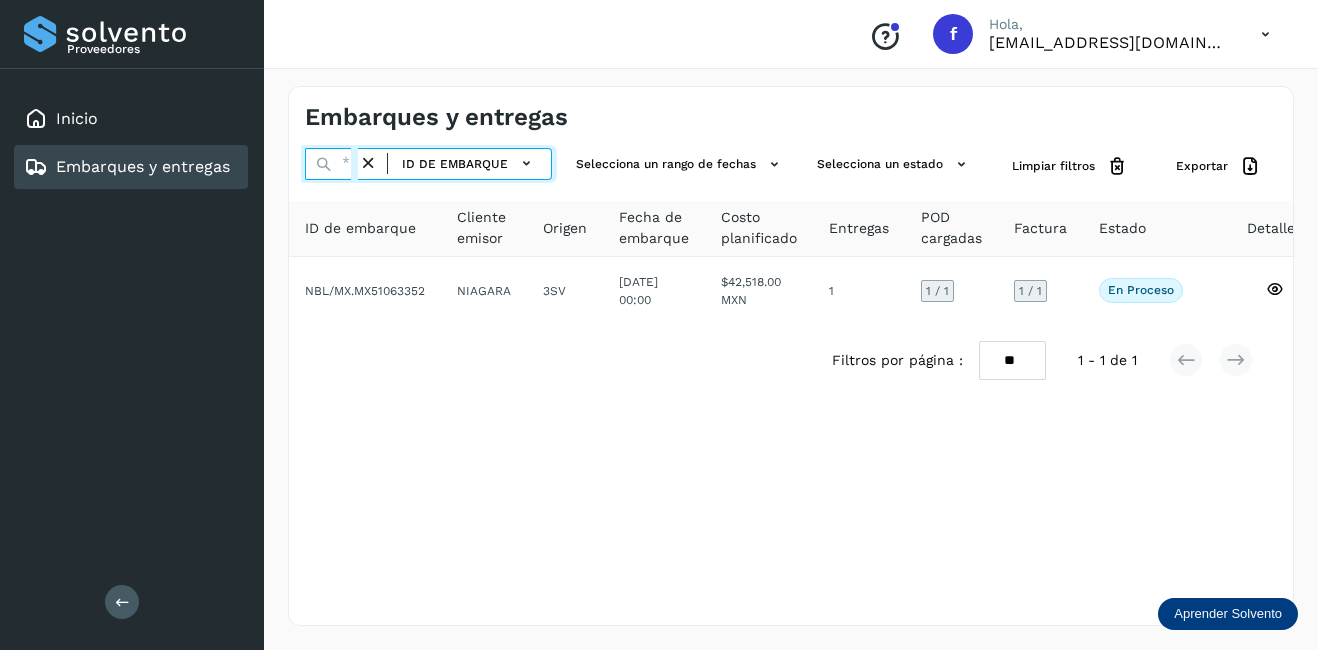 click at bounding box center [331, 164] 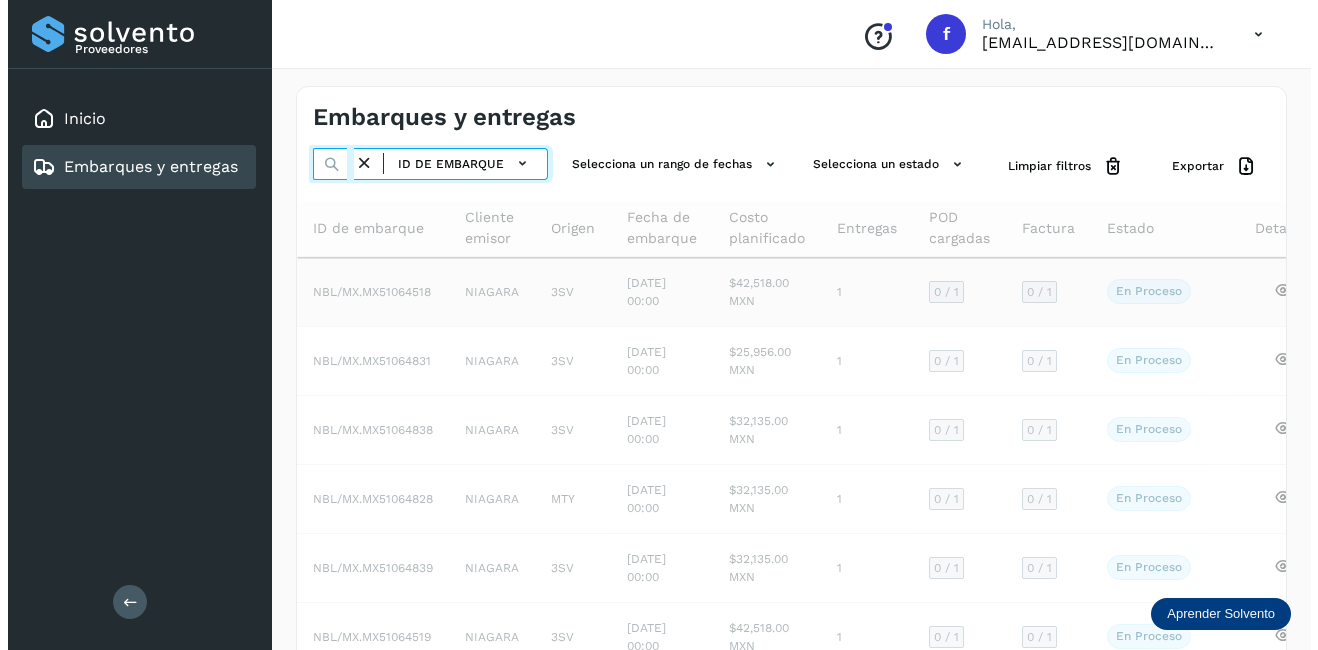 scroll, scrollTop: 0, scrollLeft: 53, axis: horizontal 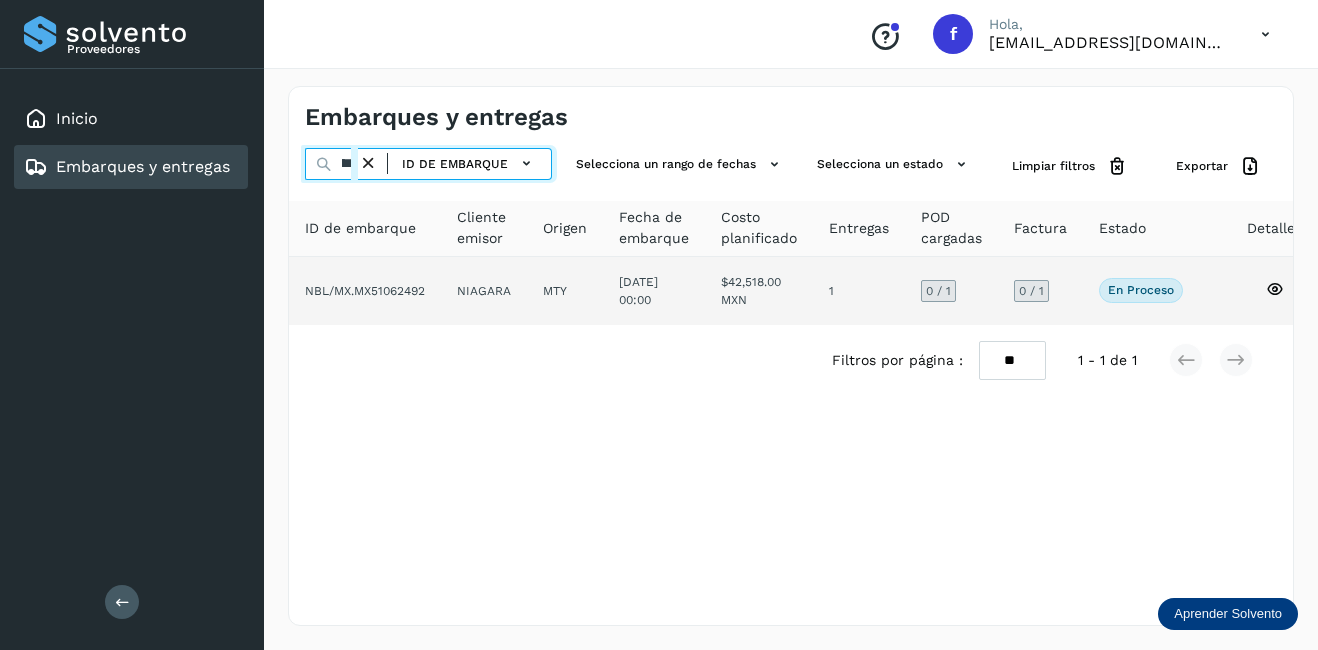 type on "********" 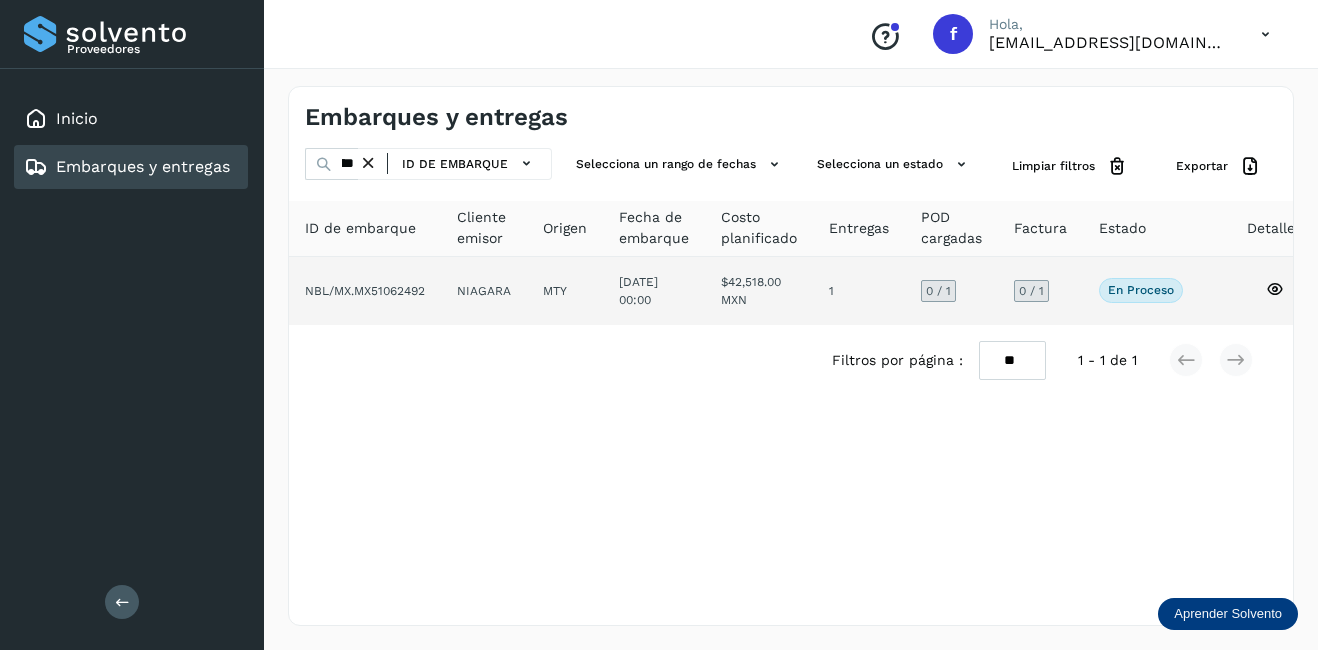 click on "NBL/MX.MX51062492" 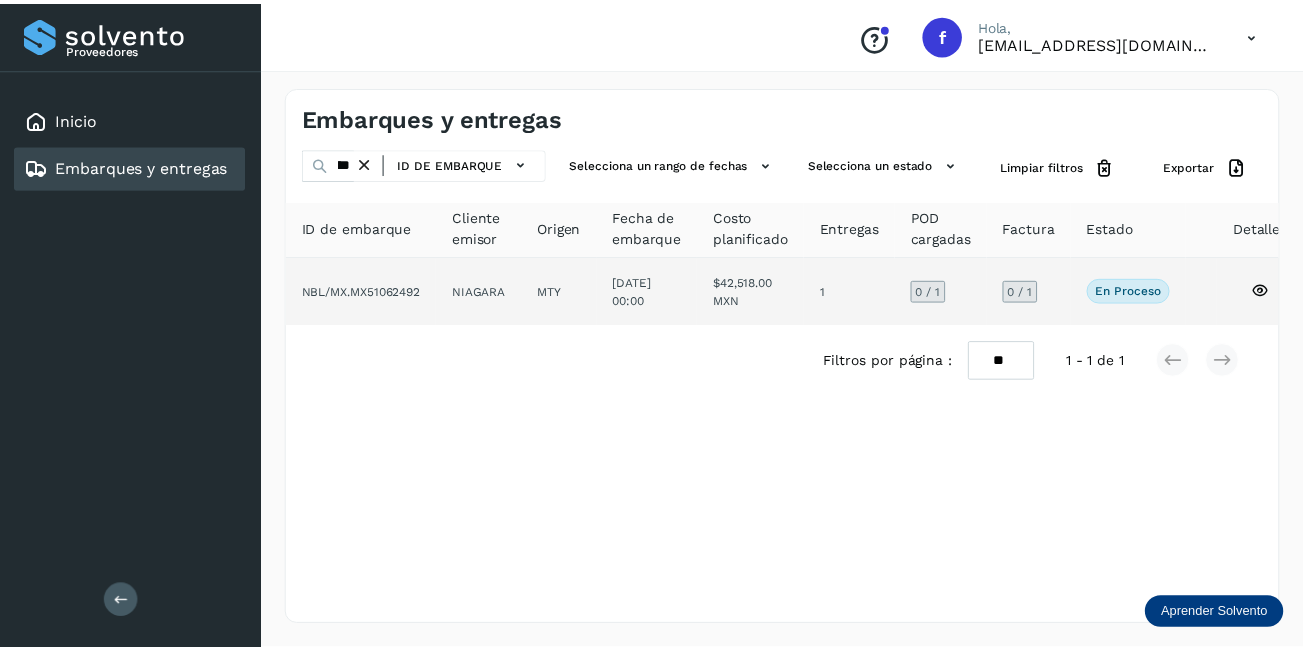 scroll, scrollTop: 0, scrollLeft: 0, axis: both 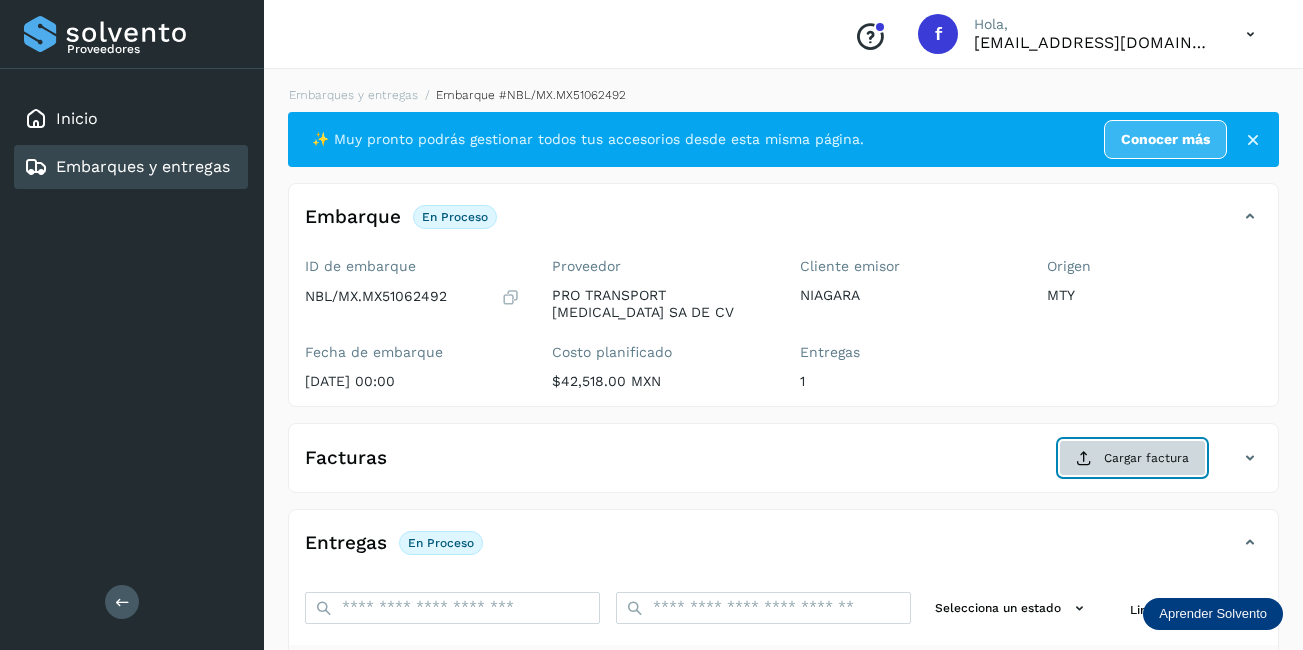 click on "Cargar factura" 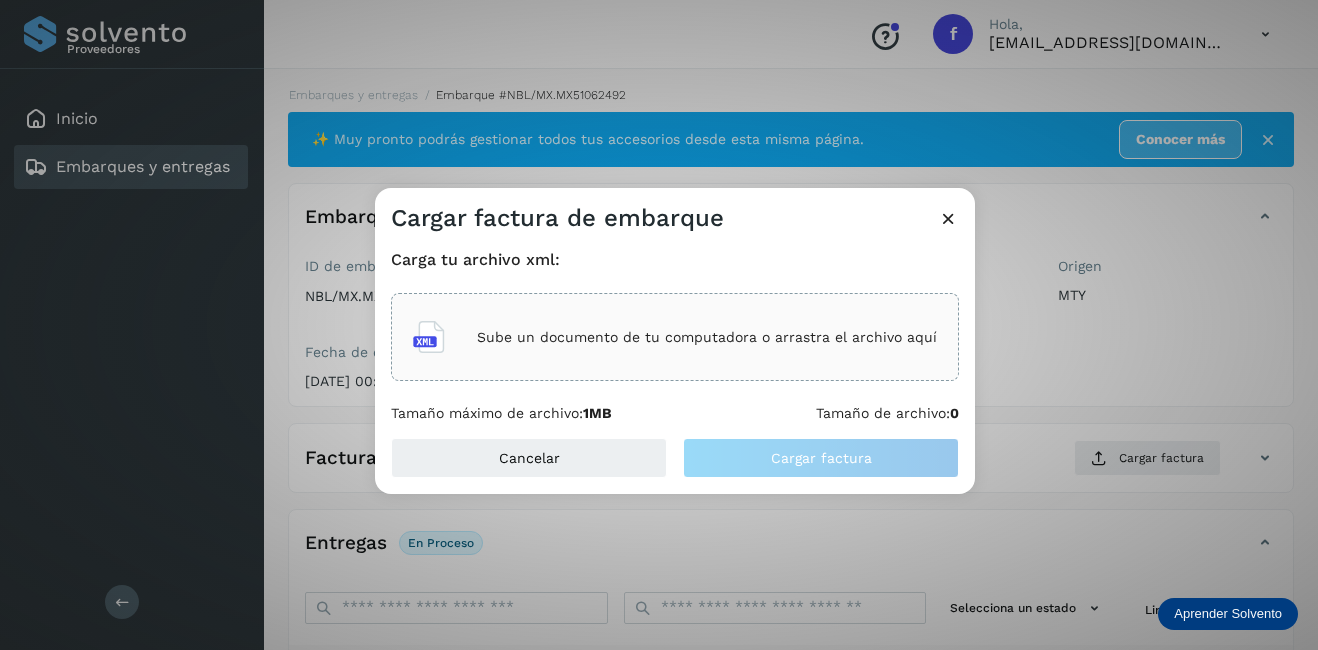 click on "Sube un documento de tu computadora o arrastra el archivo aquí" at bounding box center [707, 337] 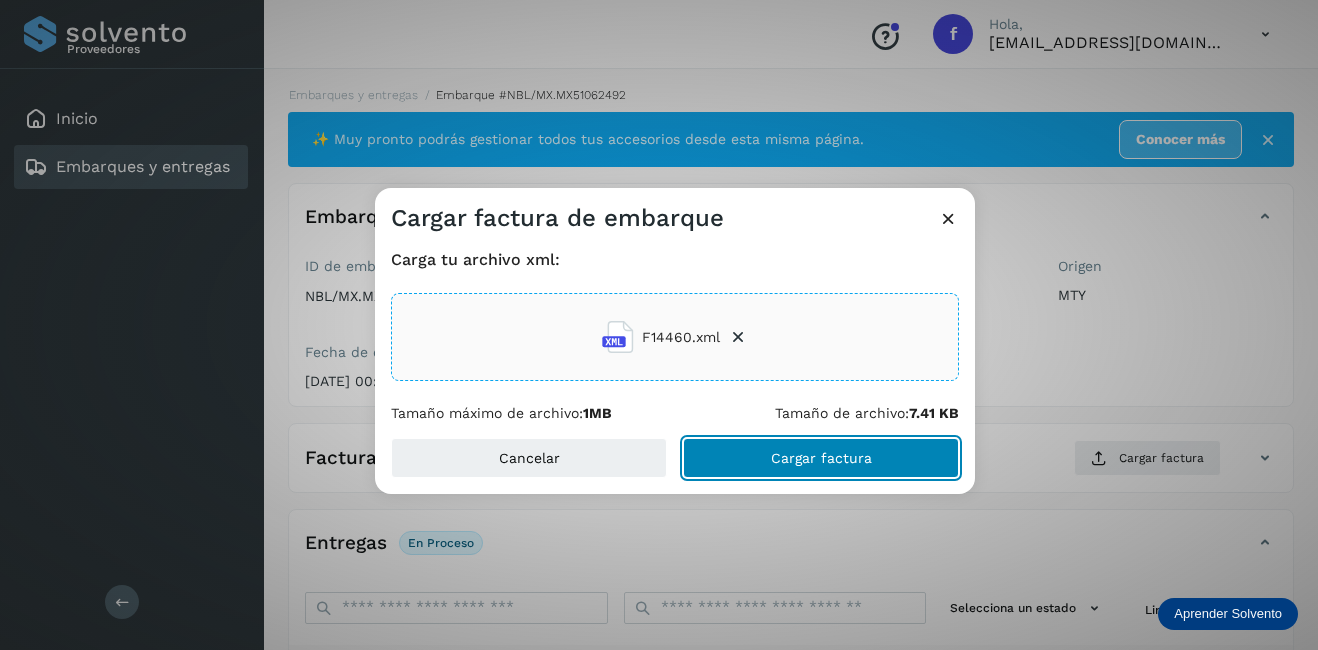 drag, startPoint x: 841, startPoint y: 467, endPoint x: 858, endPoint y: 476, distance: 19.235384 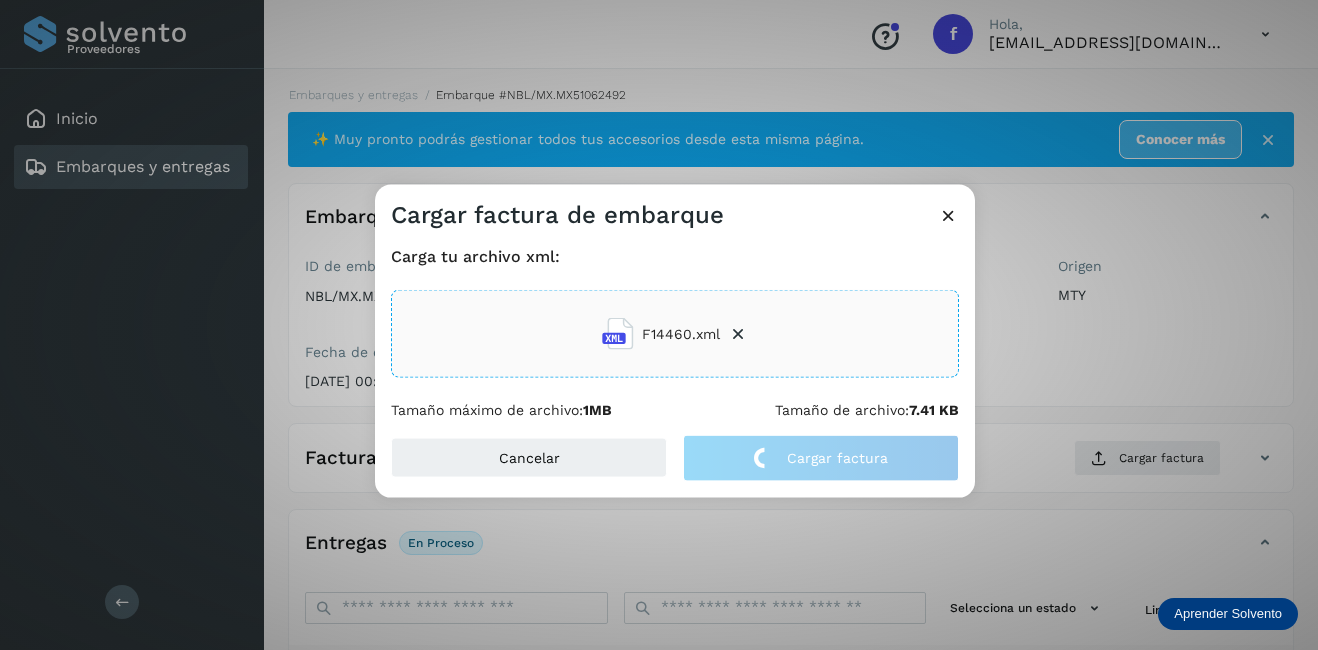click on "Cargar factura de embarque Carga tu archivo xml: F14460.xml Tamaño máximo de archivo:  1MB Tamaño de archivo:  7.41 KB Cancelar Cargar factura" 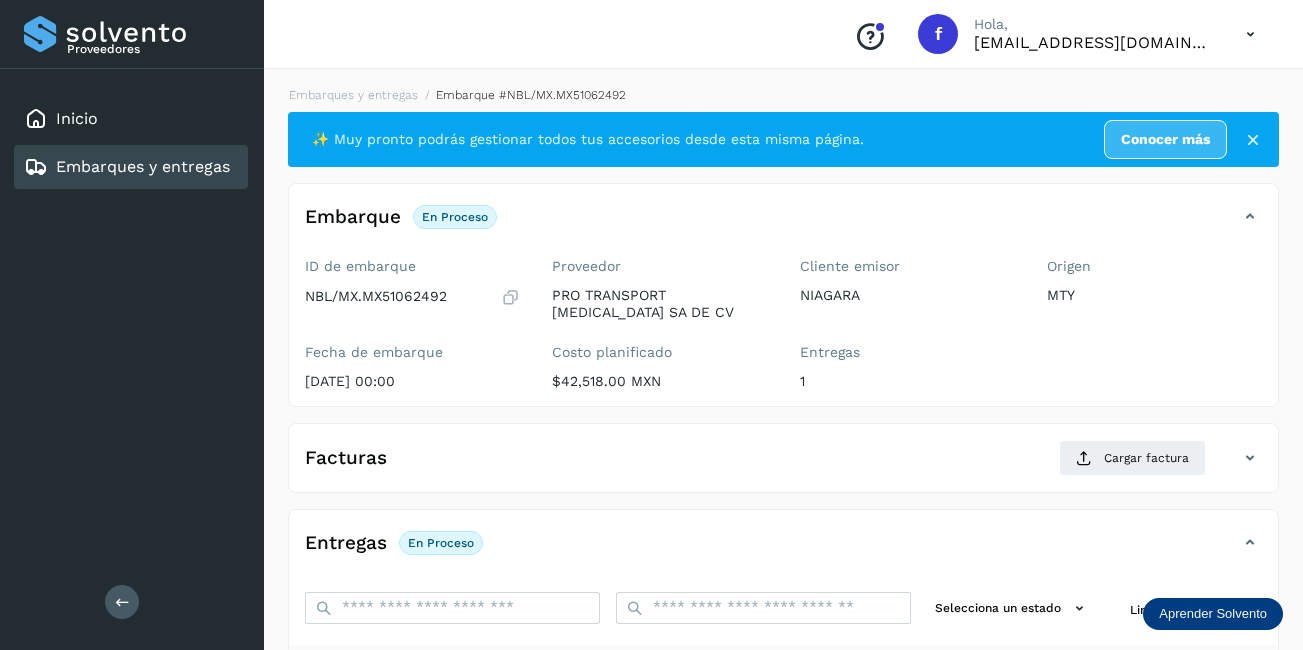 scroll, scrollTop: 300, scrollLeft: 0, axis: vertical 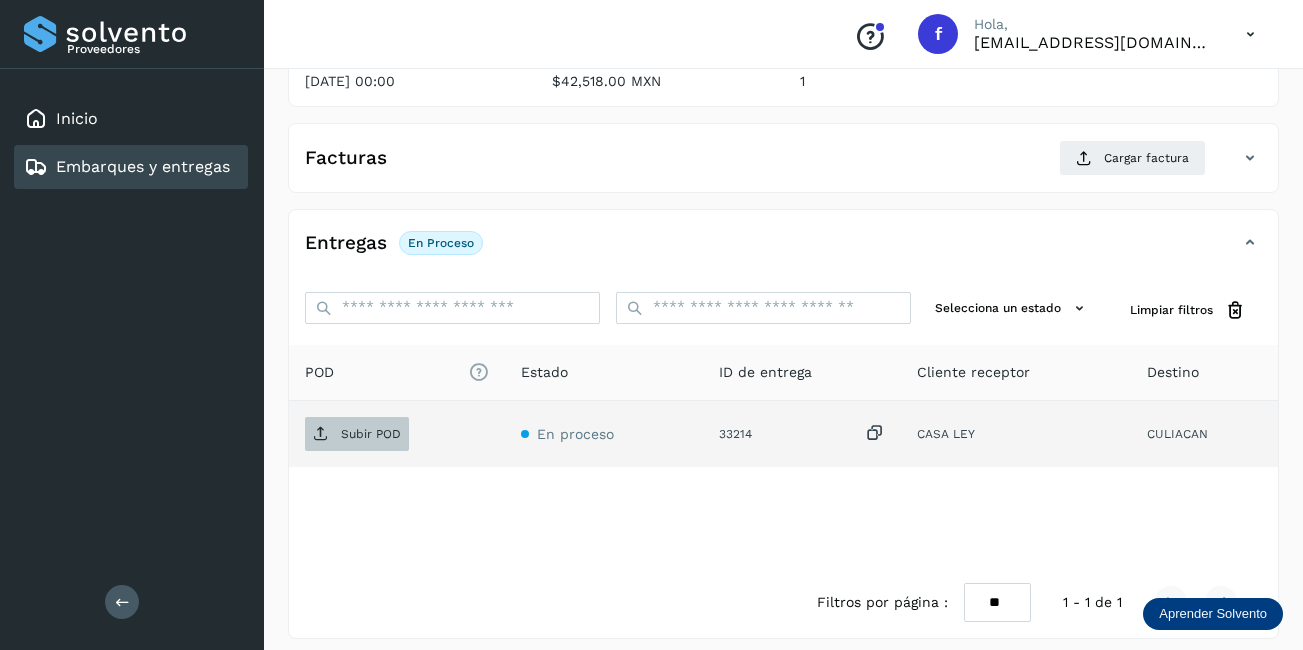 click on "Subir POD" at bounding box center (357, 434) 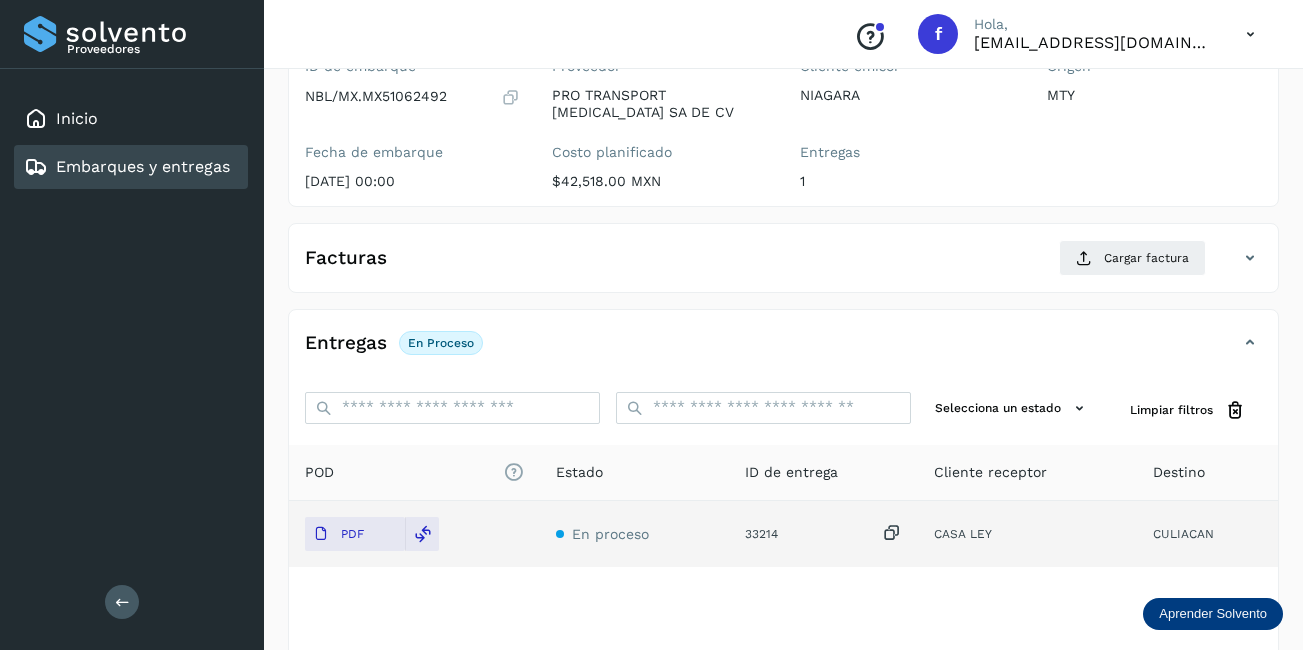scroll, scrollTop: 100, scrollLeft: 0, axis: vertical 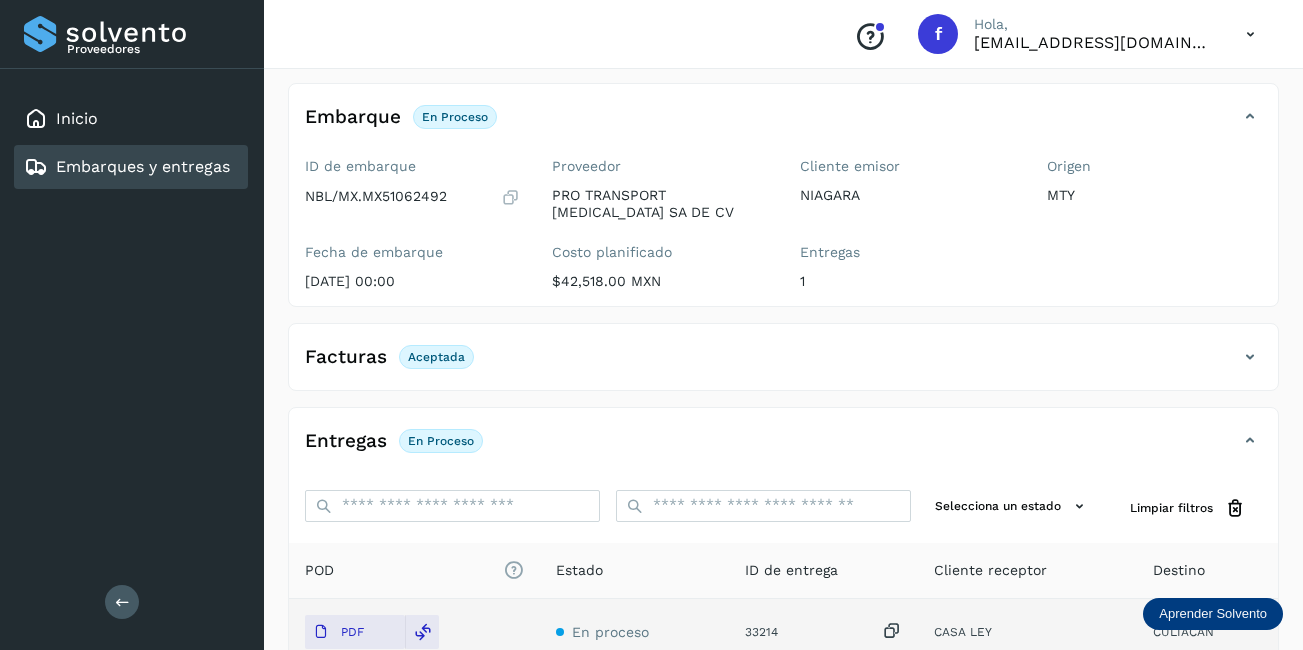 click on "Embarques y entregas" at bounding box center [143, 166] 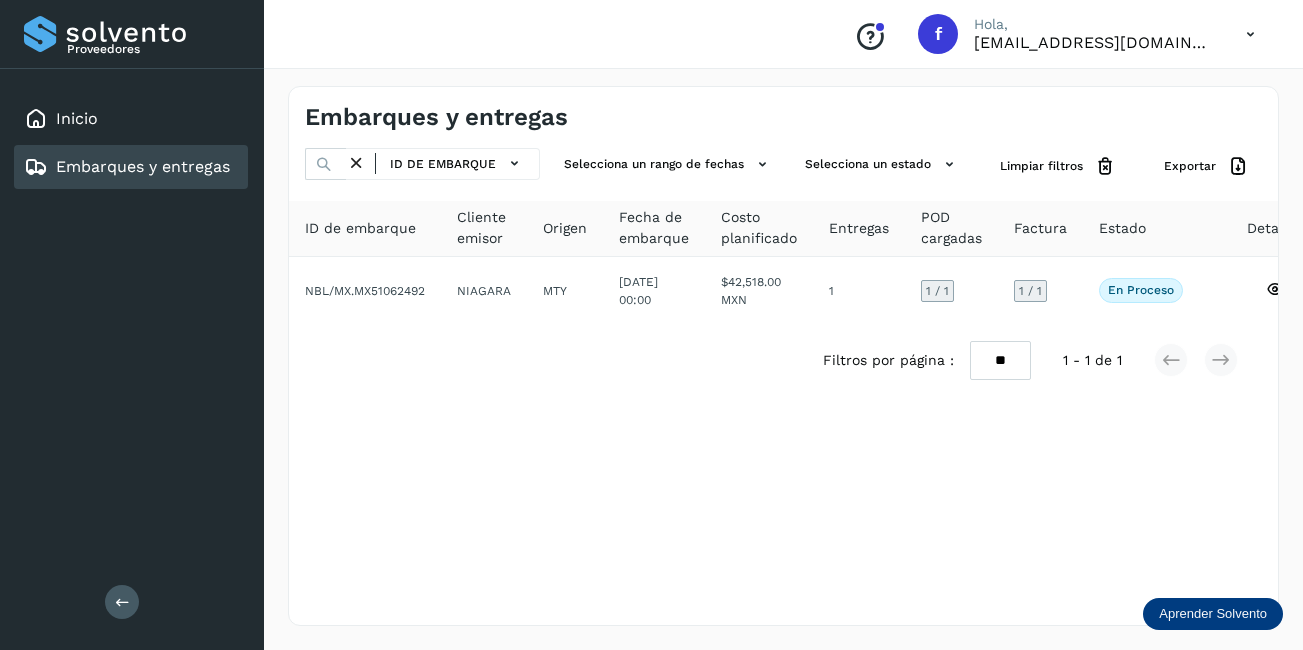 scroll, scrollTop: 0, scrollLeft: 0, axis: both 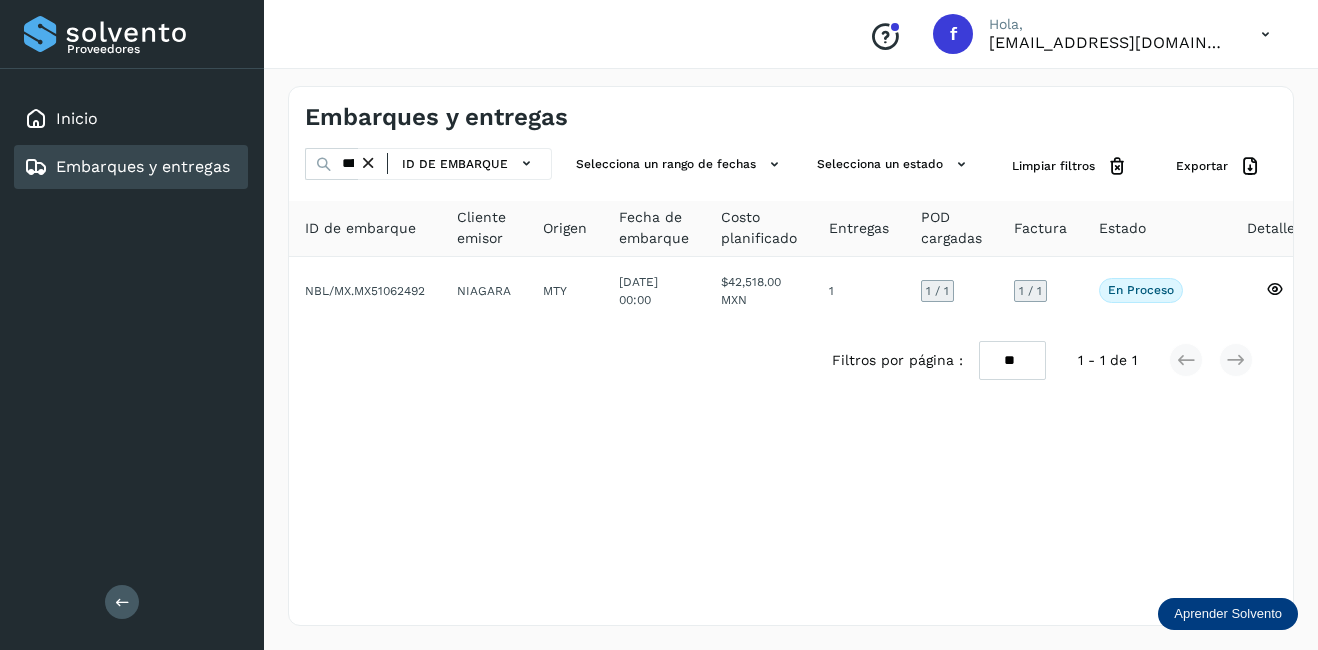 click at bounding box center (368, 163) 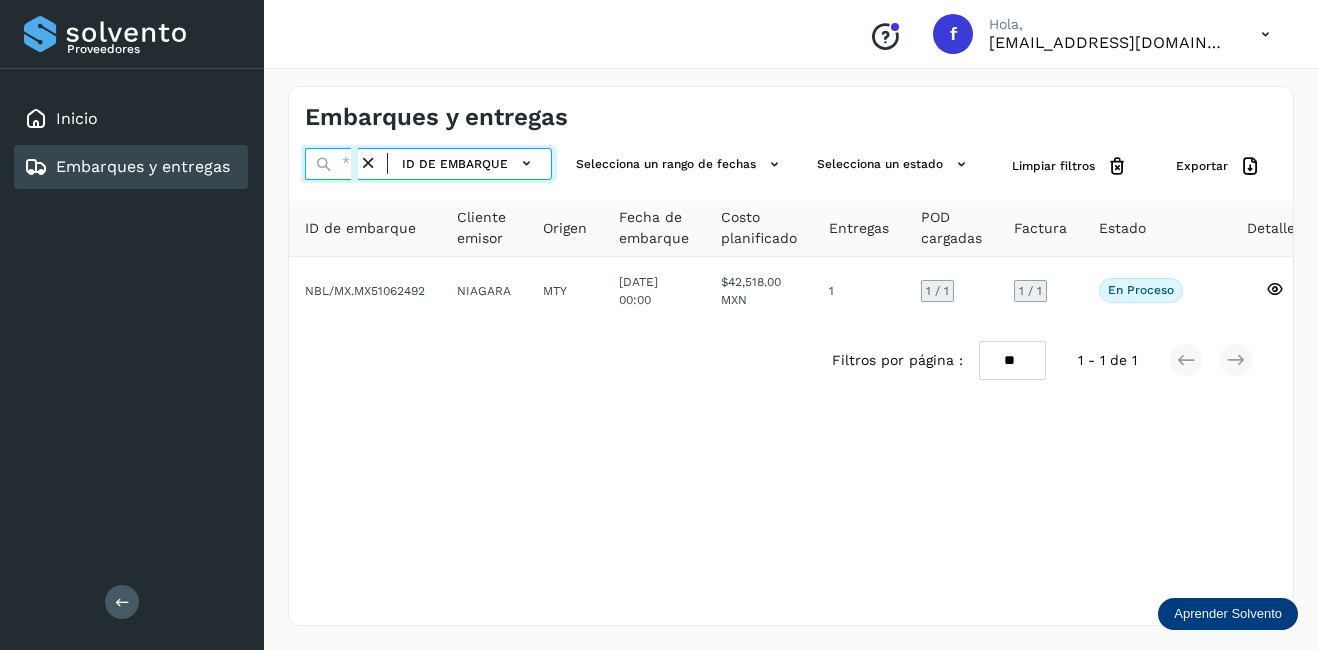 click at bounding box center [331, 164] 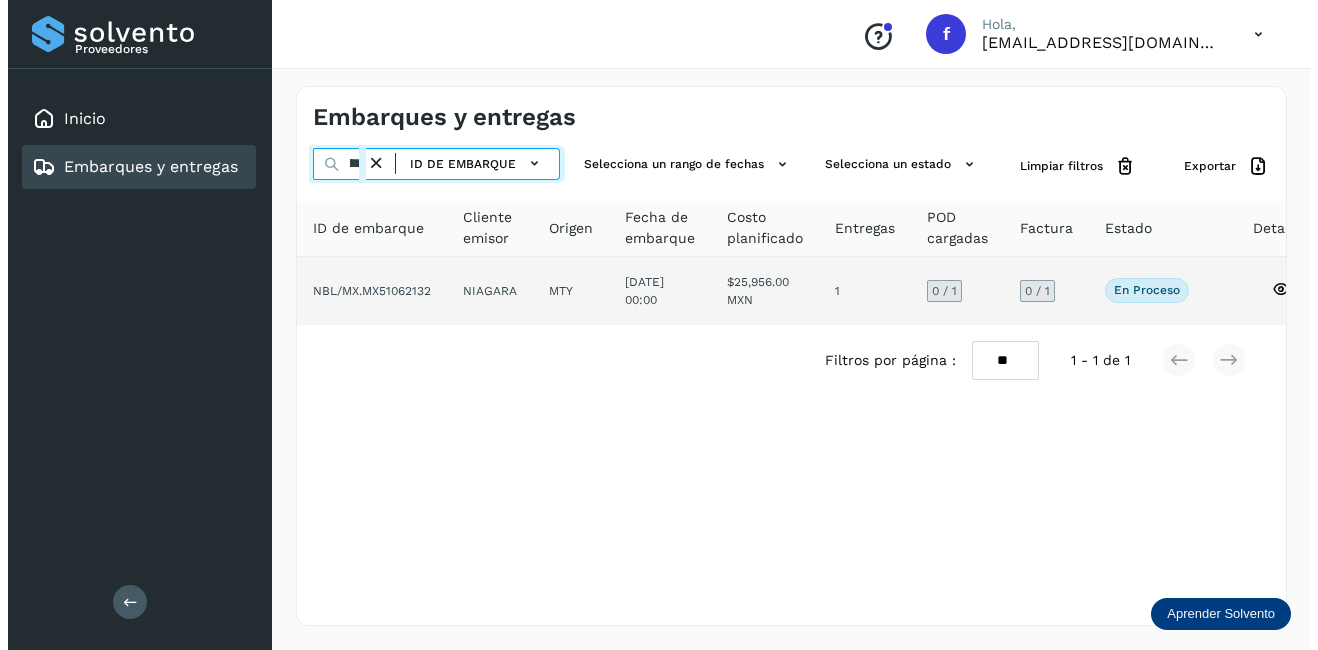 scroll, scrollTop: 0, scrollLeft: 48, axis: horizontal 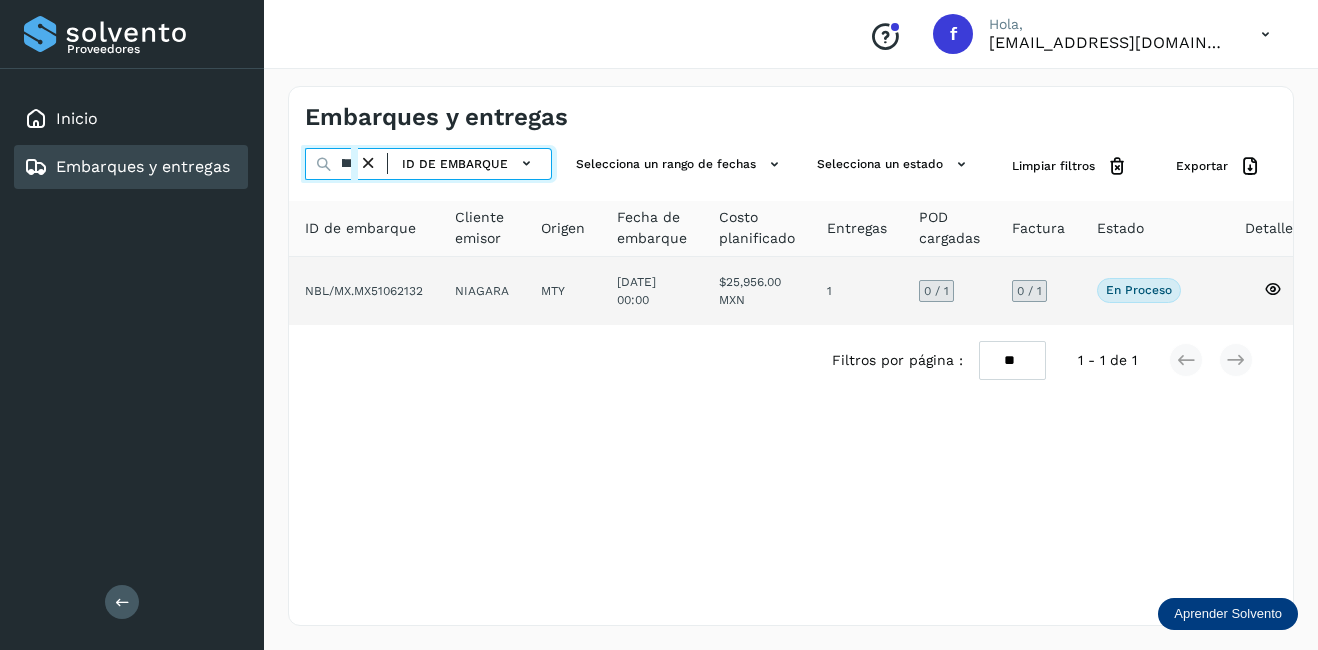 type on "********" 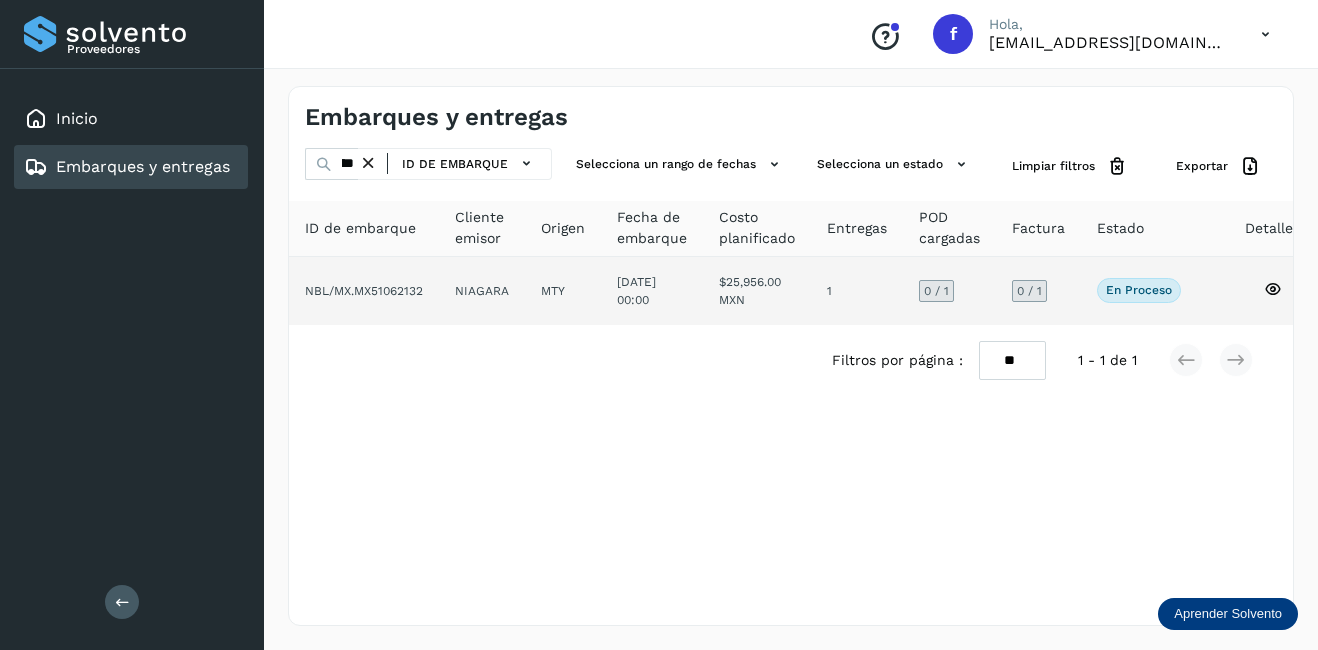 click on "$25,956.00 MXN" 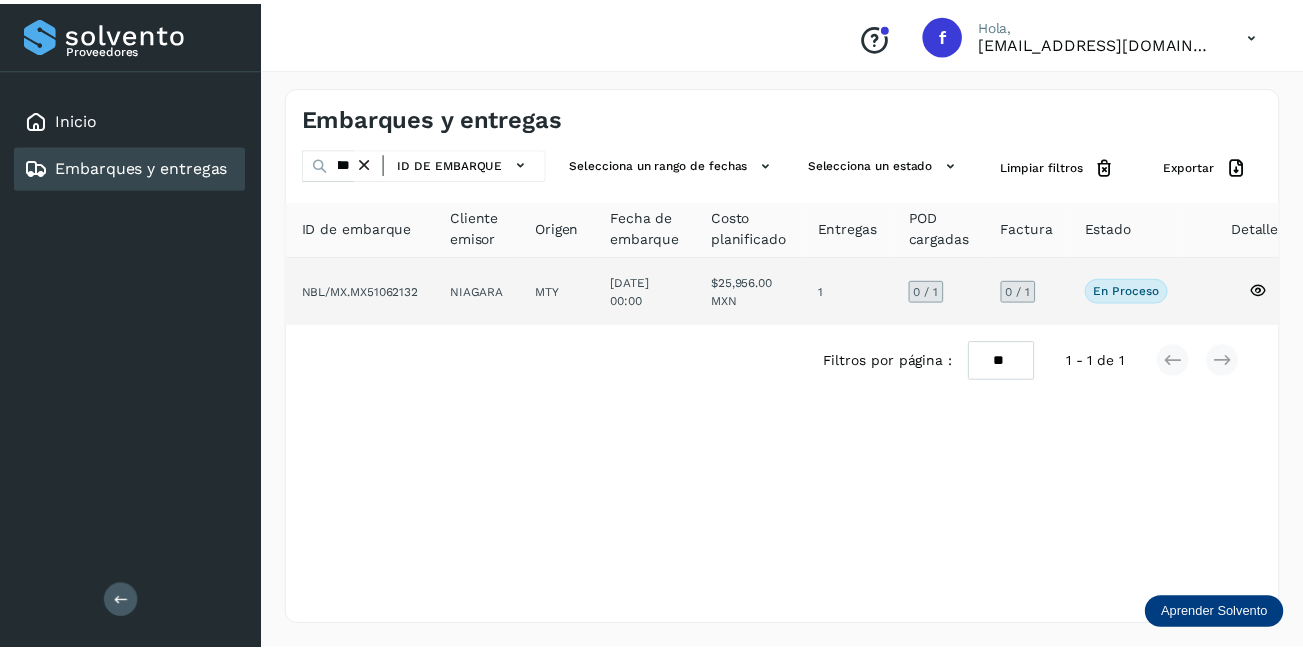 scroll, scrollTop: 0, scrollLeft: 0, axis: both 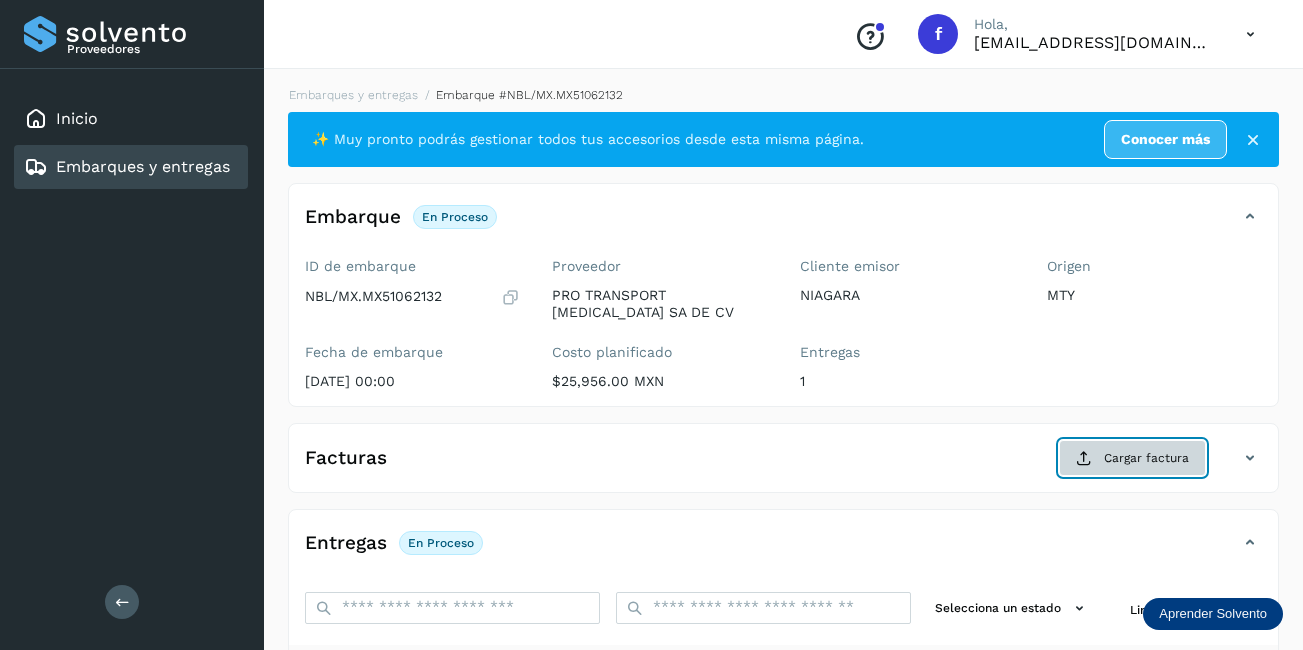 click on "Cargar factura" 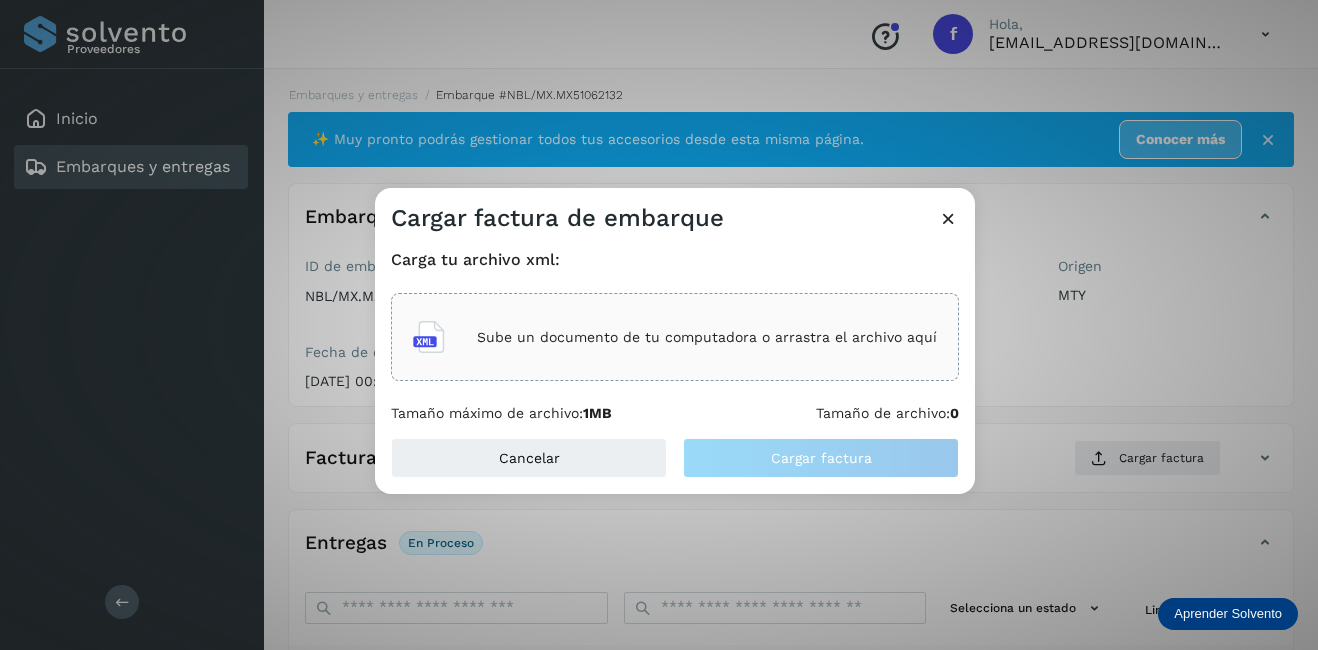 click on "Sube un documento de tu computadora o arrastra el archivo aquí" at bounding box center (707, 337) 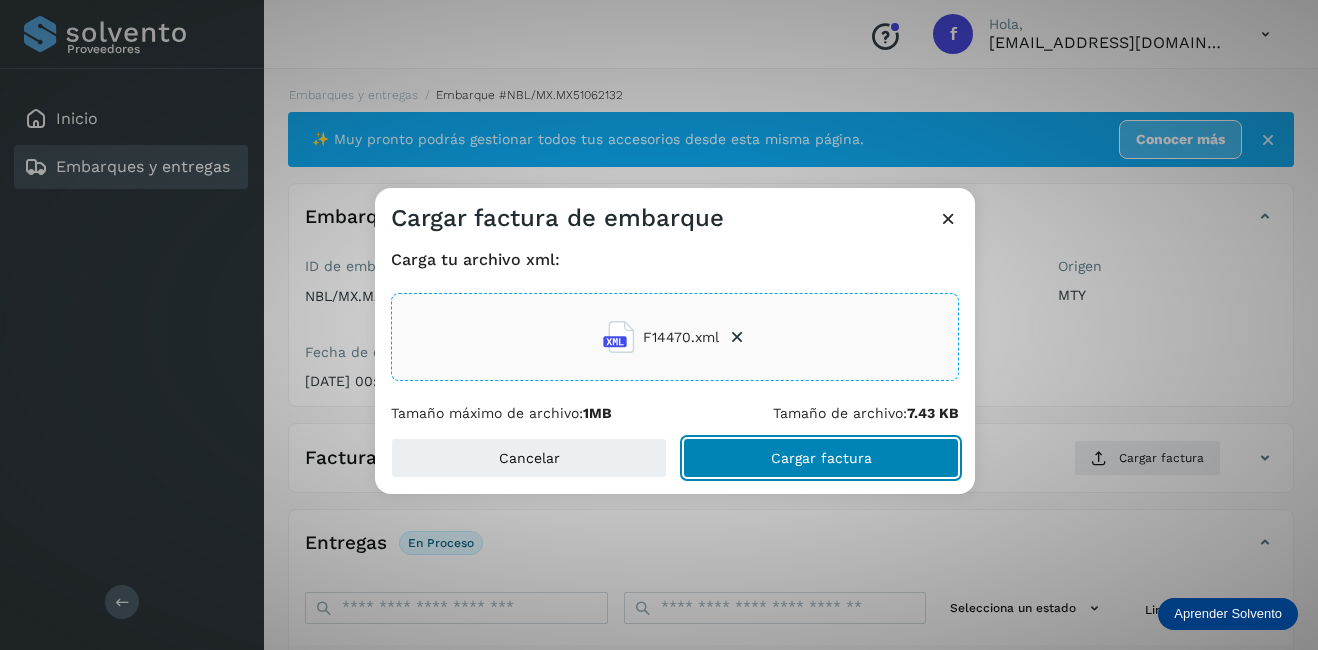 click on "Cargar factura" 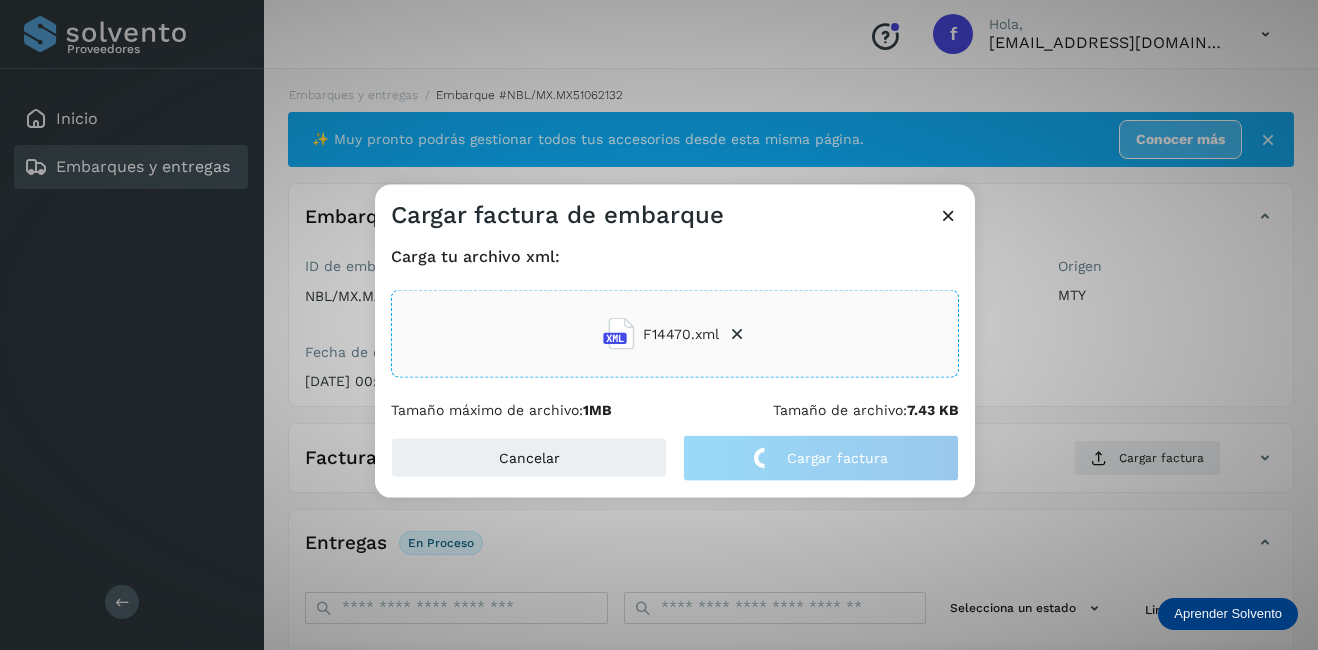 click on "Cargar factura de embarque Carga tu archivo xml: F14470.xml Tamaño máximo de archivo:  1MB Tamaño de archivo:  7.43 KB Cancelar Cargar factura" 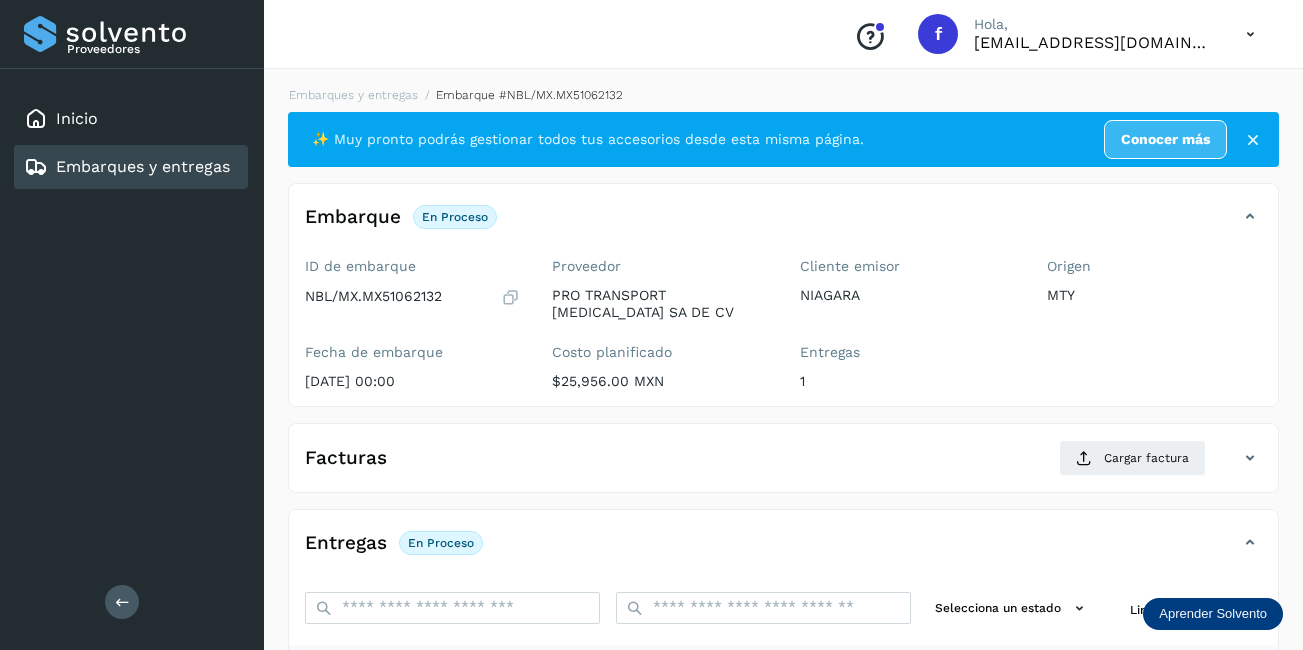 scroll, scrollTop: 300, scrollLeft: 0, axis: vertical 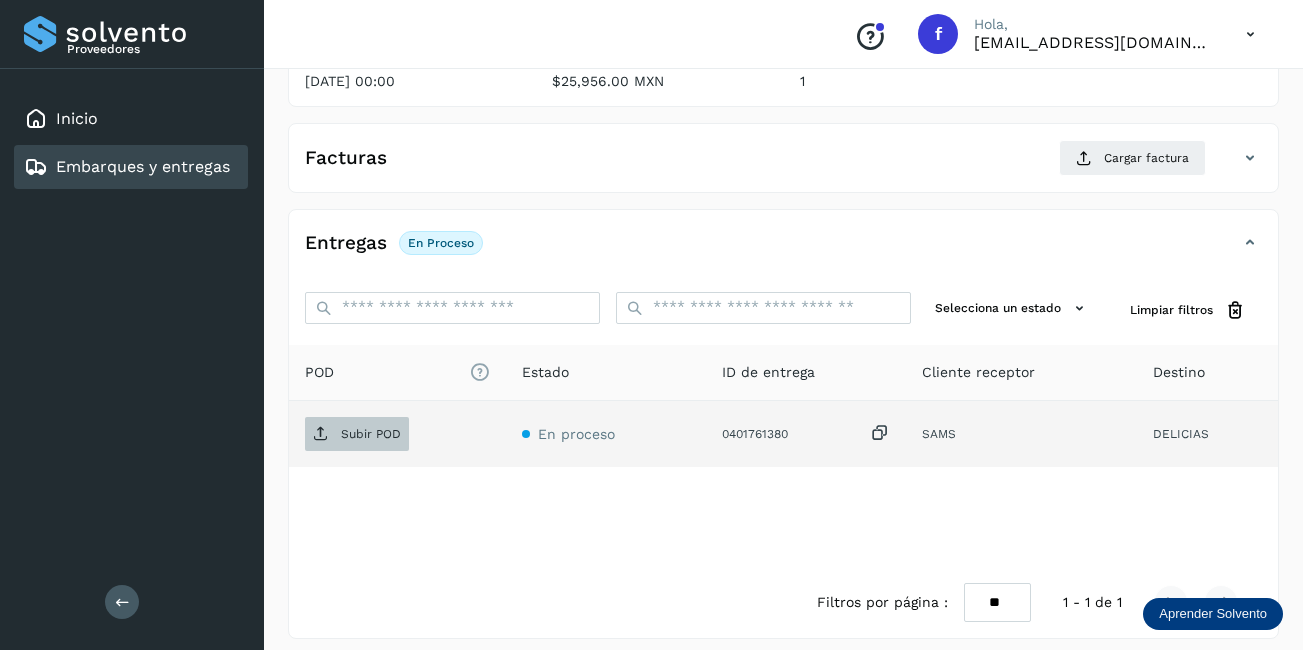 click on "Subir POD" at bounding box center [371, 434] 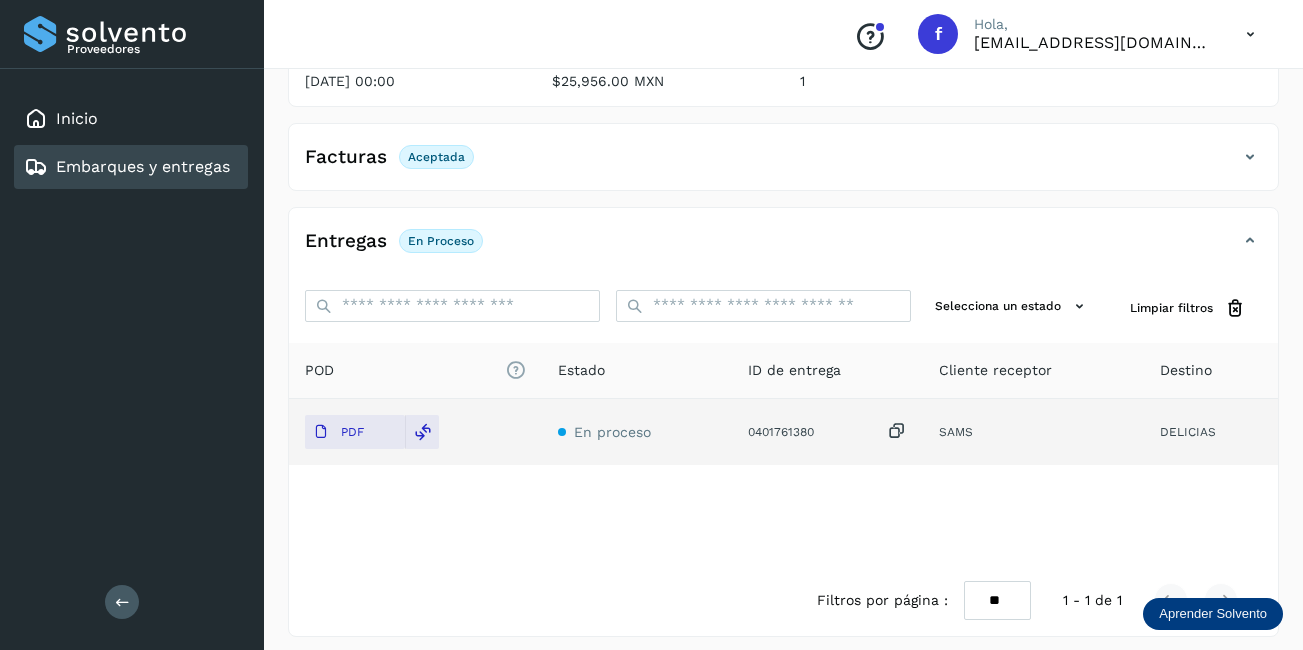 scroll, scrollTop: 0, scrollLeft: 0, axis: both 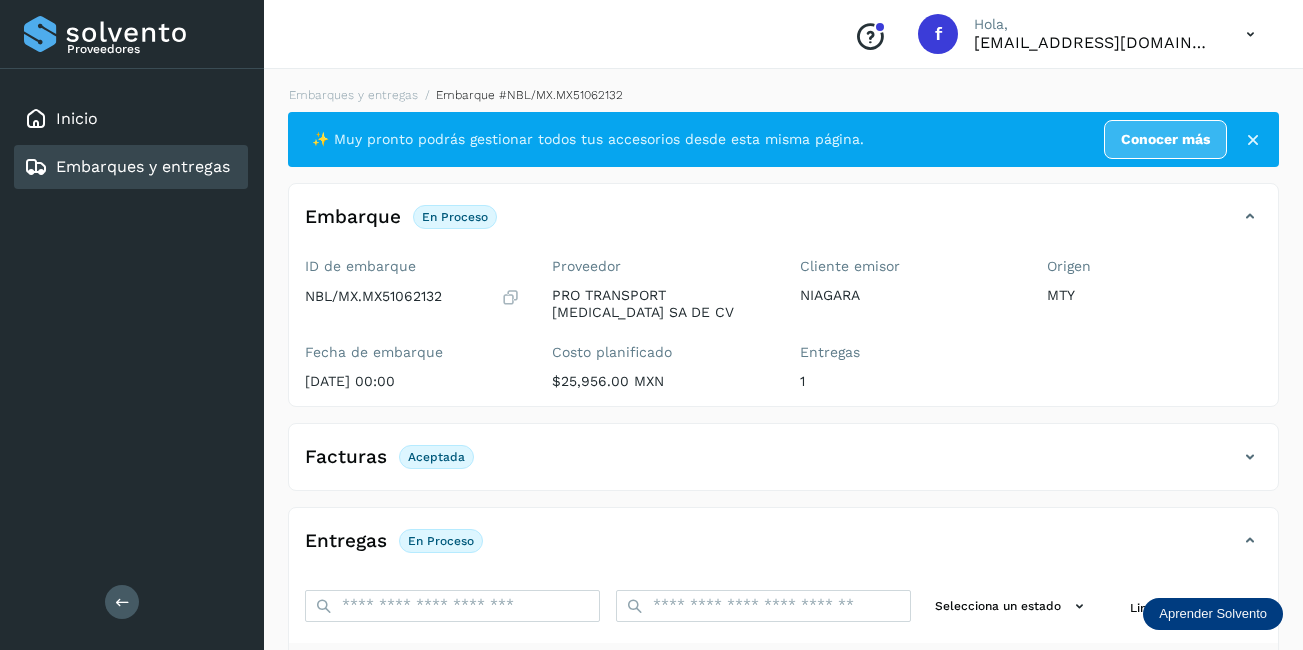 click on "Embarques y entregas" at bounding box center (143, 166) 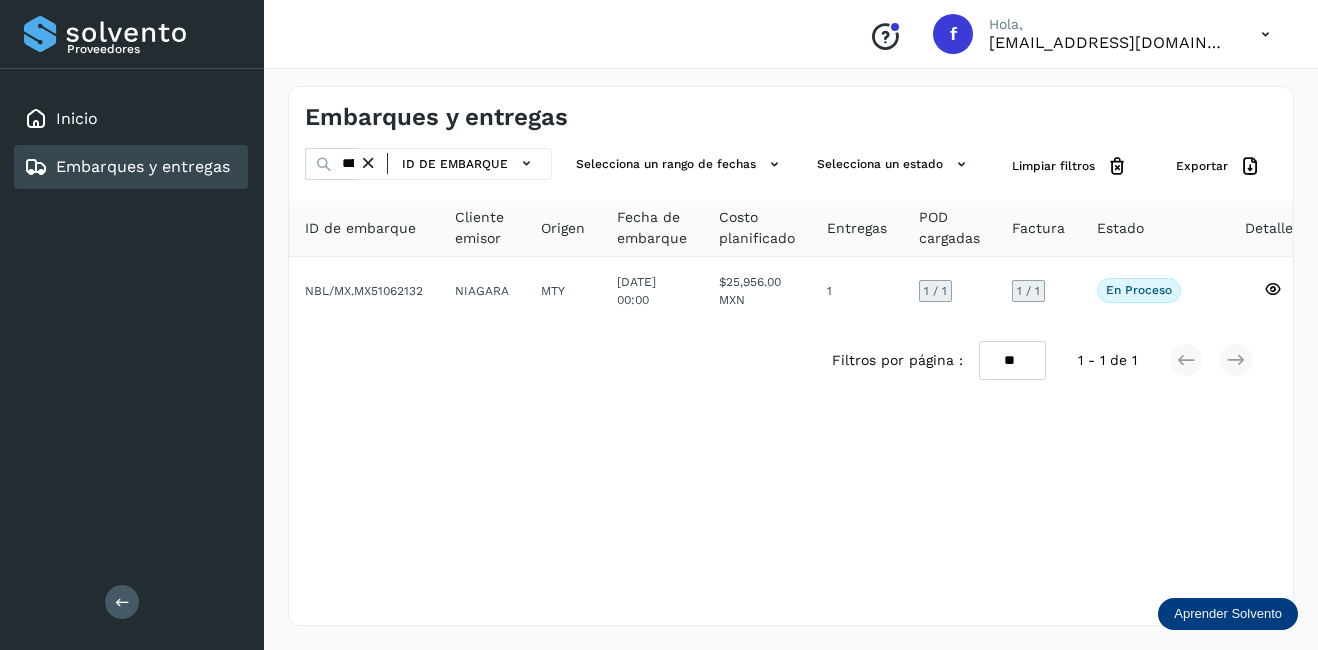 click at bounding box center (368, 163) 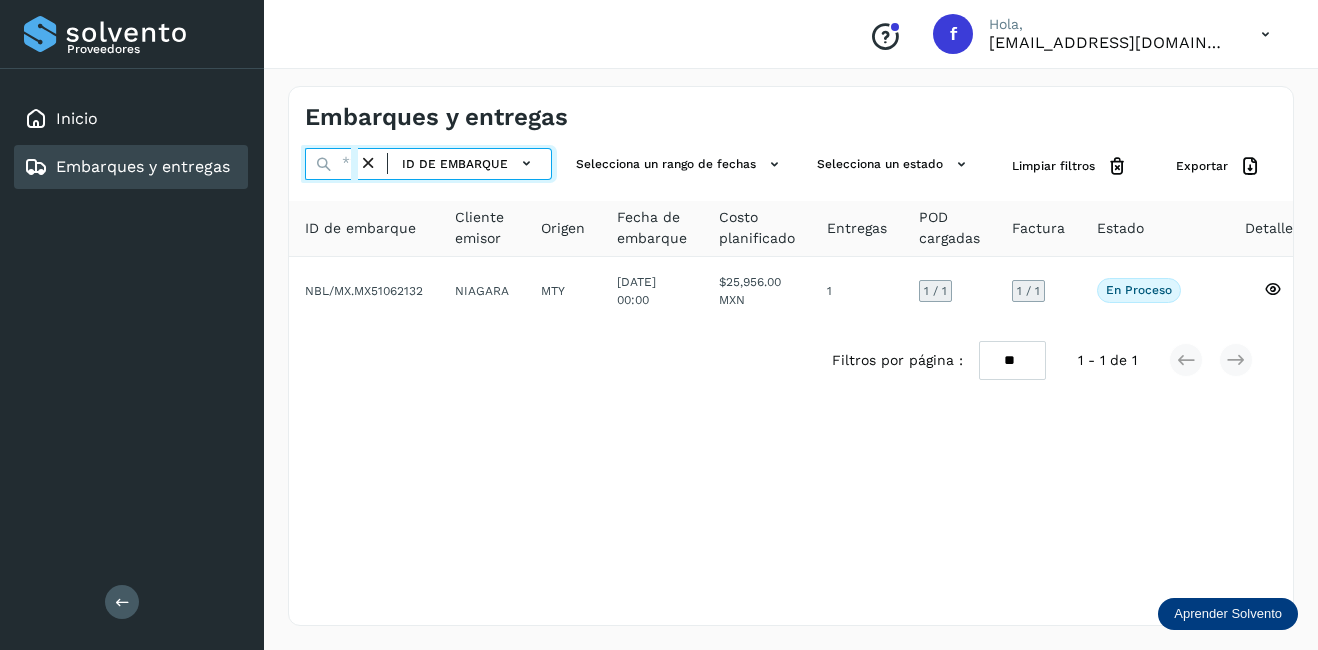 click at bounding box center (331, 164) 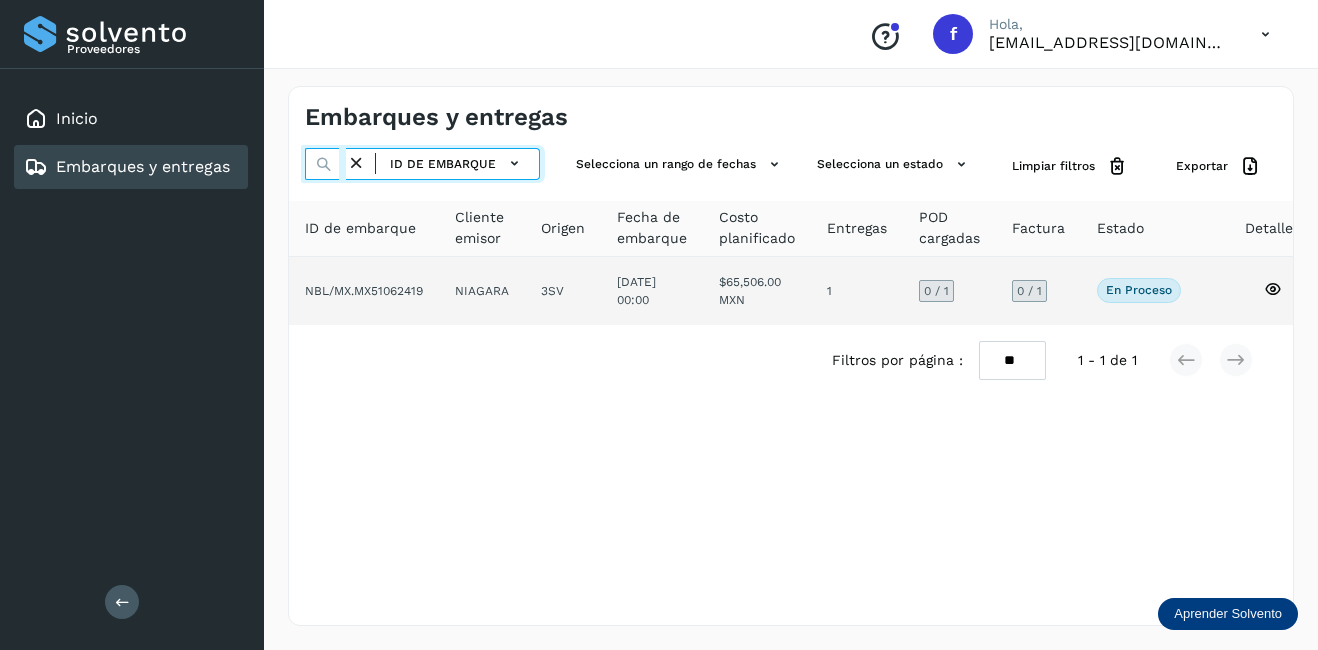 scroll, scrollTop: 0, scrollLeft: 50, axis: horizontal 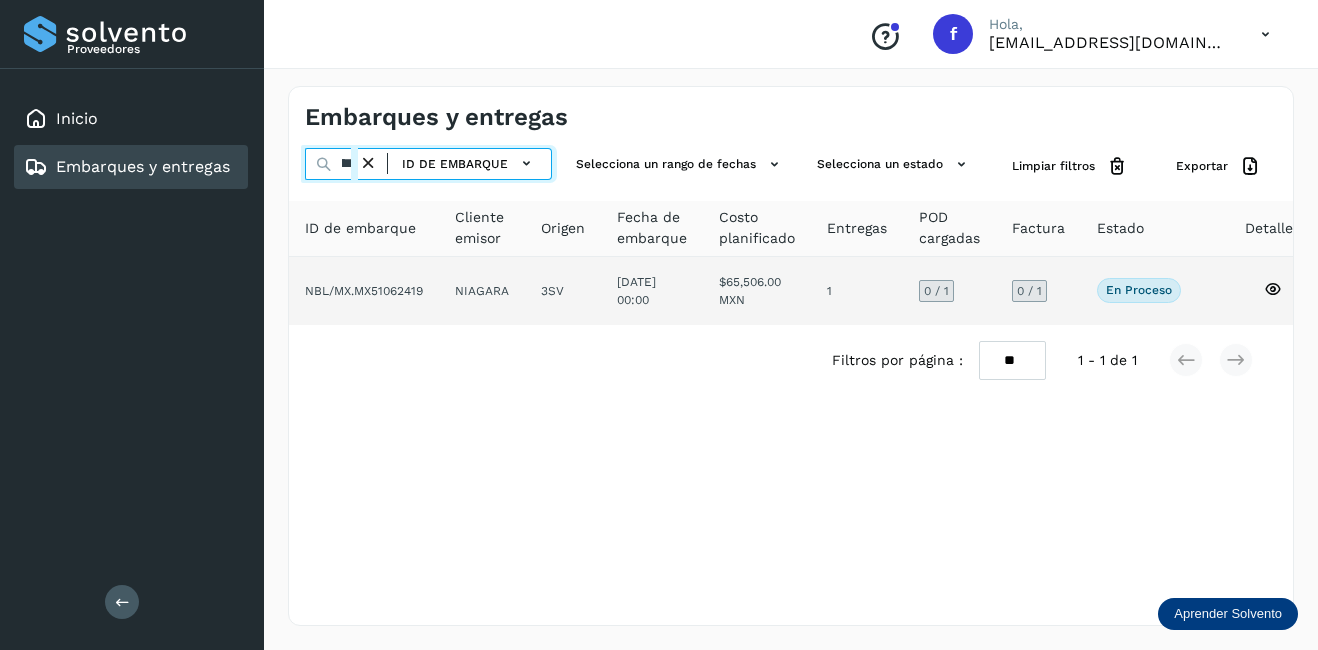 type on "********" 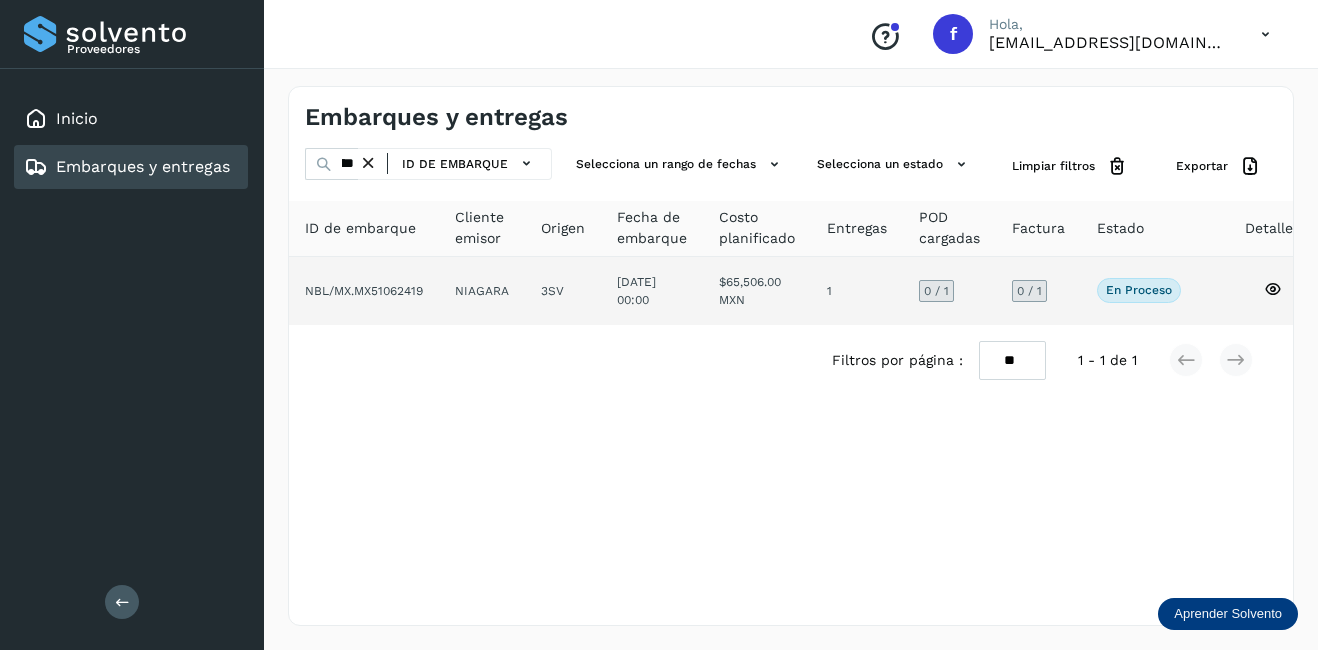 click 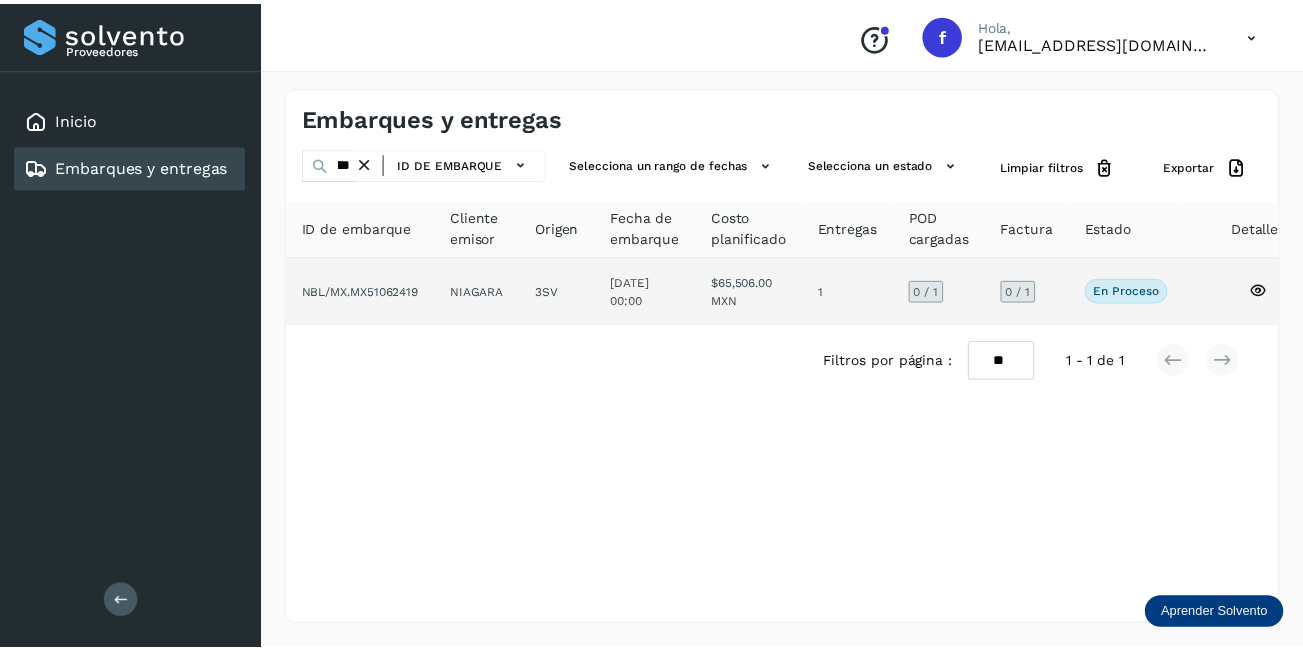 scroll, scrollTop: 0, scrollLeft: 0, axis: both 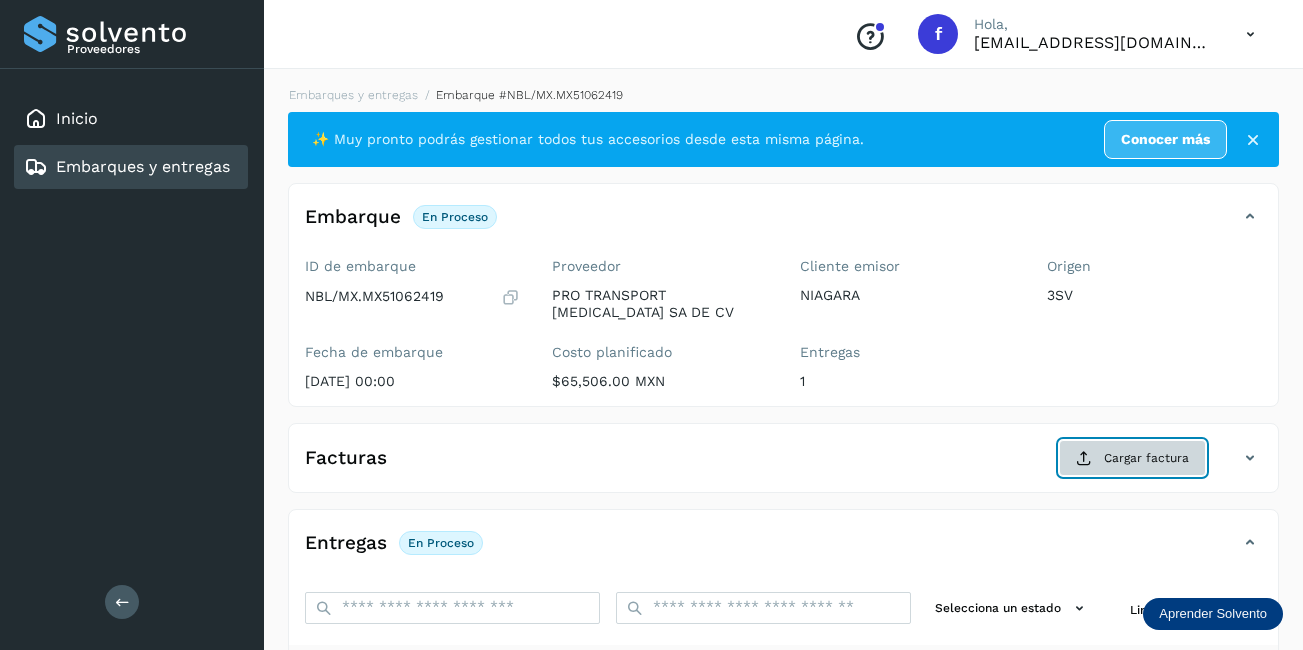 click on "Cargar factura" at bounding box center [1132, 458] 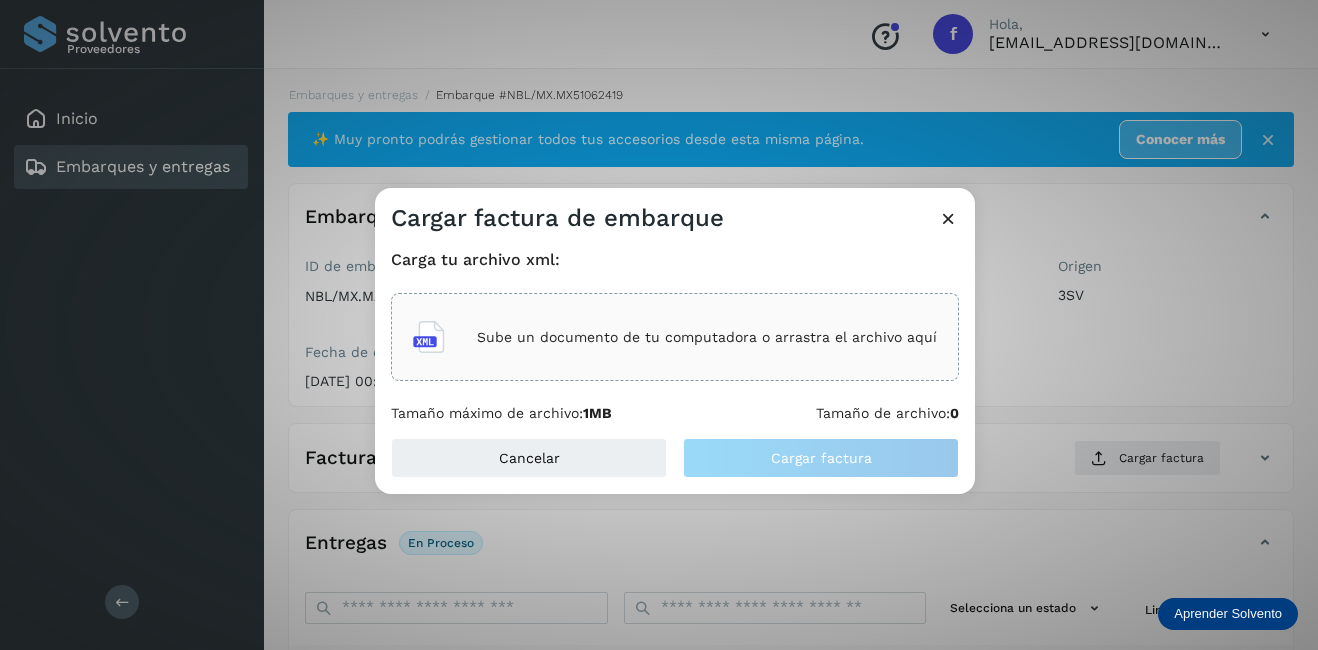 click on "Sube un documento de tu computadora o arrastra el archivo aquí" 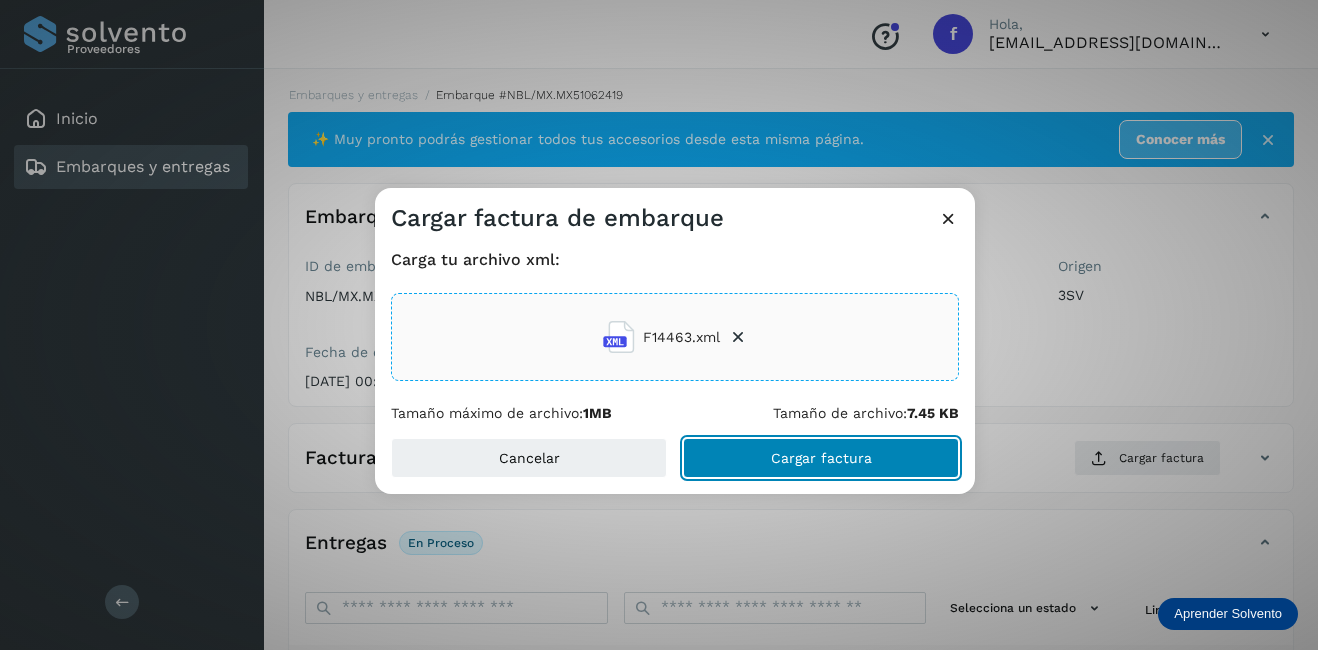 click on "Cargar factura" 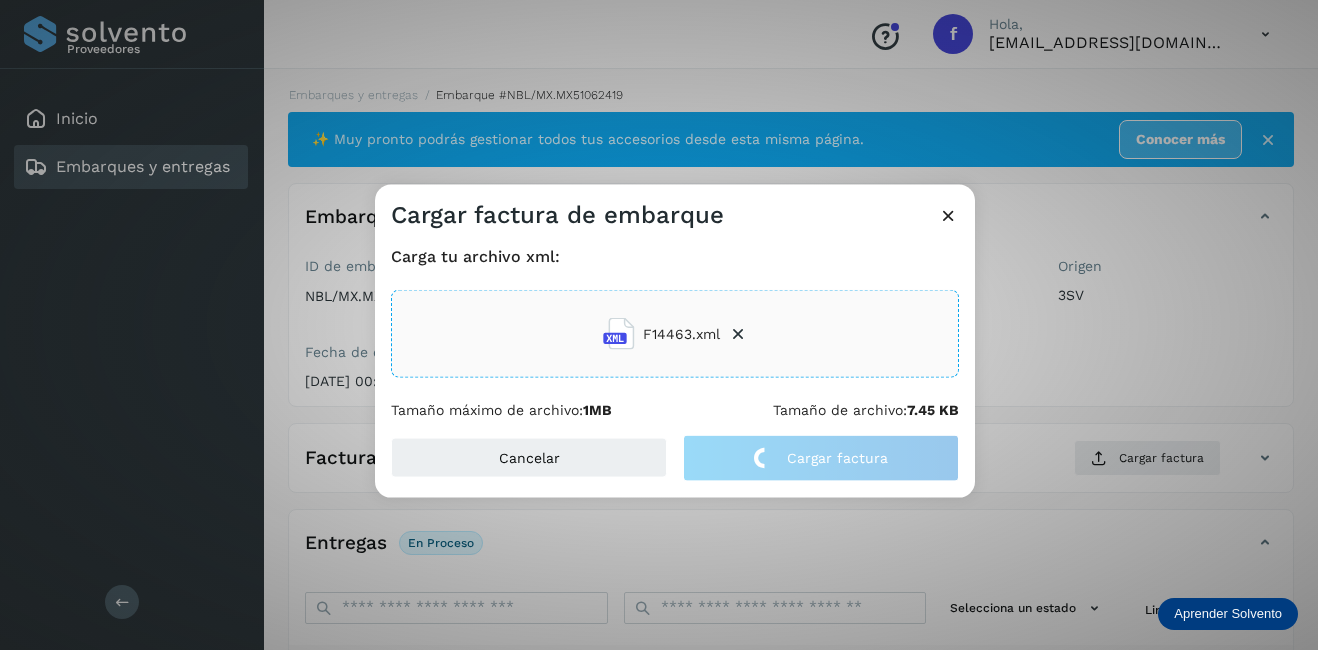 click on "Proveedores Inicio Embarques y entregas Salir
Conoce nuestros beneficios
f Hola, [EMAIL_ADDRESS][DOMAIN_NAME] Embarques y entregas Embarque #NBL/MX.MX51062419  ✨ Muy pronto podrás gestionar todos tus accesorios desde esta misma página. Conocer más Embarque En proceso
Verifica el estado de la factura o entregas asociadas a este embarque
ID de embarque NBL/MX.MX51062419 Fecha de embarque [DATE] 00:00 Proveedor PRO TRANSPORT [MEDICAL_DATA] SA DE CV Costo planificado  $65,506.00 MXN  Cliente emisor NIAGARA Entregas 1 Origen 3SV Facturas Cargar factura Aún no has subido ninguna factura Cargar factura de embarque Carga tu archivo xml: F14463.xml Tamaño máximo de archivo:  1MB Tamaño de archivo:  7.45 KB Cancelar Cargar factura Entregas En proceso Selecciona un estado Limpiar filtros POD
El tamaño máximo de archivo es de 20 Mb.
Estado ID de entrega **" 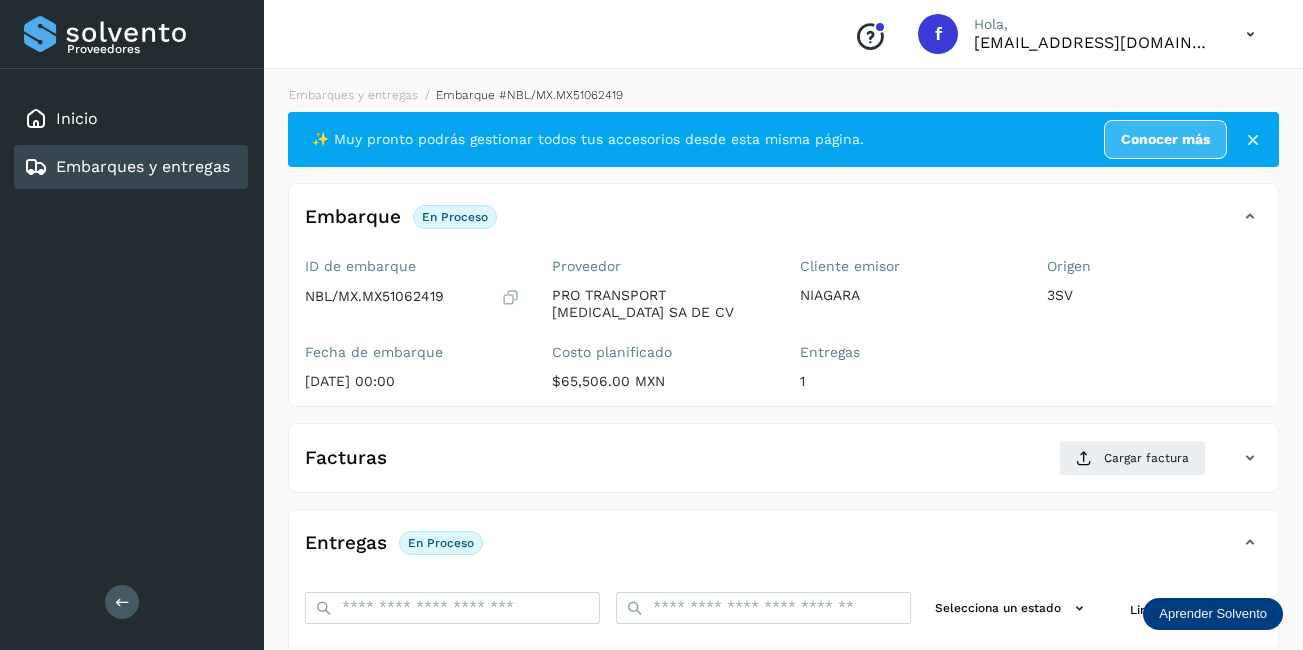 scroll, scrollTop: 200, scrollLeft: 0, axis: vertical 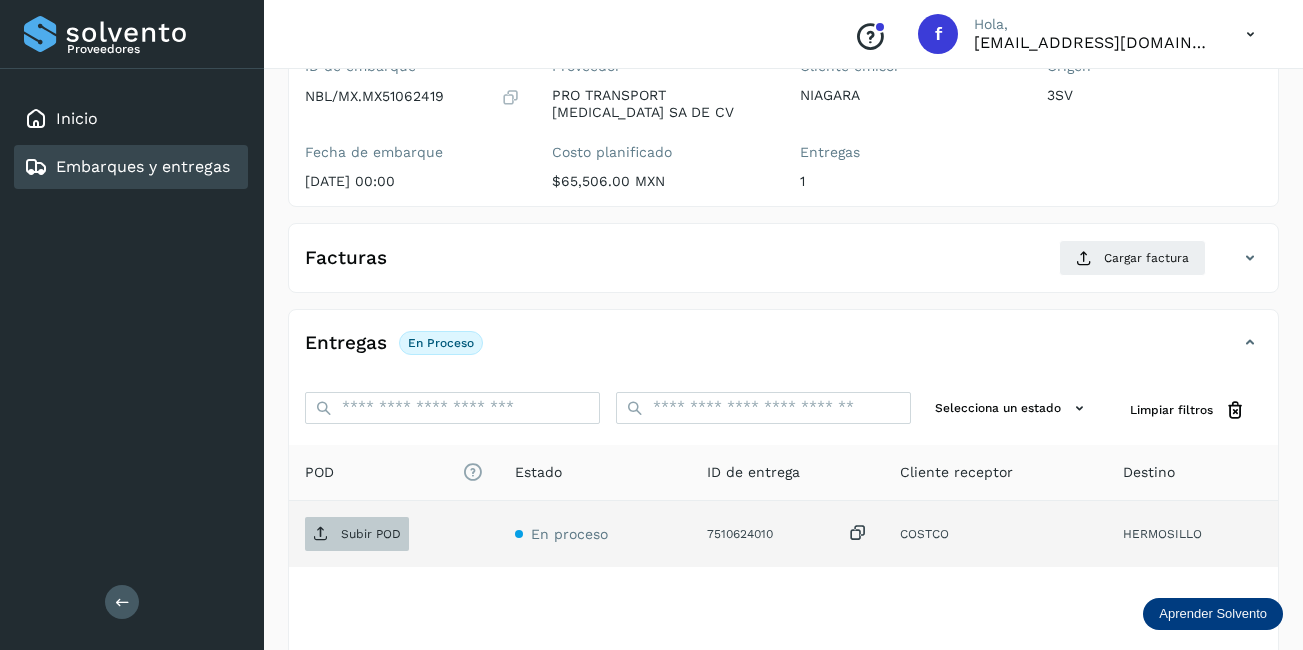 click on "Subir POD" at bounding box center (357, 534) 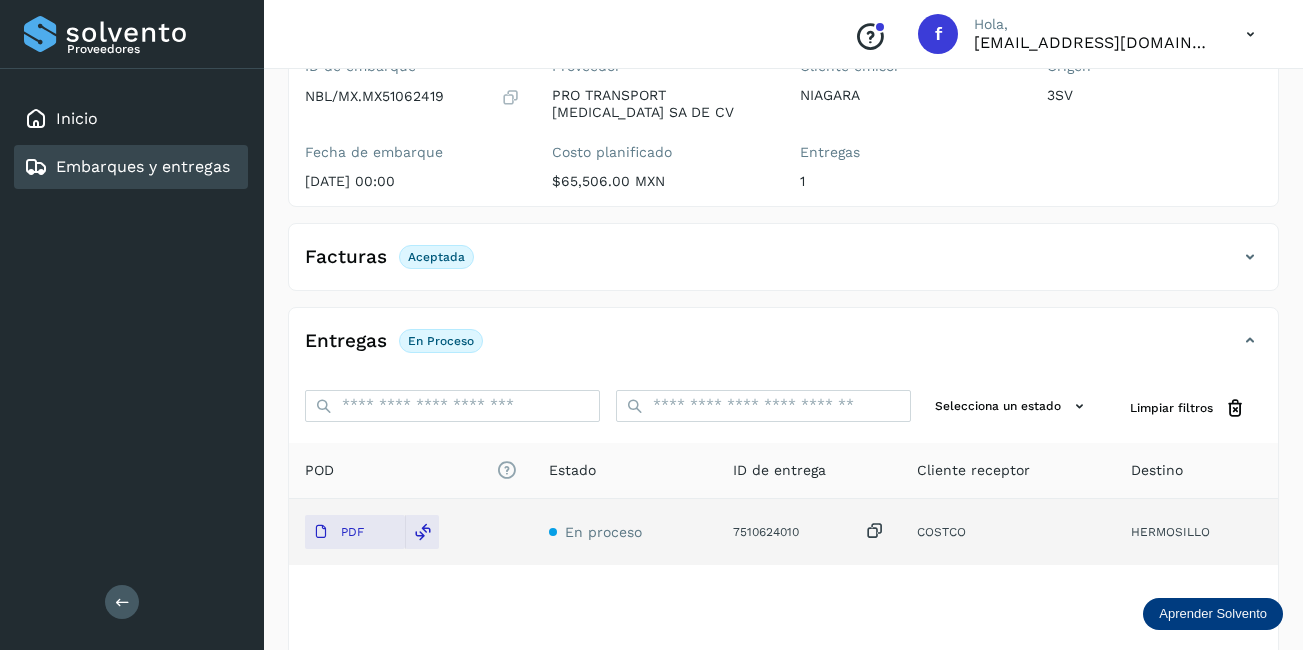 scroll, scrollTop: 100, scrollLeft: 0, axis: vertical 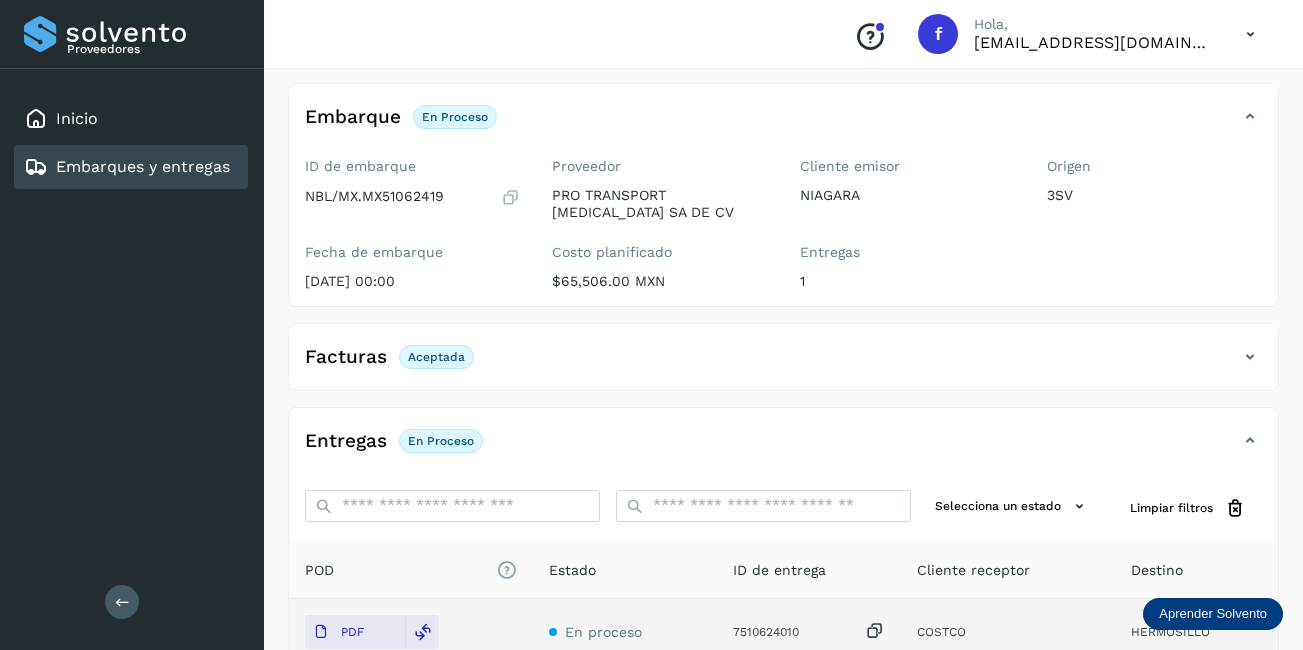 click on "Embarques y entregas" at bounding box center [143, 166] 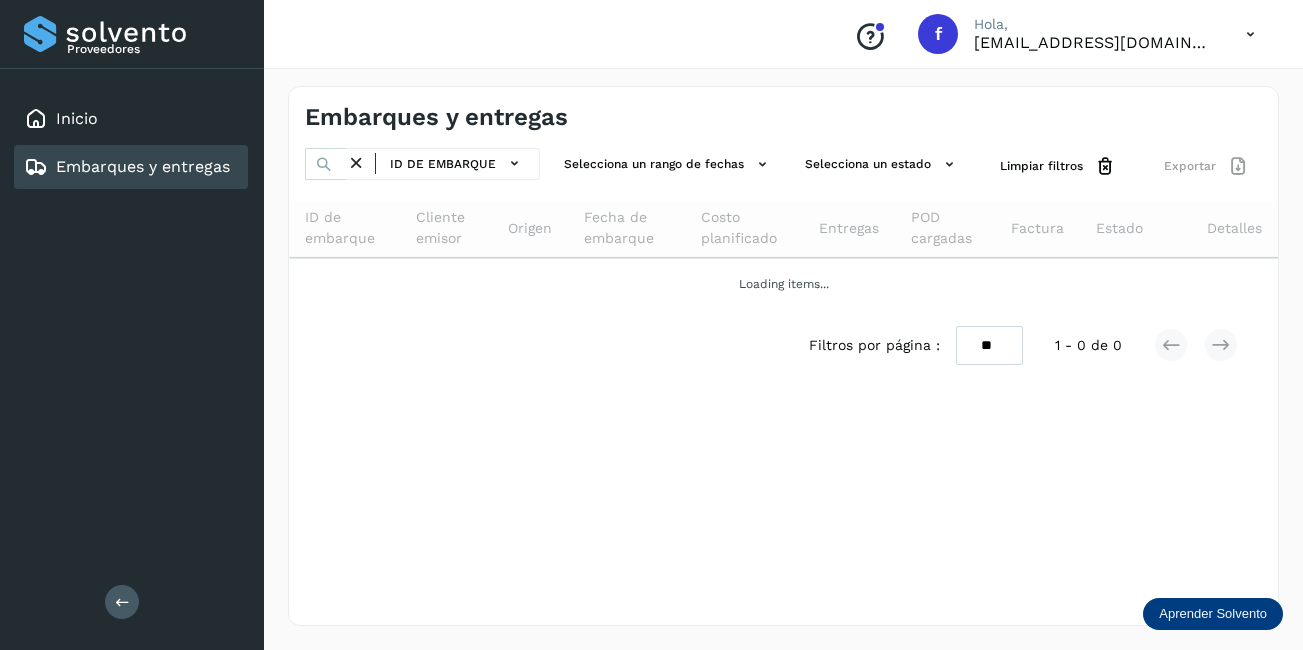 scroll, scrollTop: 0, scrollLeft: 0, axis: both 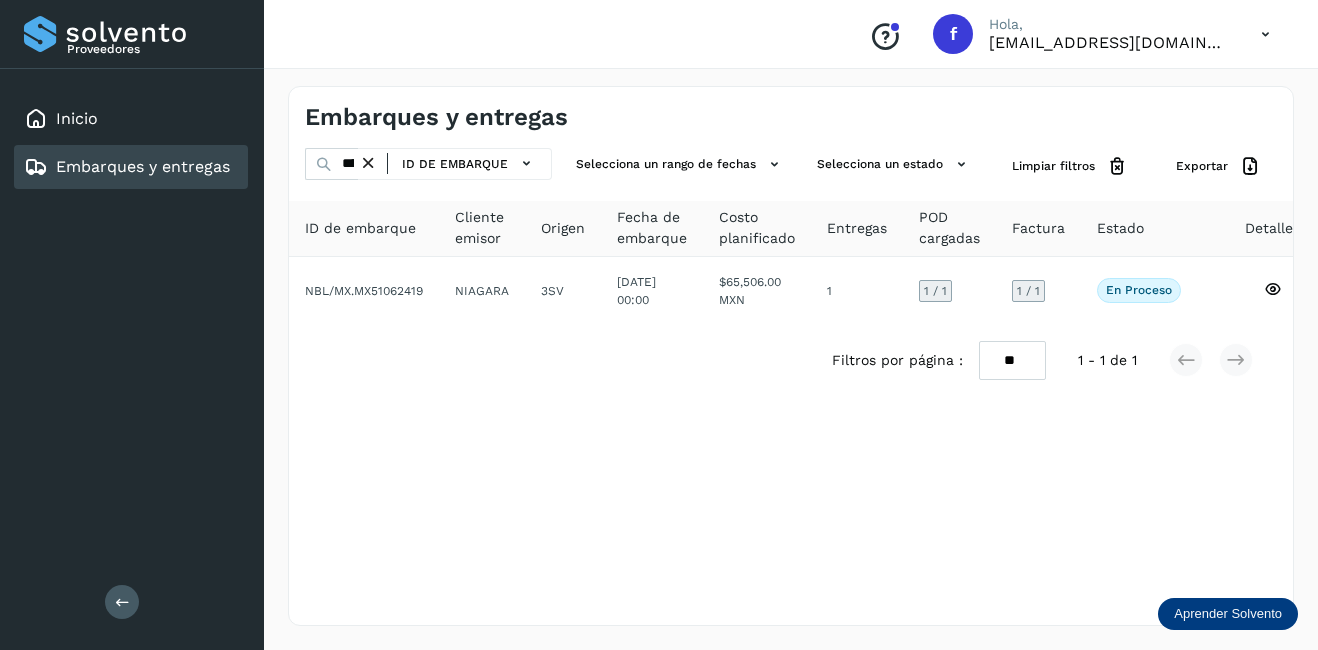 click at bounding box center [368, 163] 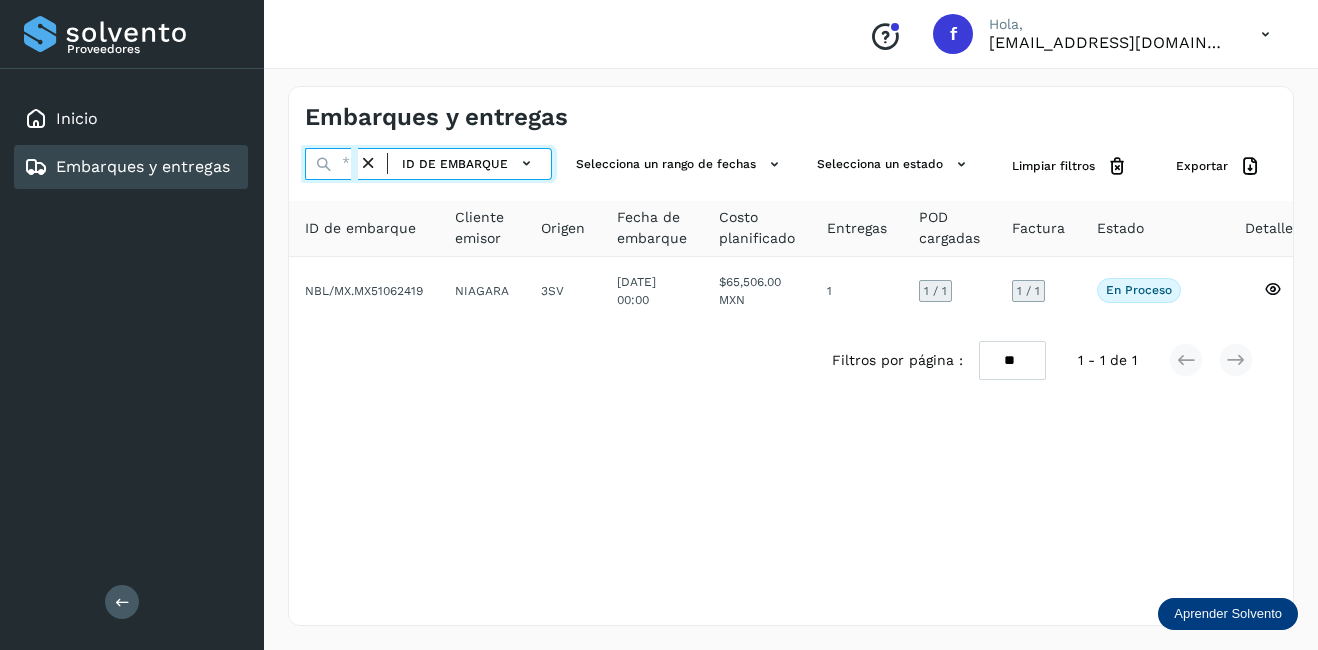 click at bounding box center (331, 164) 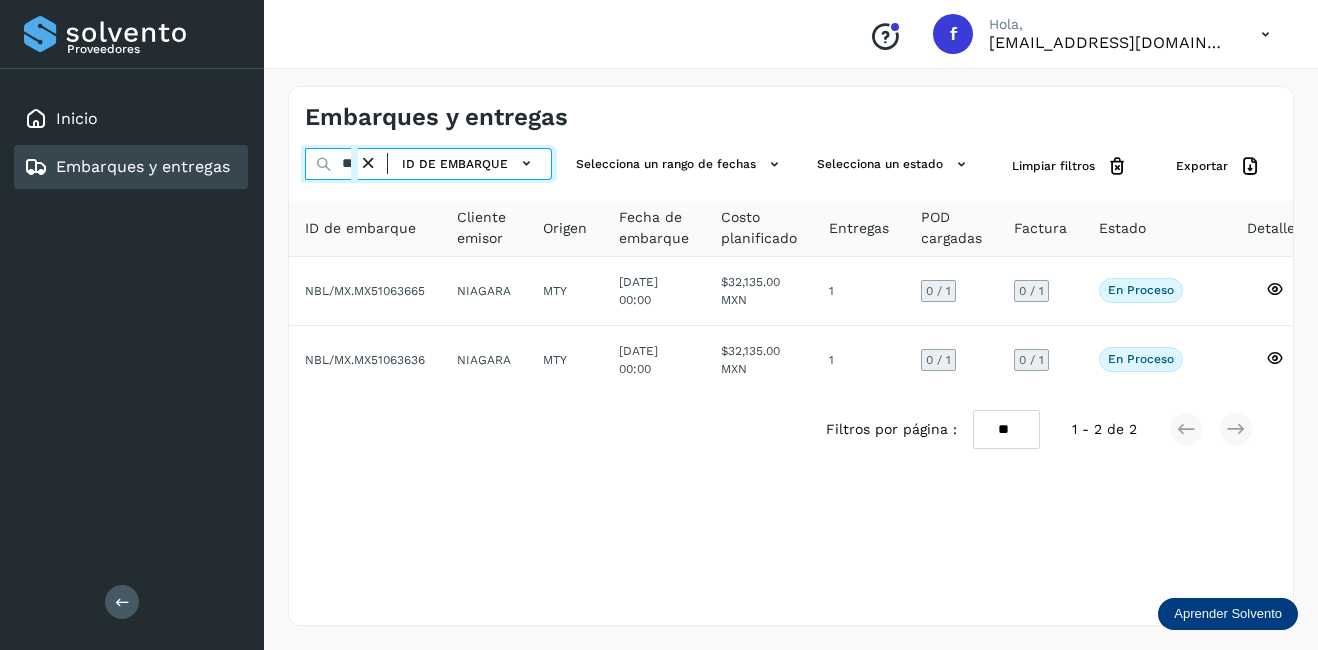 scroll, scrollTop: 0, scrollLeft: 1, axis: horizontal 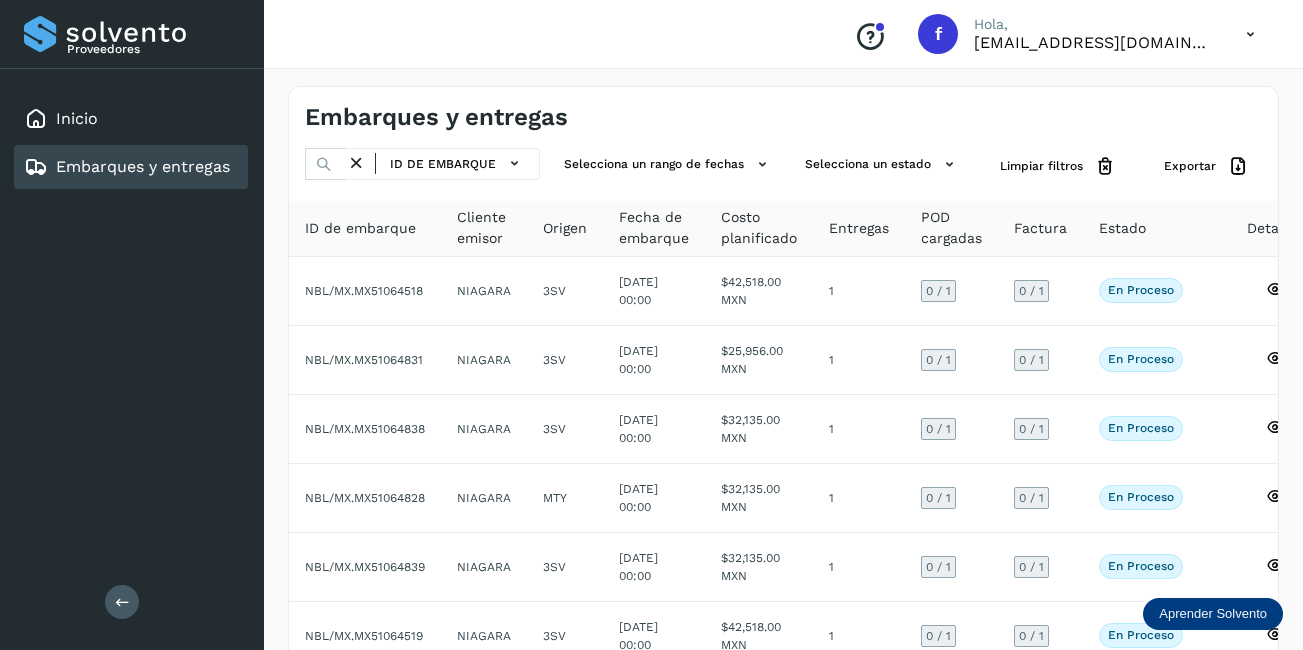 click at bounding box center (356, 163) 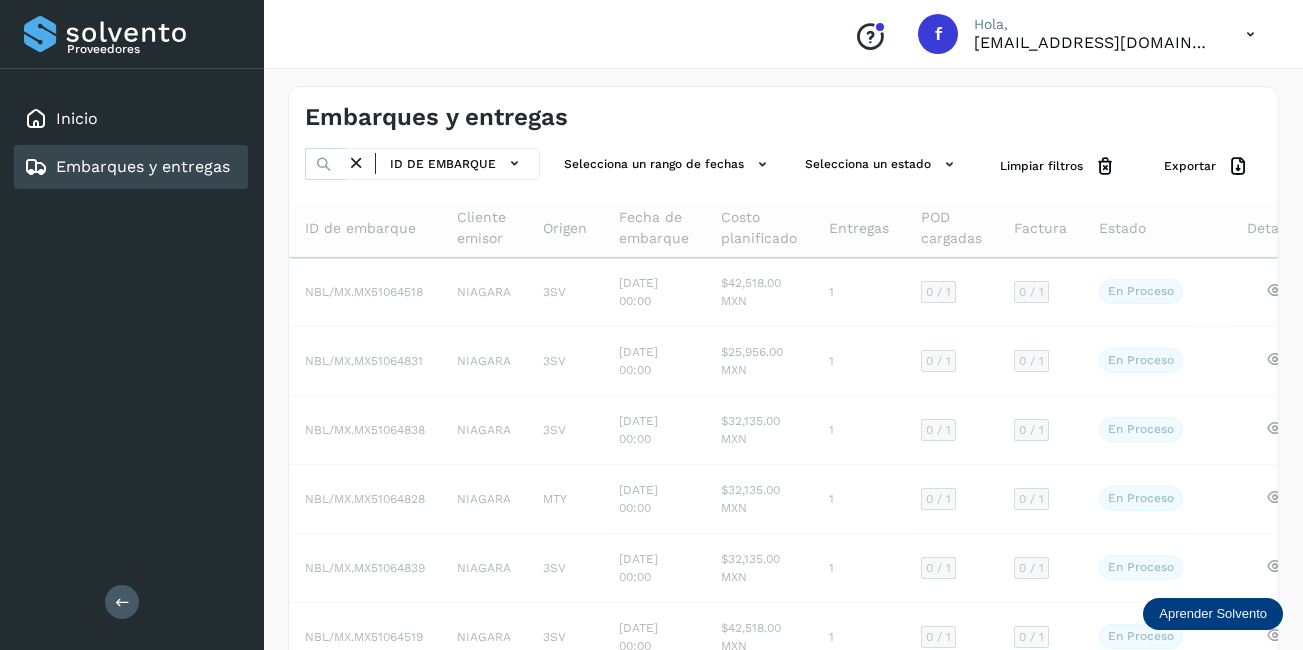 click on "ID de embarque" at bounding box center [422, 164] 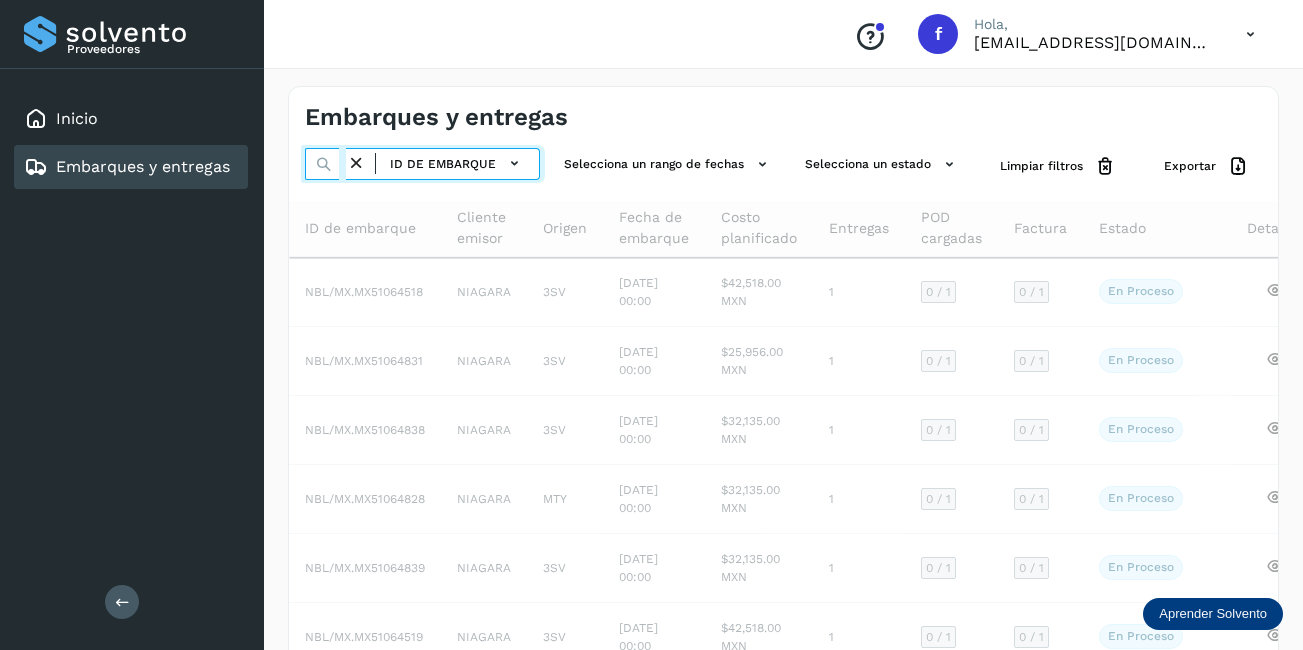 click at bounding box center [325, 164] 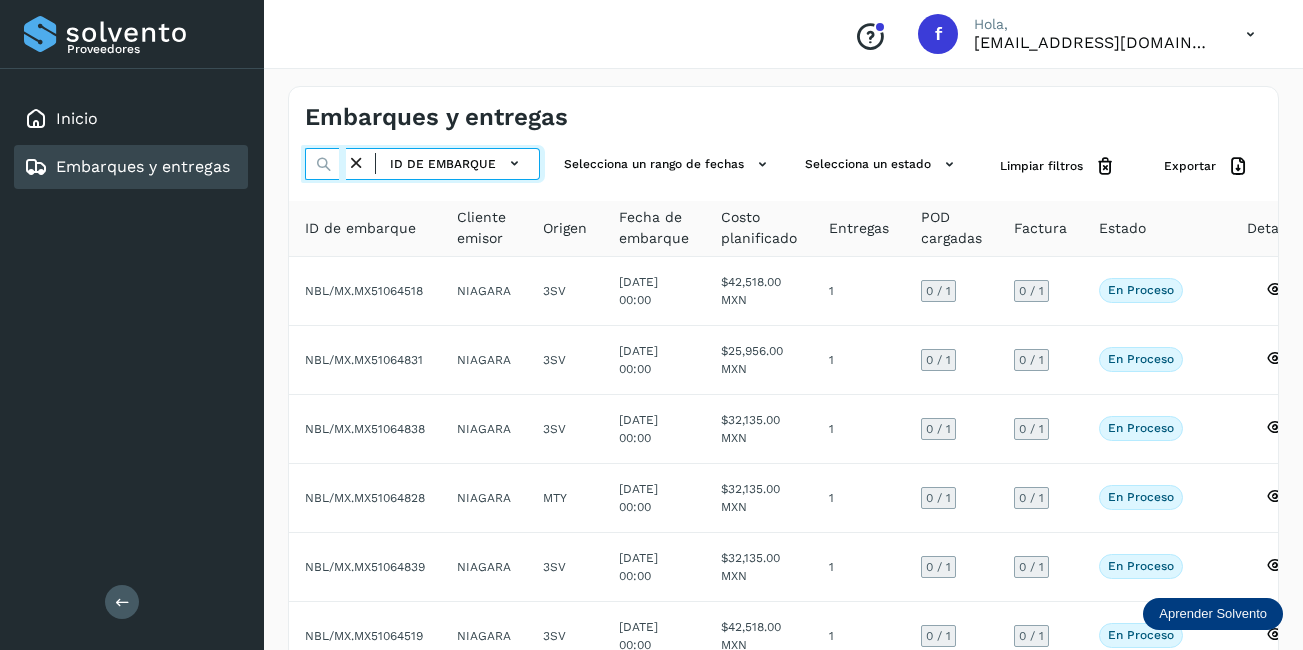 scroll, scrollTop: 0, scrollLeft: 129, axis: horizontal 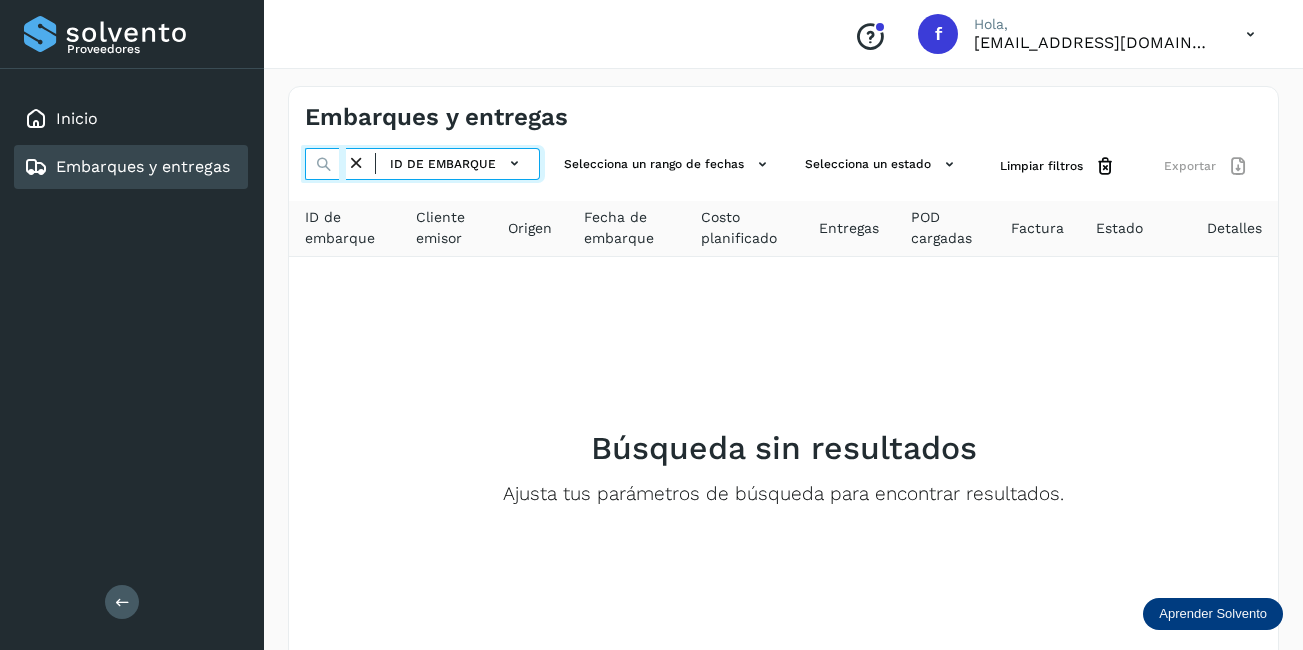 type on "**********" 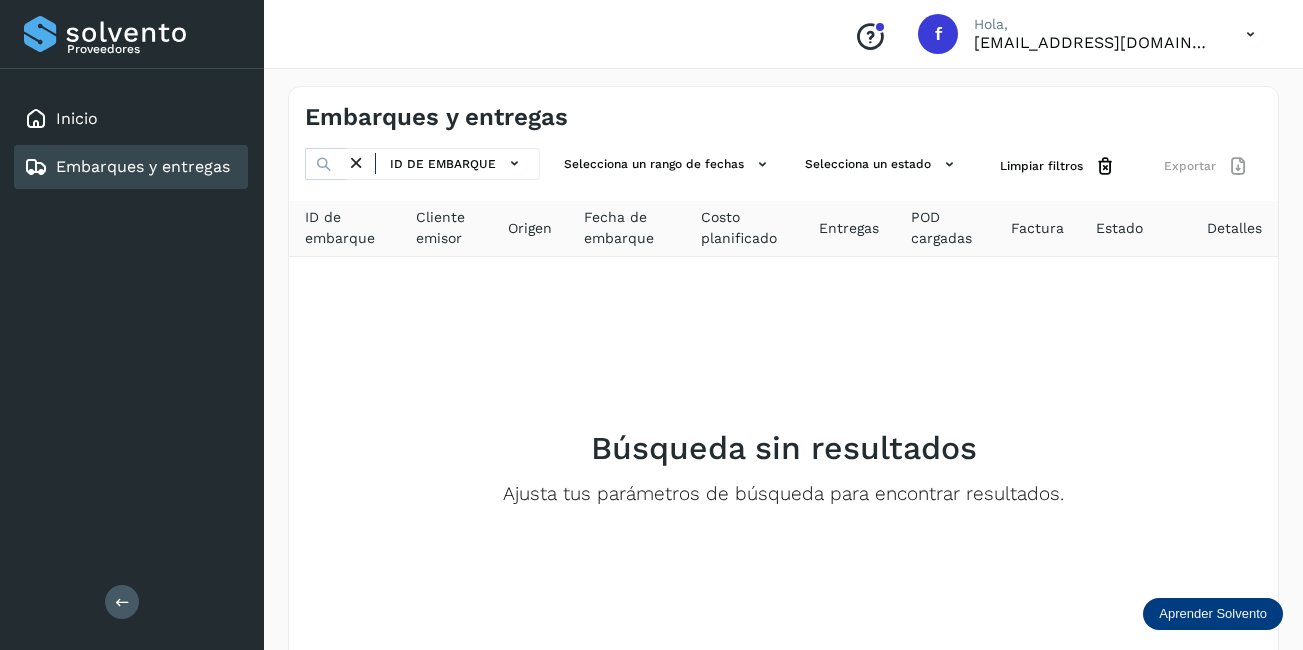 scroll, scrollTop: 0, scrollLeft: 0, axis: both 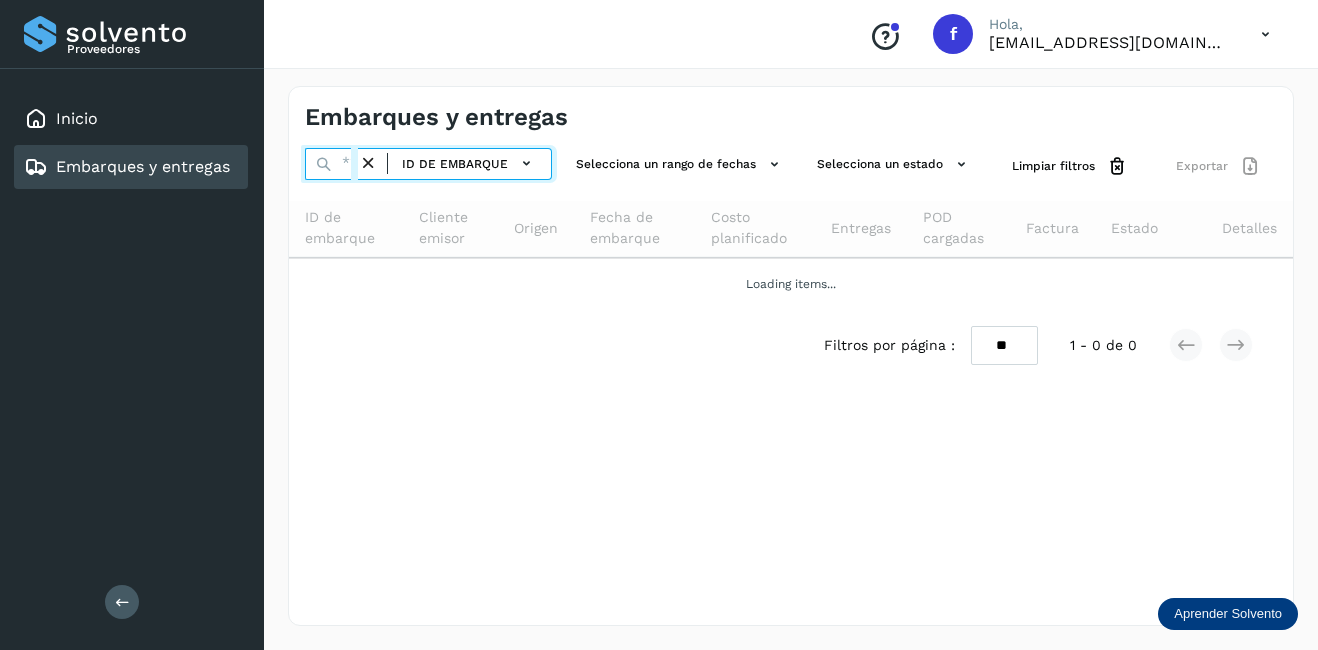click at bounding box center (331, 164) 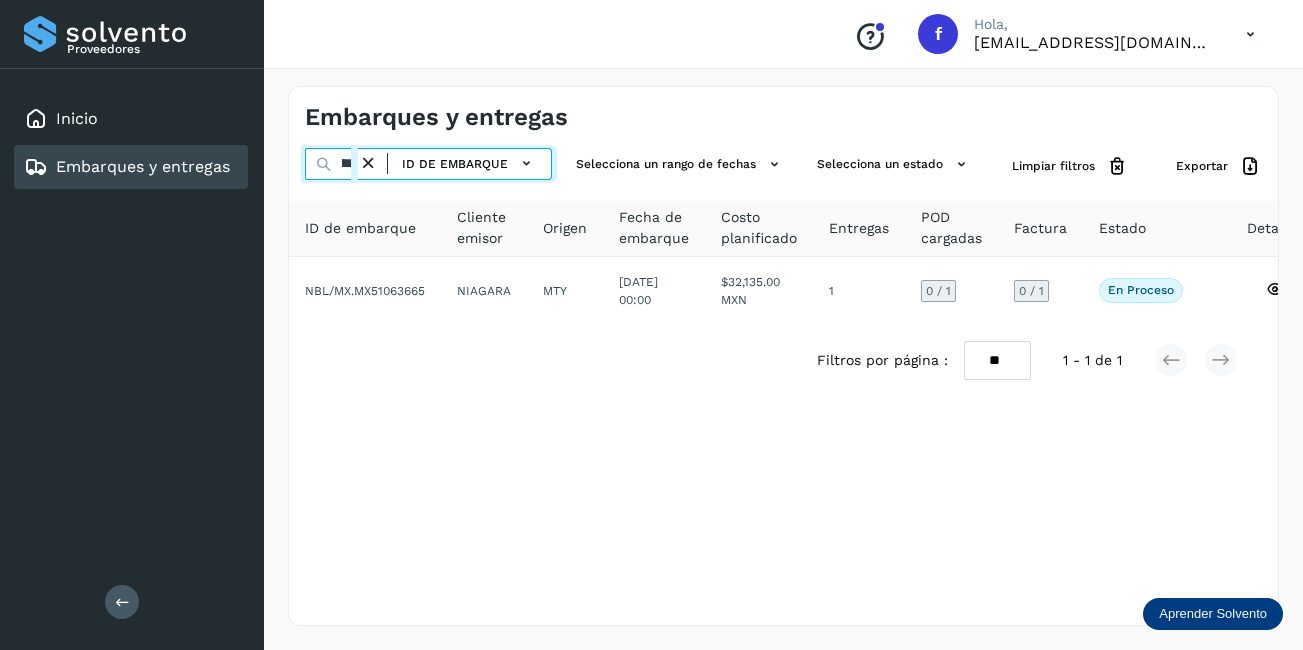 scroll, scrollTop: 0, scrollLeft: 53, axis: horizontal 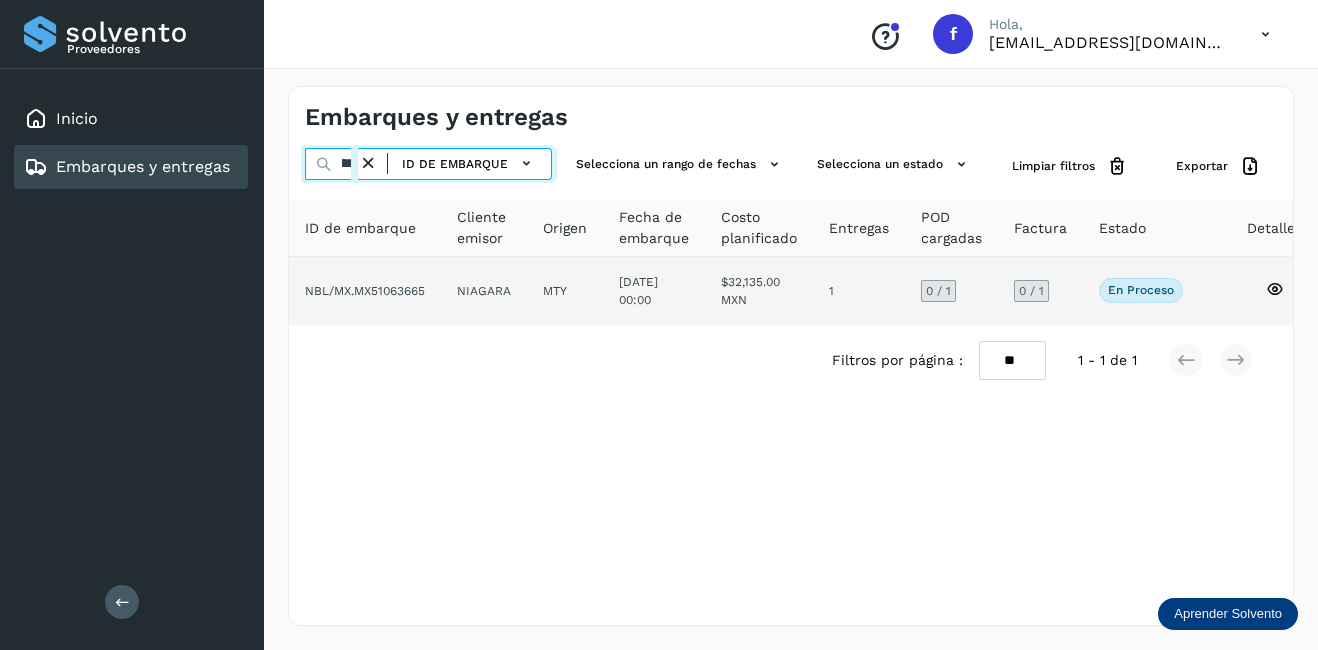 type on "********" 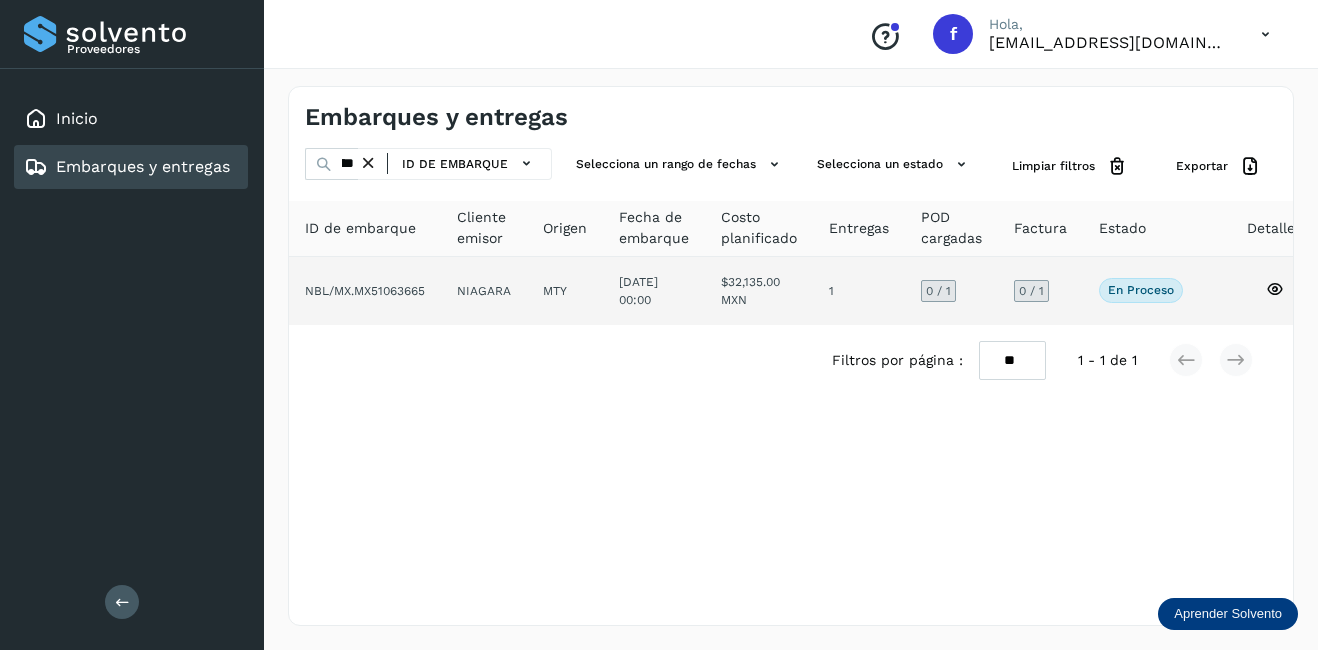 click on "NIAGARA" 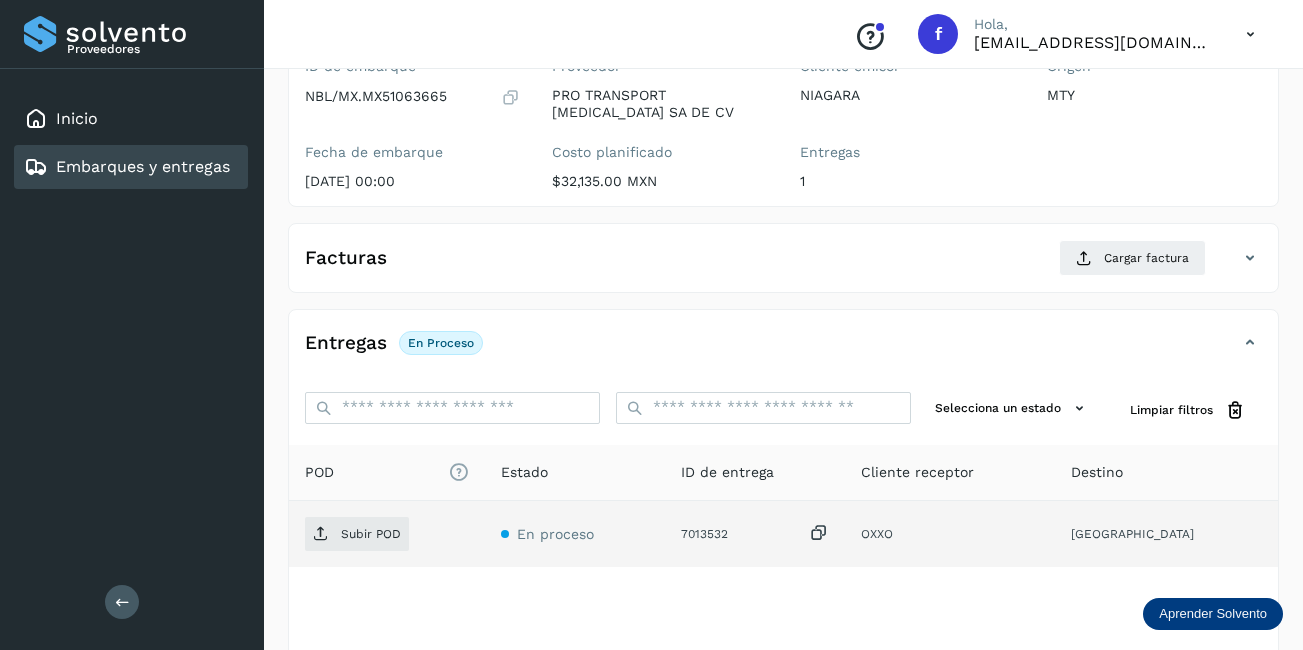 scroll, scrollTop: 313, scrollLeft: 0, axis: vertical 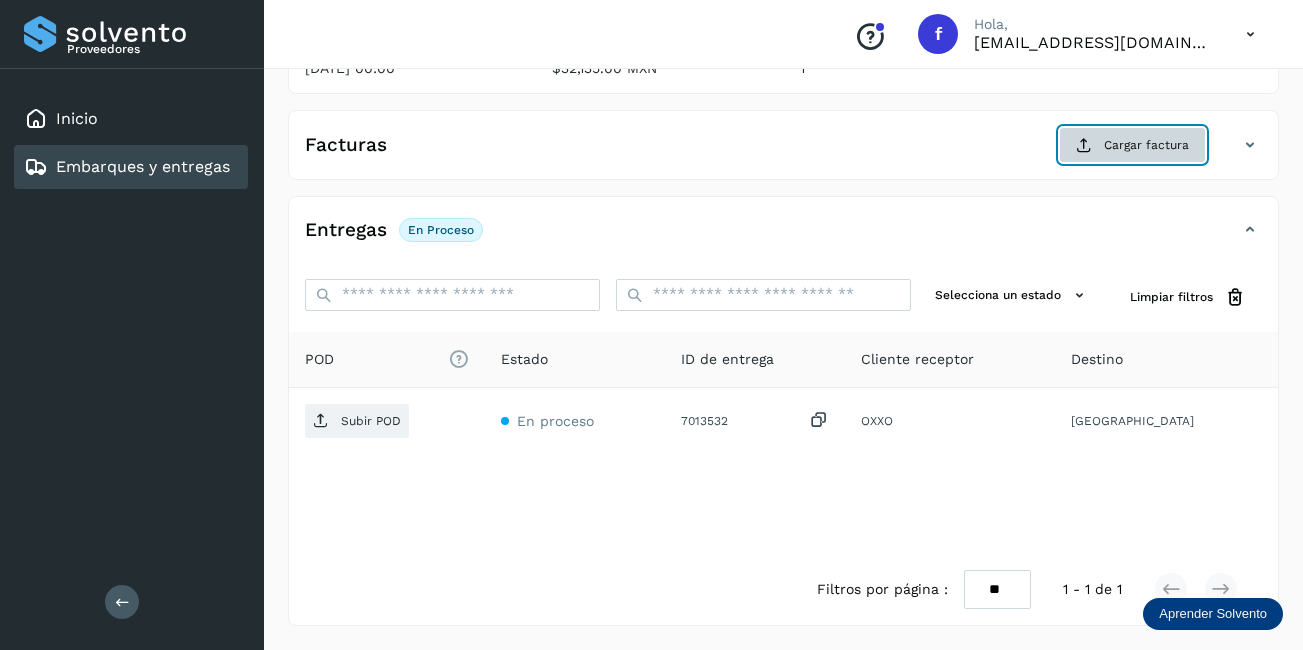 click on "Cargar factura" 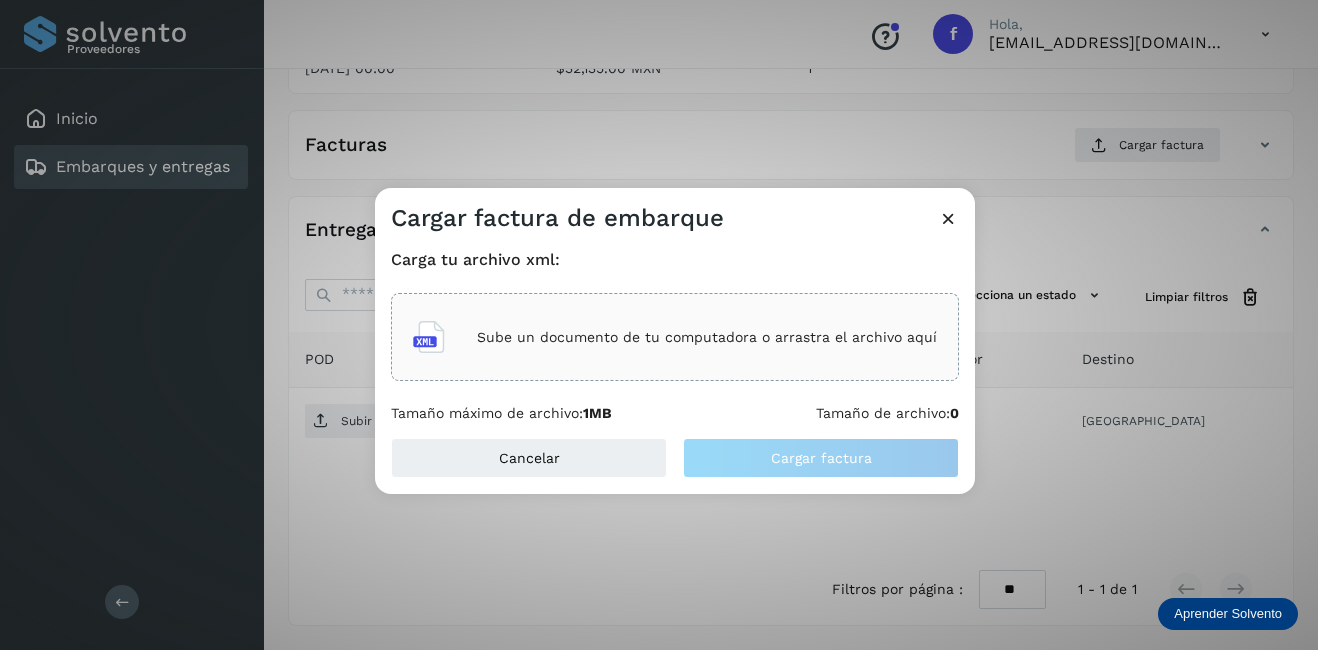 click on "Sube un documento de tu computadora o arrastra el archivo aquí" at bounding box center (707, 337) 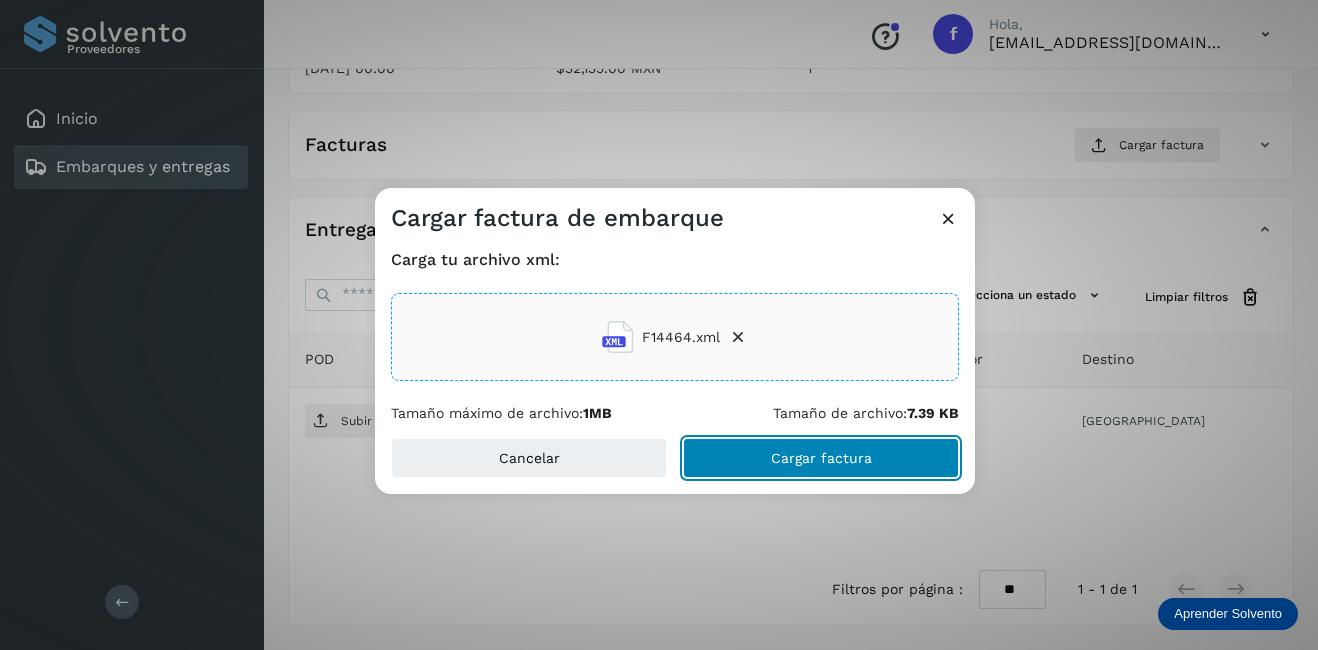 click on "Cargar factura" 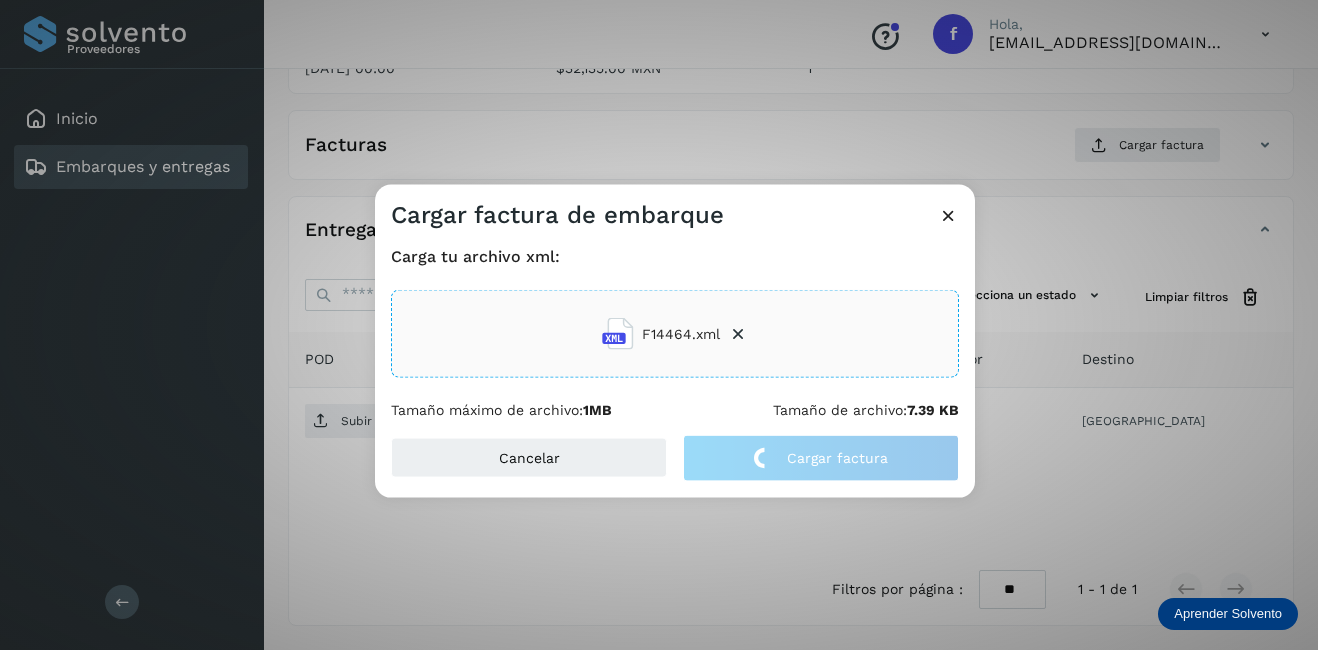 click on "Cargar factura de embarque Carga tu archivo xml: F14464.xml Tamaño máximo de archivo:  1MB Tamaño de archivo:  7.39 KB Cancelar Cargar factura" 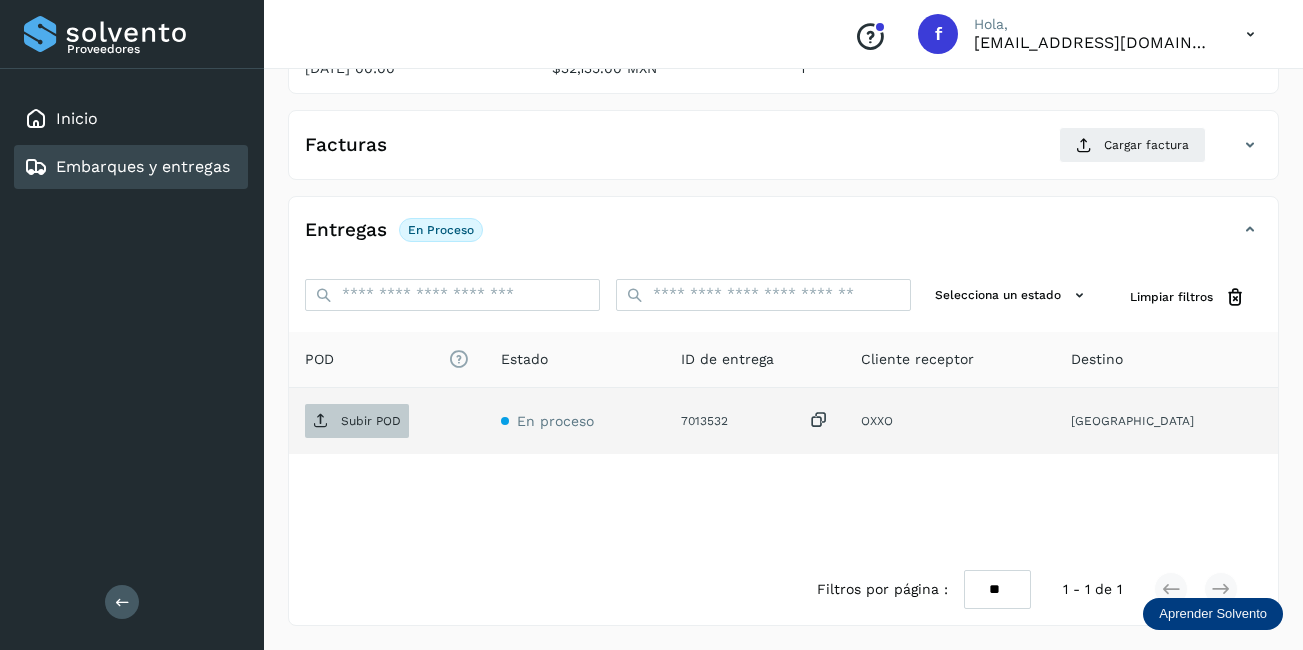 click on "Subir POD" at bounding box center (371, 421) 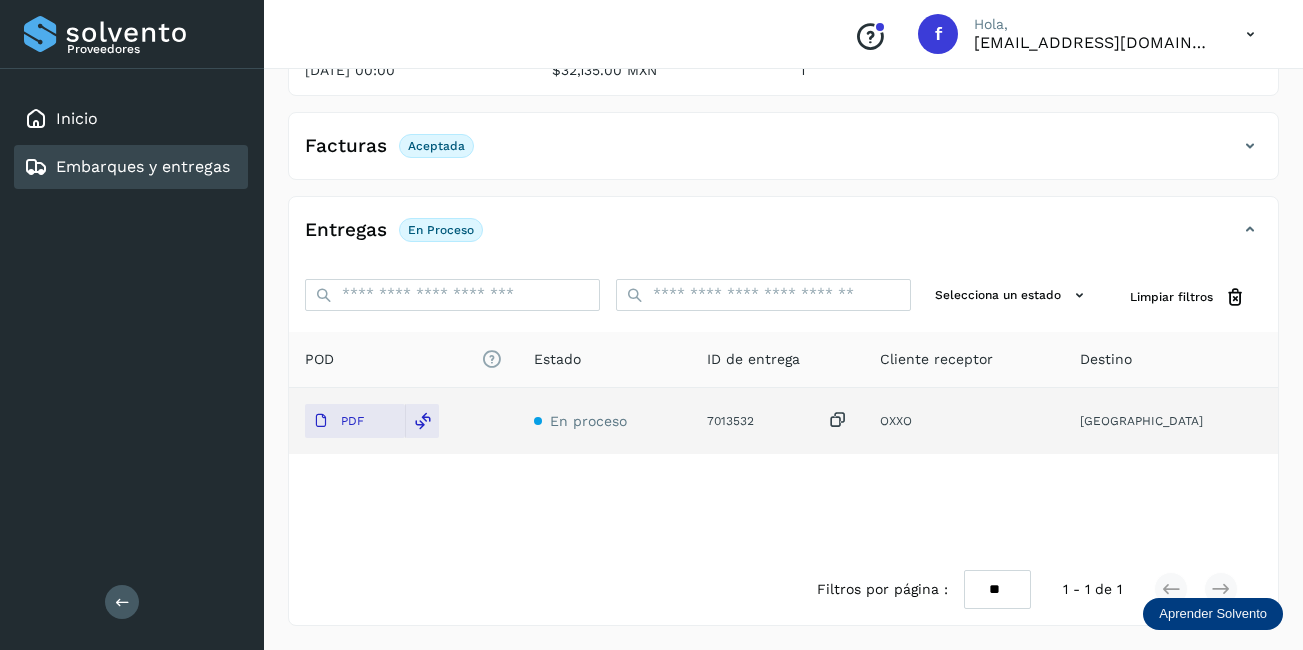 scroll, scrollTop: 111, scrollLeft: 0, axis: vertical 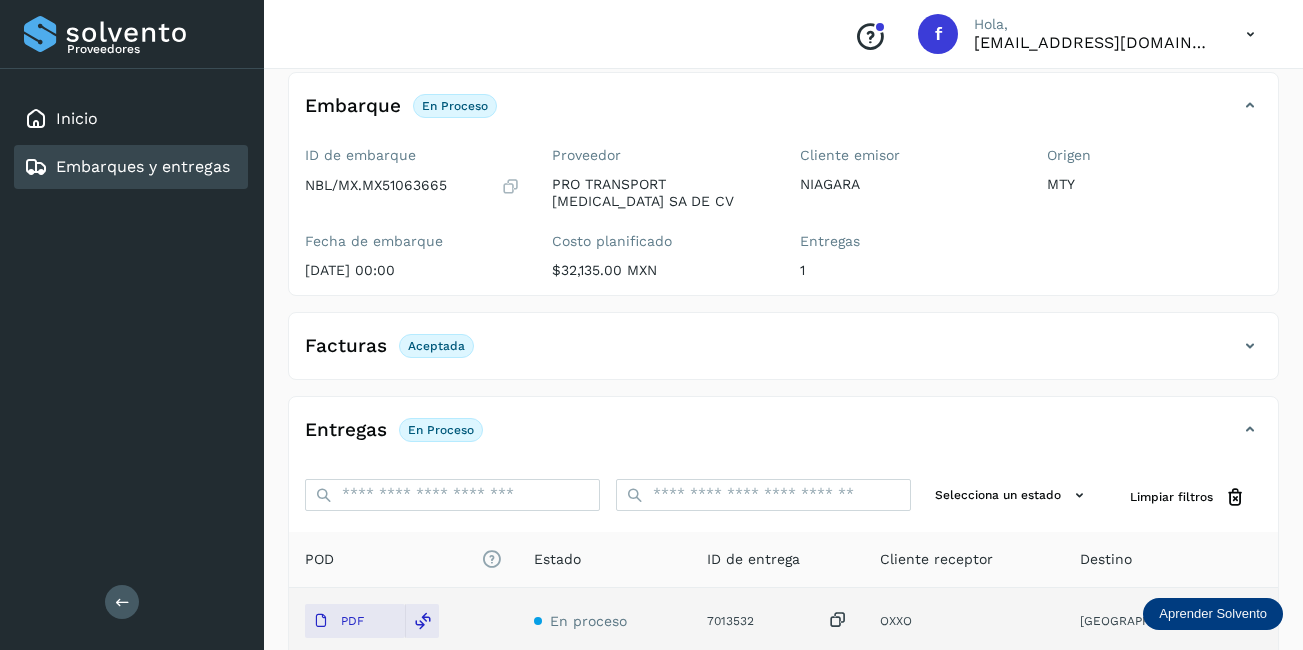 click on "Embarques y entregas" at bounding box center [143, 166] 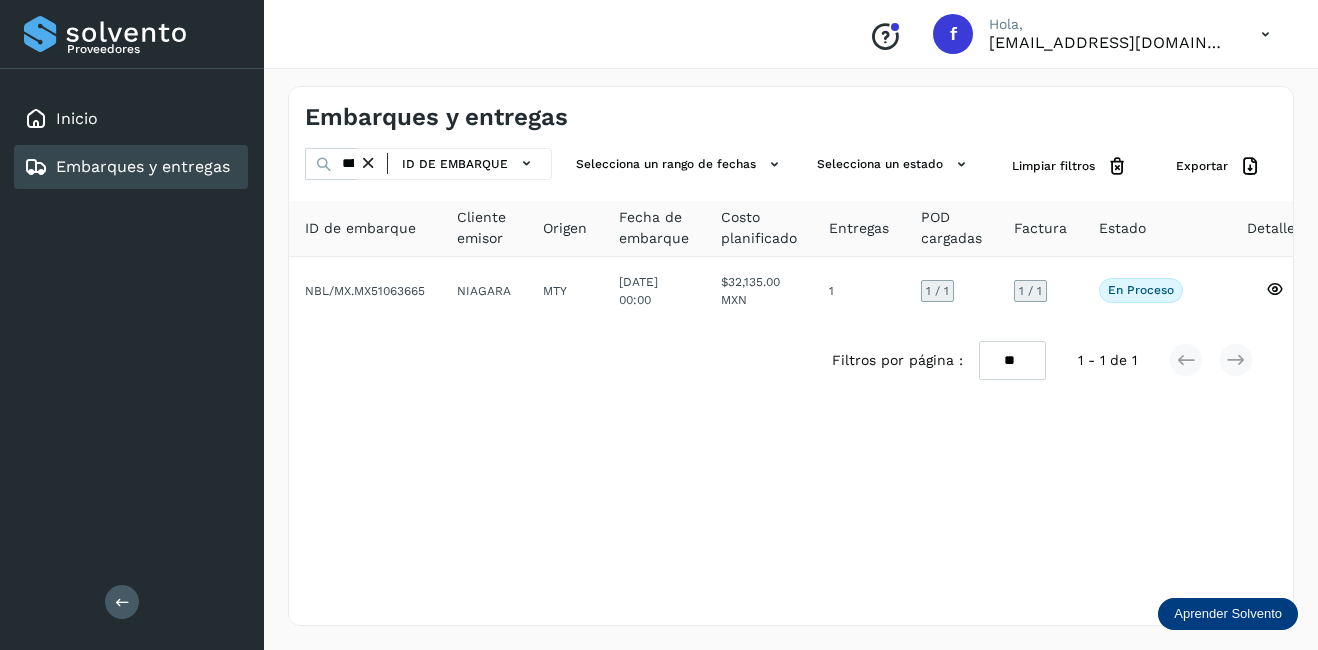 click at bounding box center [368, 163] 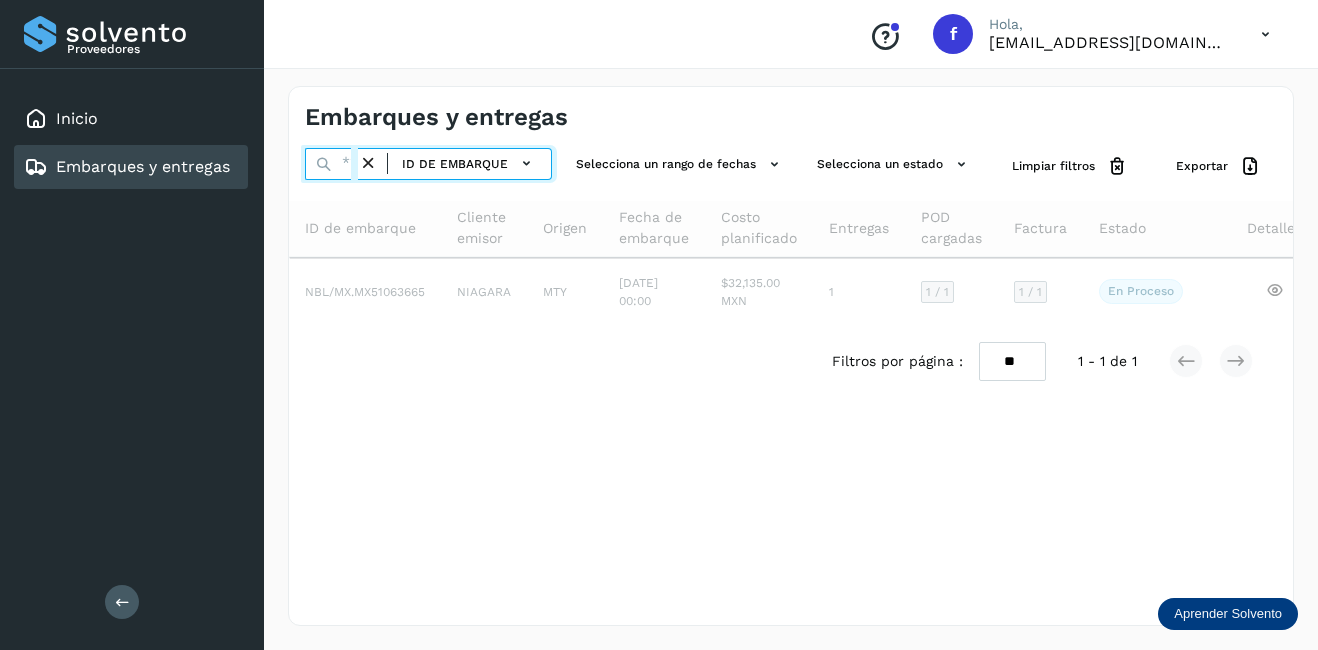 click at bounding box center (331, 164) 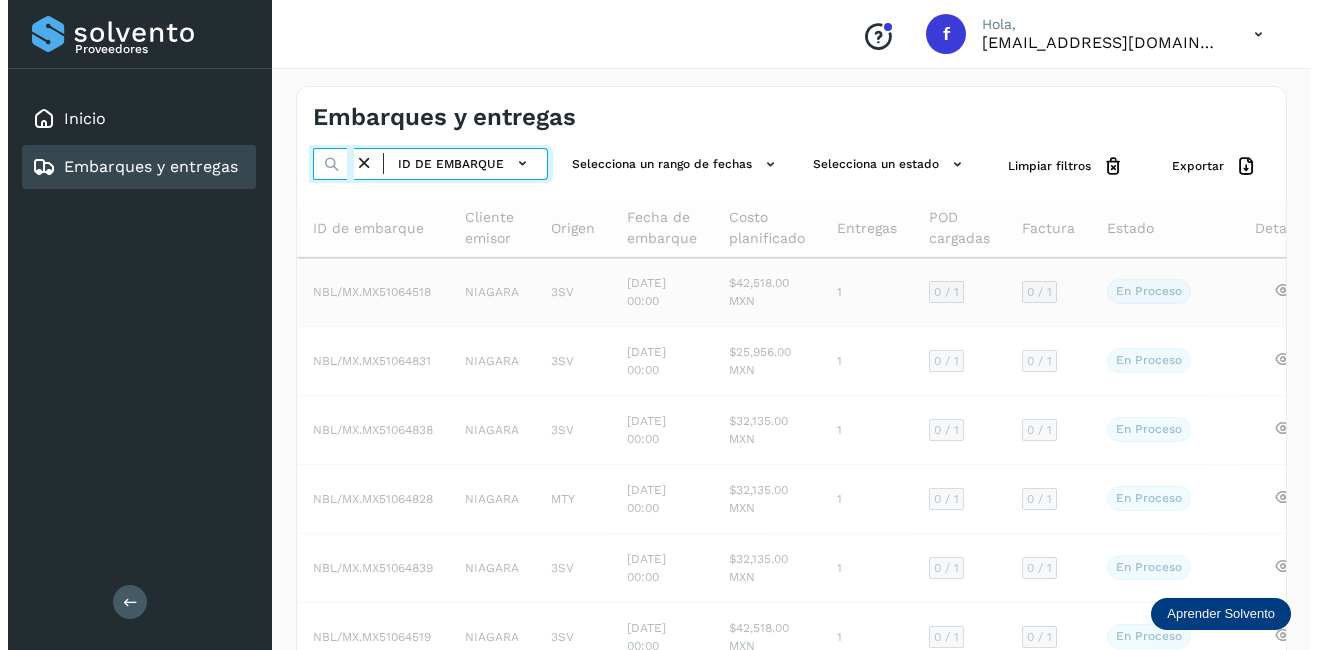 scroll, scrollTop: 0, scrollLeft: 54, axis: horizontal 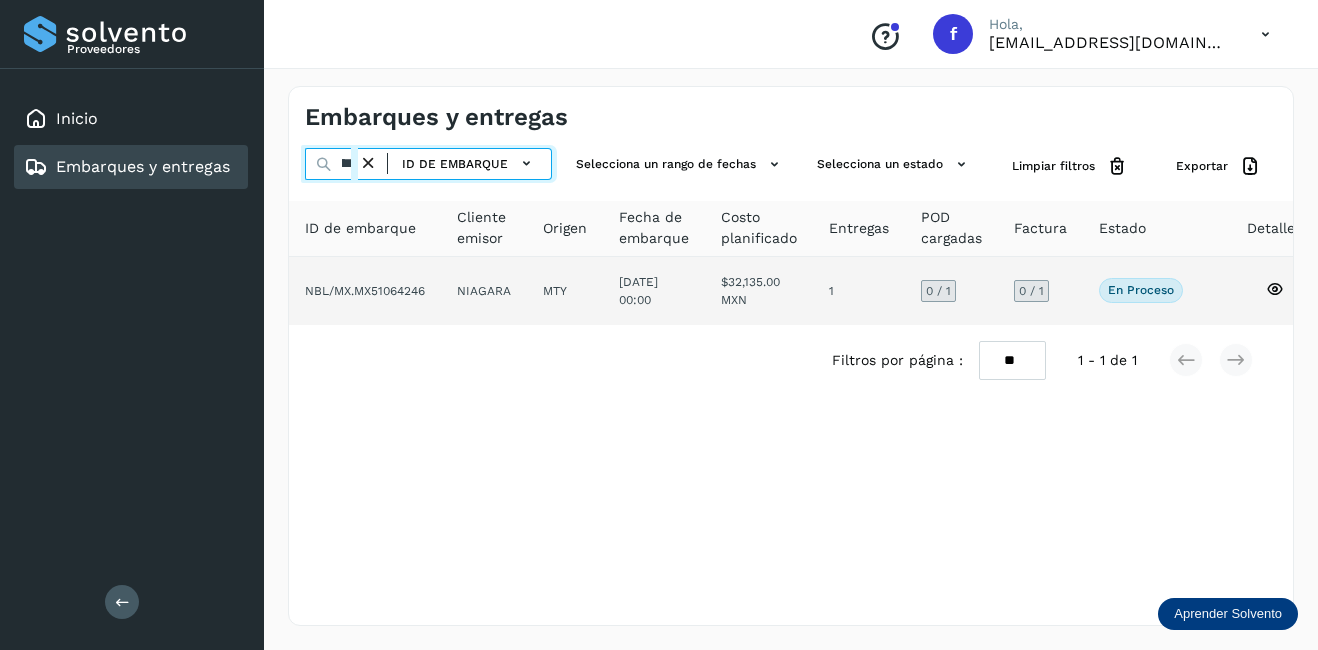 type on "********" 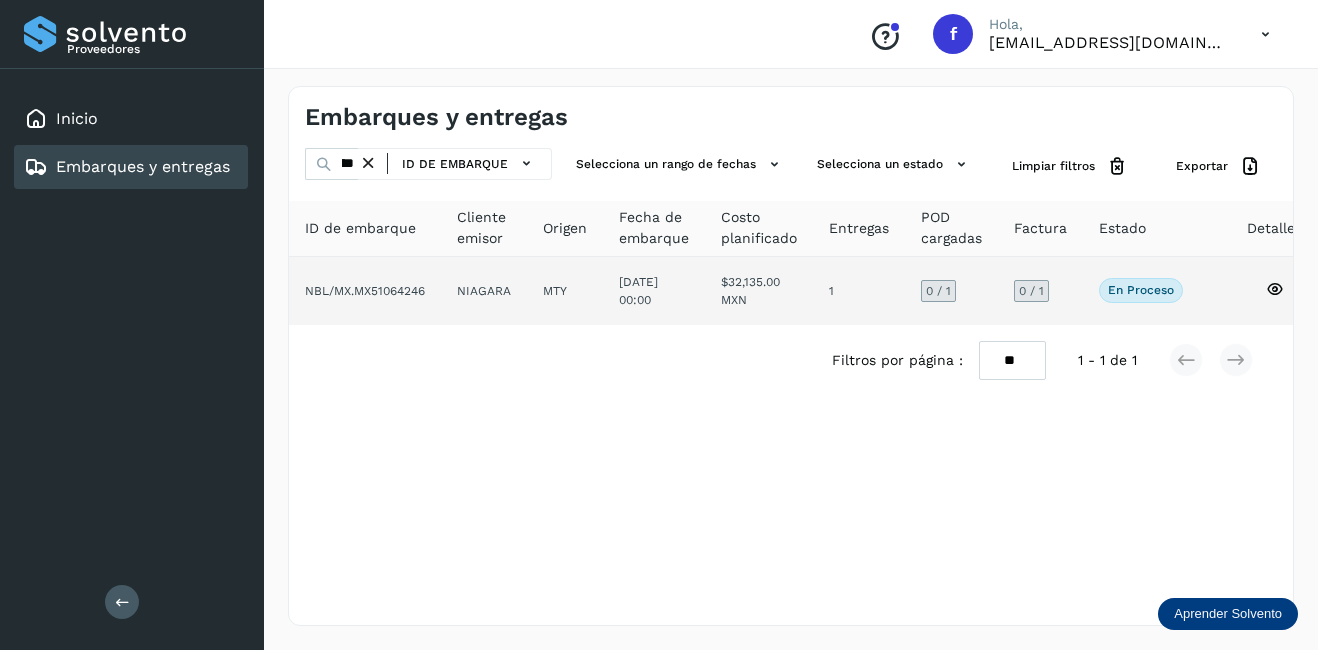click on "$32,135.00 MXN" 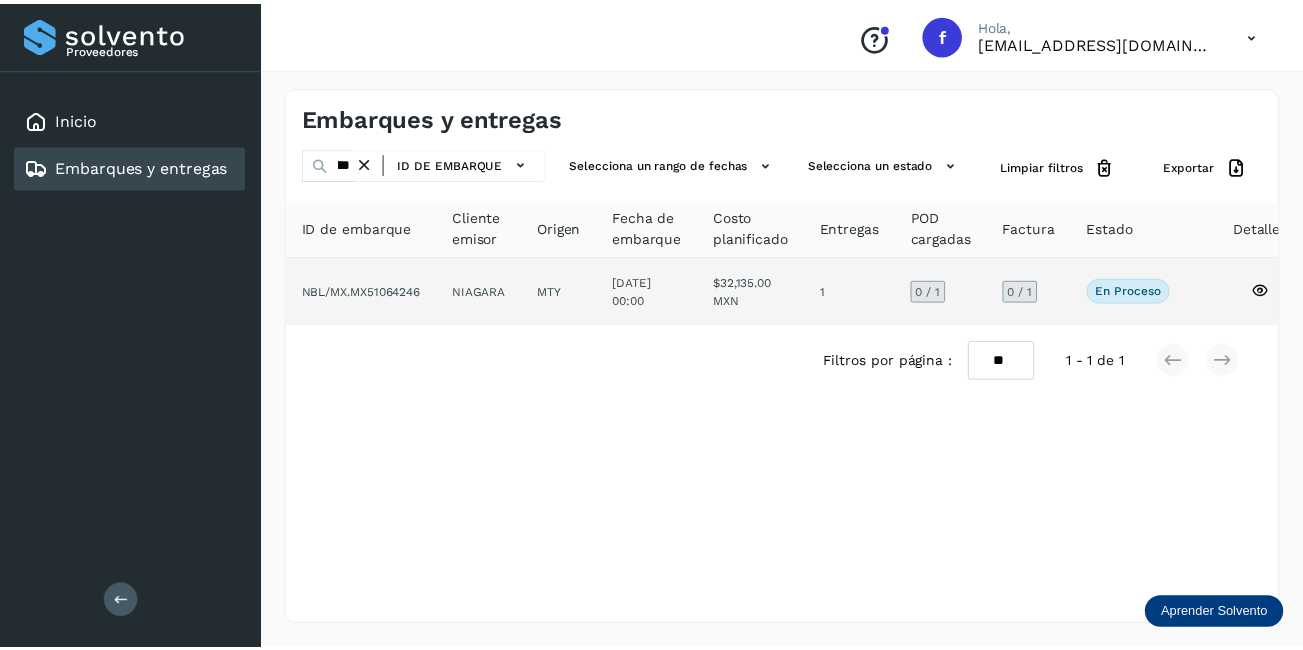 scroll, scrollTop: 0, scrollLeft: 0, axis: both 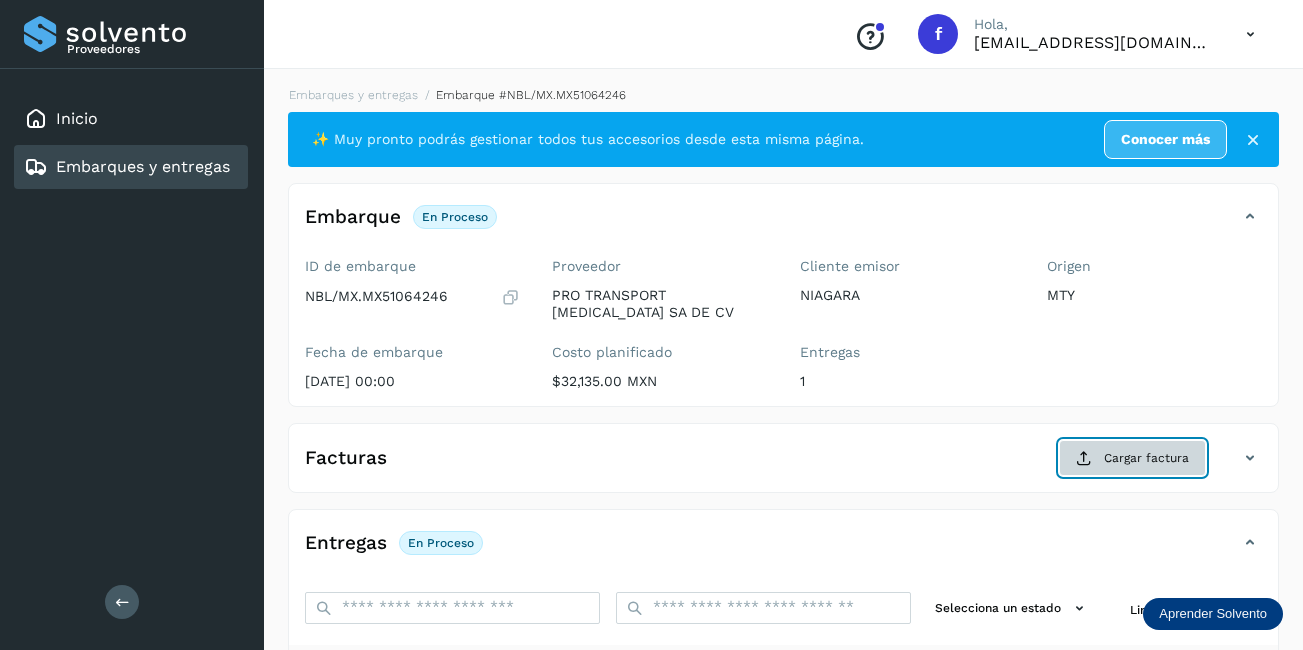 click on "Cargar factura" at bounding box center (1132, 458) 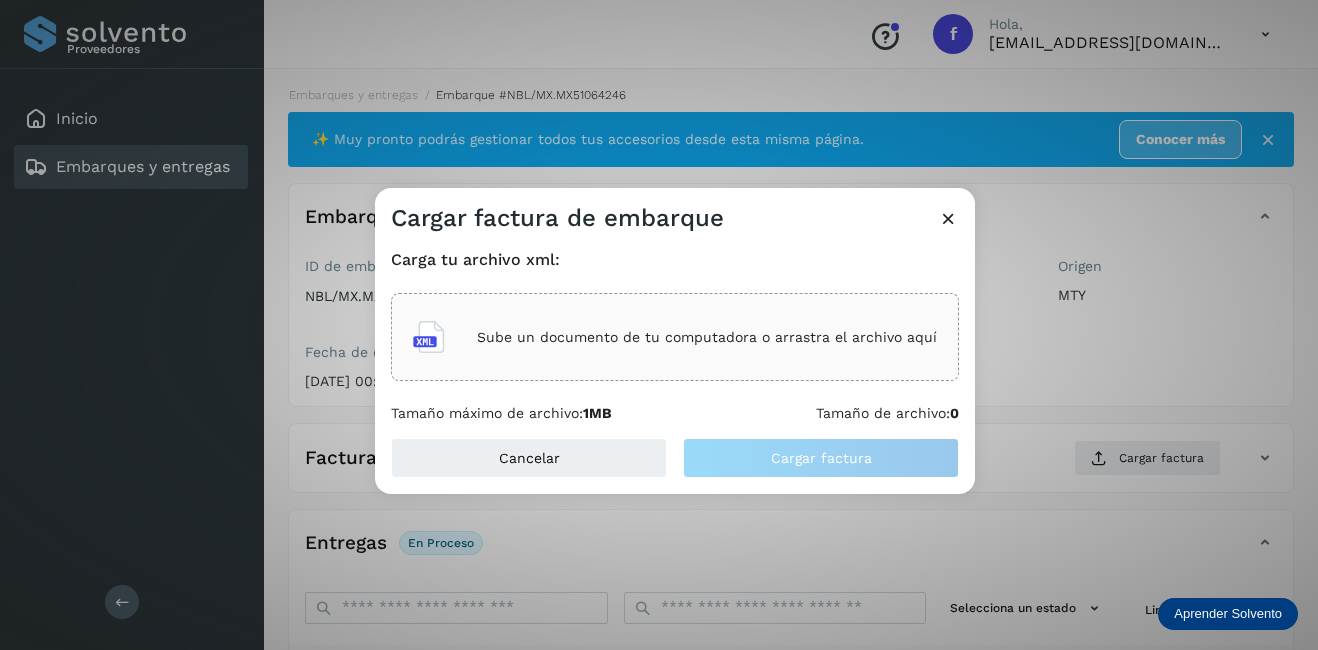 click on "Sube un documento de tu computadora o arrastra el archivo aquí" at bounding box center (675, 337) 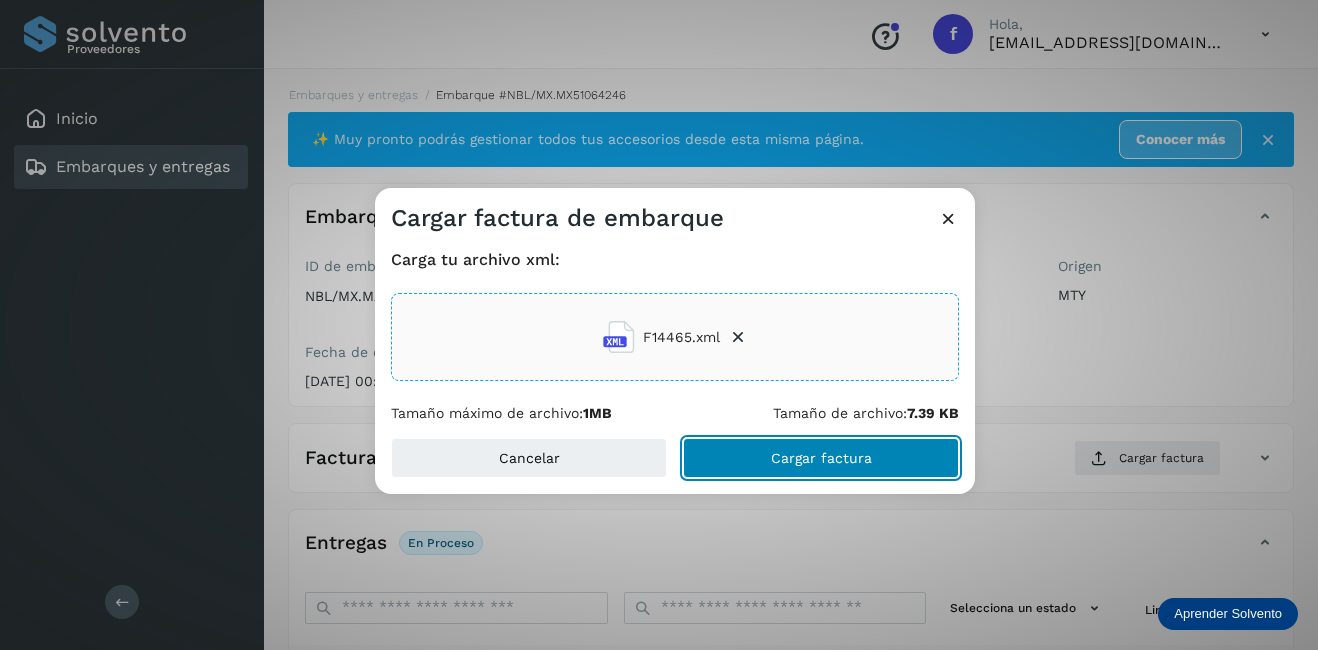 drag, startPoint x: 840, startPoint y: 447, endPoint x: 915, endPoint y: 440, distance: 75.32596 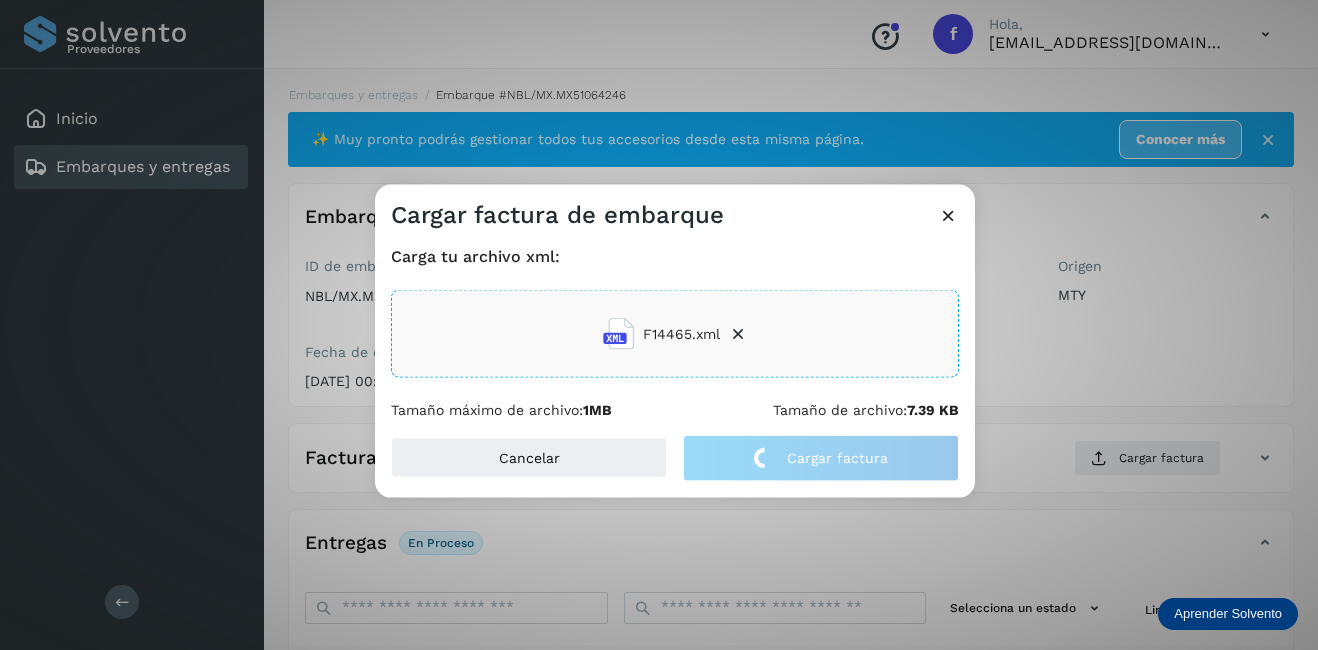 click on "Cargar factura de embarque Carga tu archivo xml: F14465.xml Tamaño máximo de archivo:  1MB Tamaño de archivo:  7.39 KB Cancelar Cargar factura" 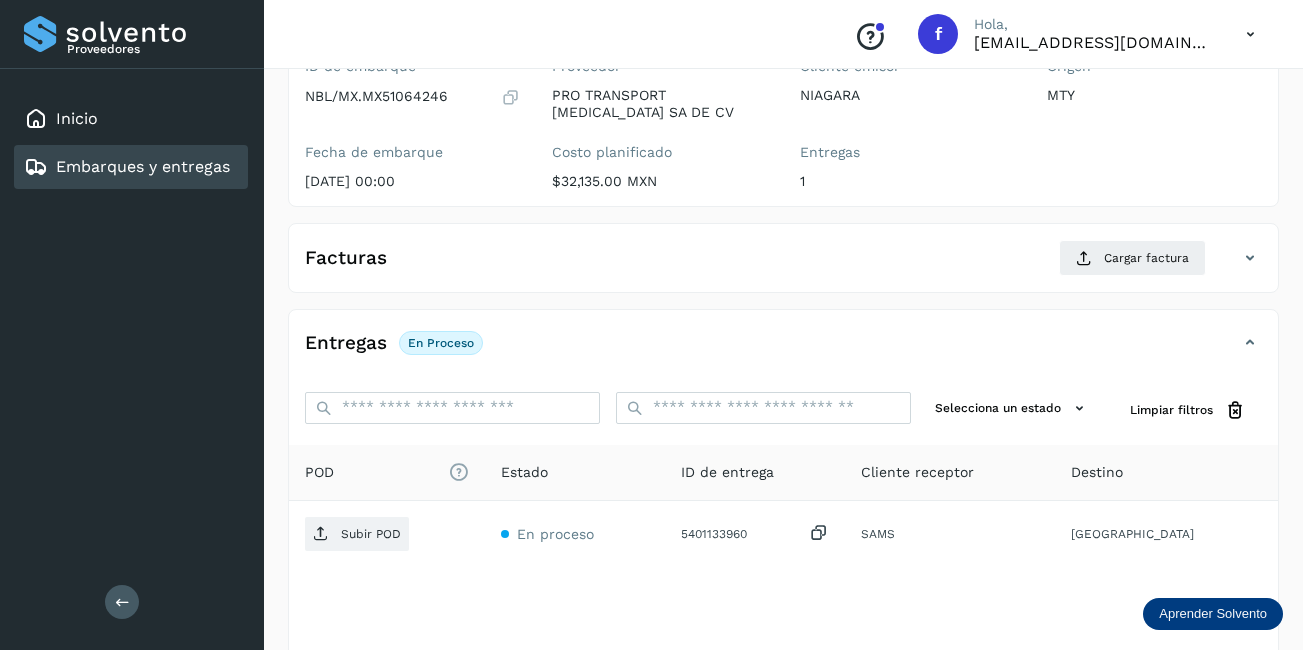 scroll, scrollTop: 300, scrollLeft: 0, axis: vertical 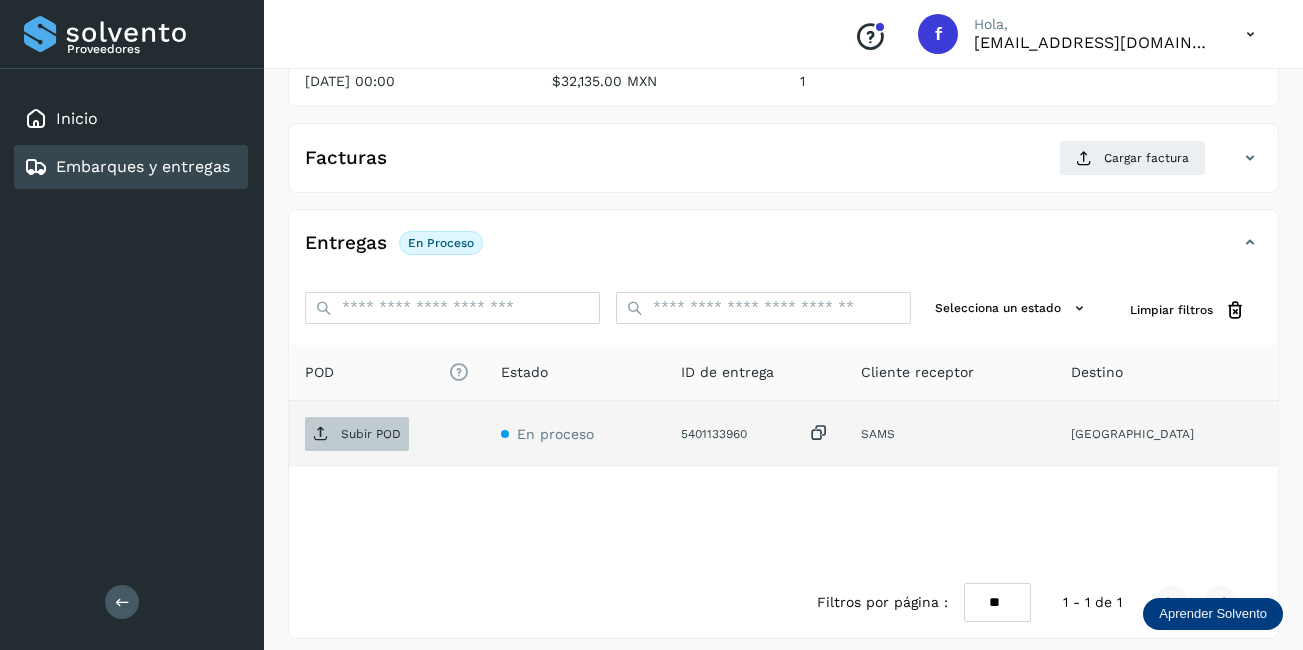 click on "Subir POD" at bounding box center (371, 434) 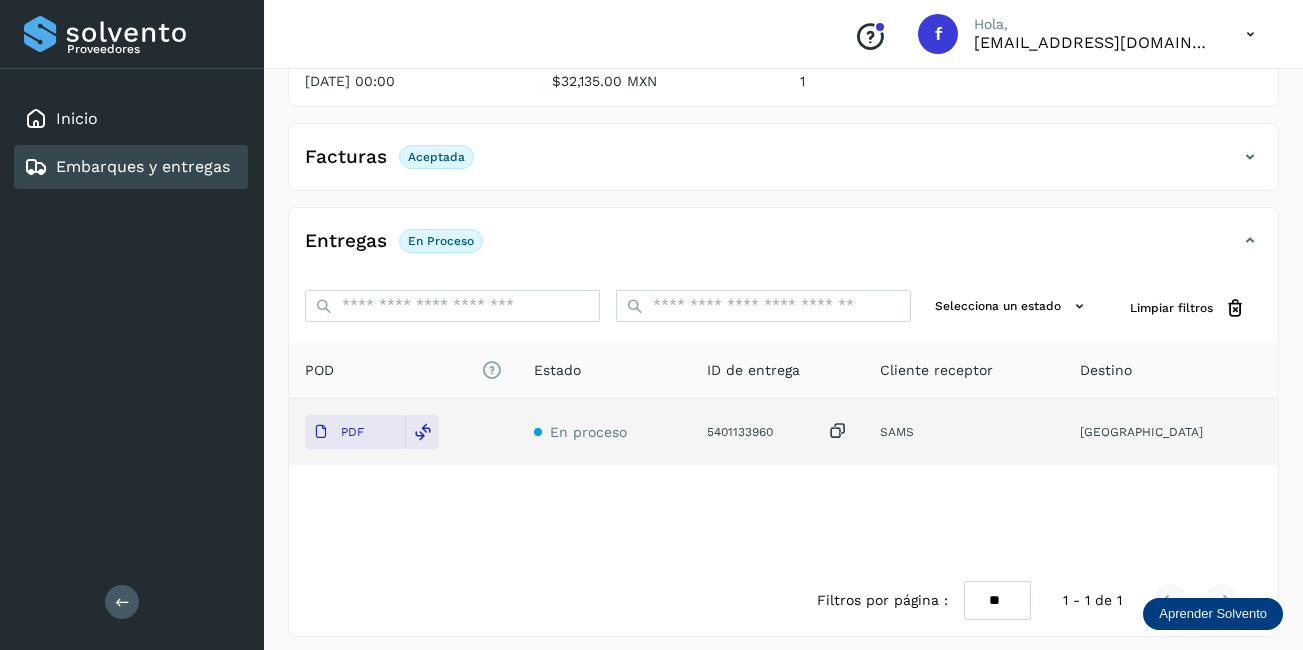 click on "Embarques y entregas" 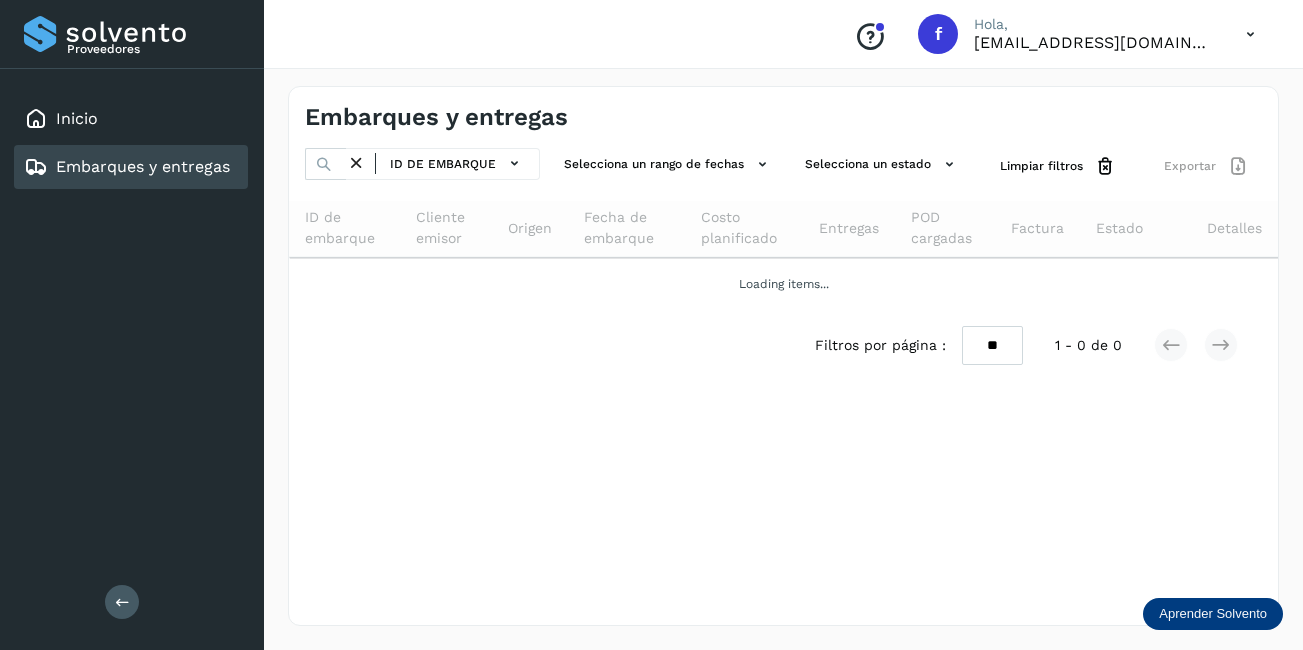 scroll, scrollTop: 0, scrollLeft: 0, axis: both 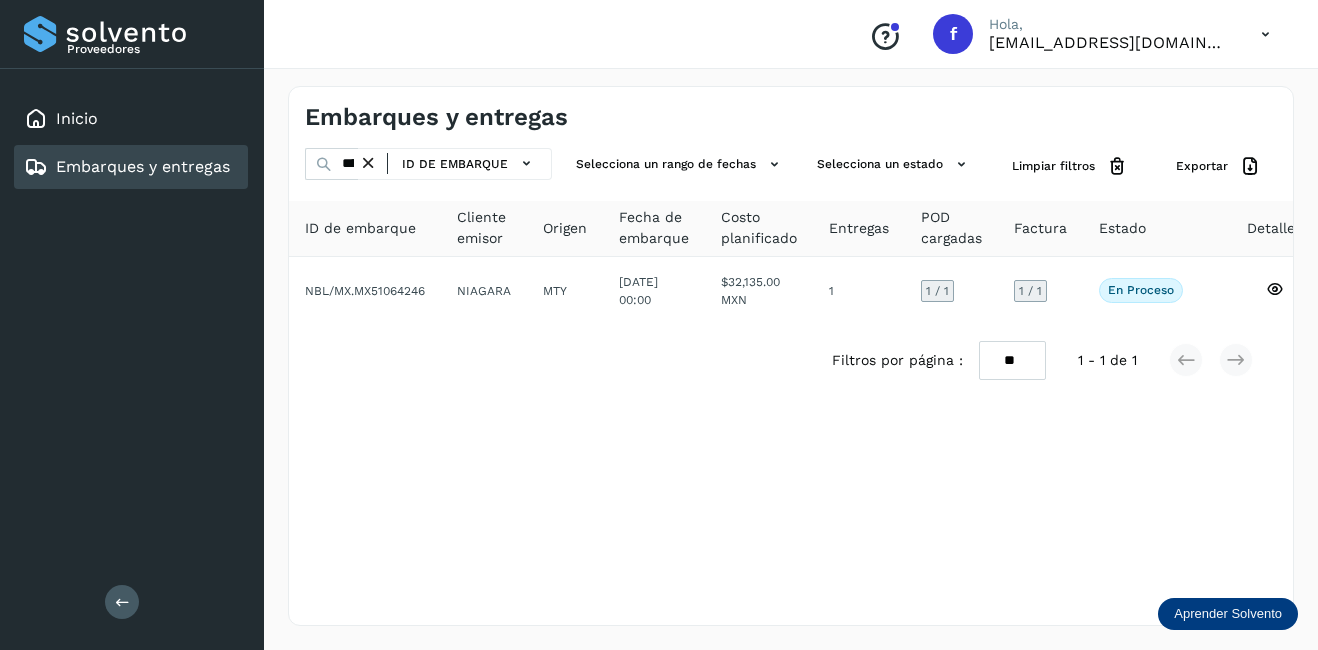 click at bounding box center (368, 163) 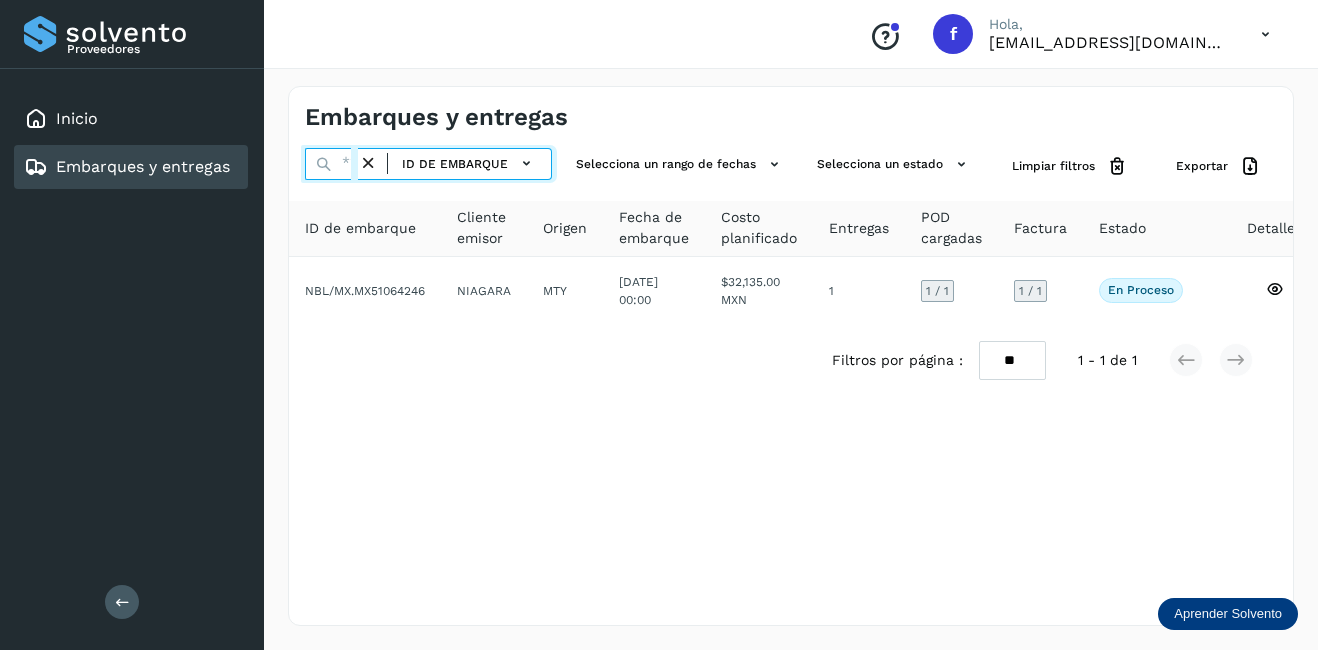 click at bounding box center (331, 164) 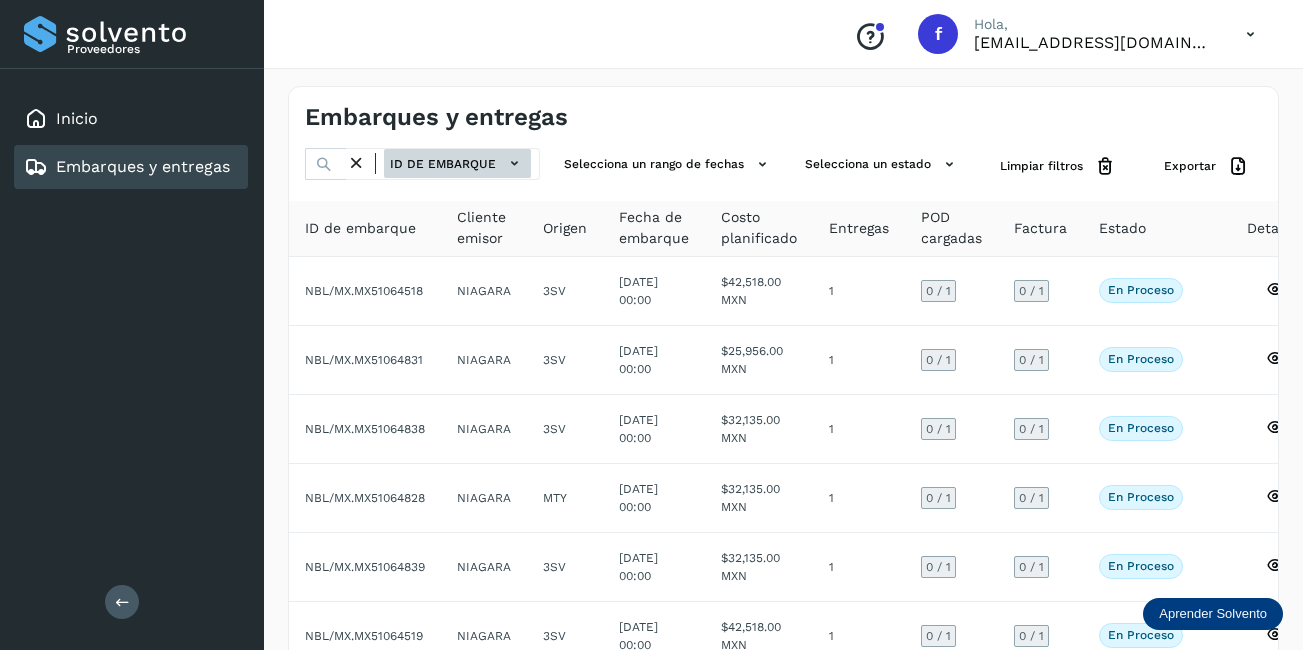 click on "ID de embarque" 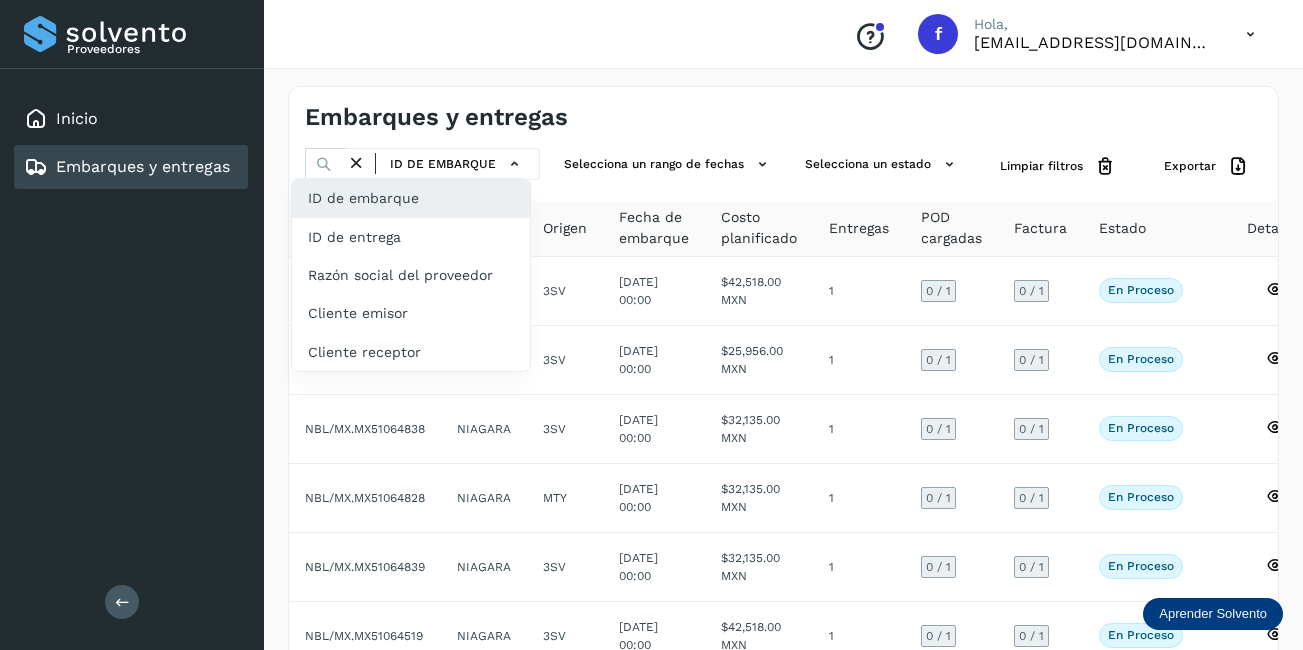 click at bounding box center (651, 325) 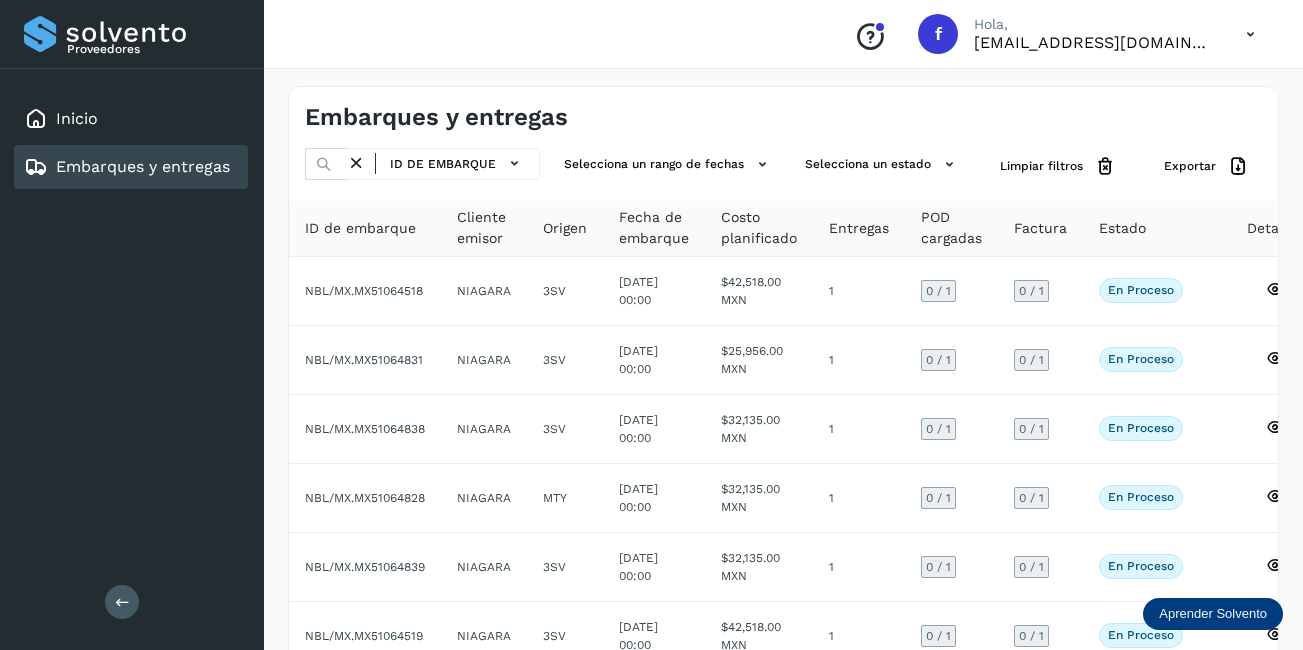 click at bounding box center [356, 163] 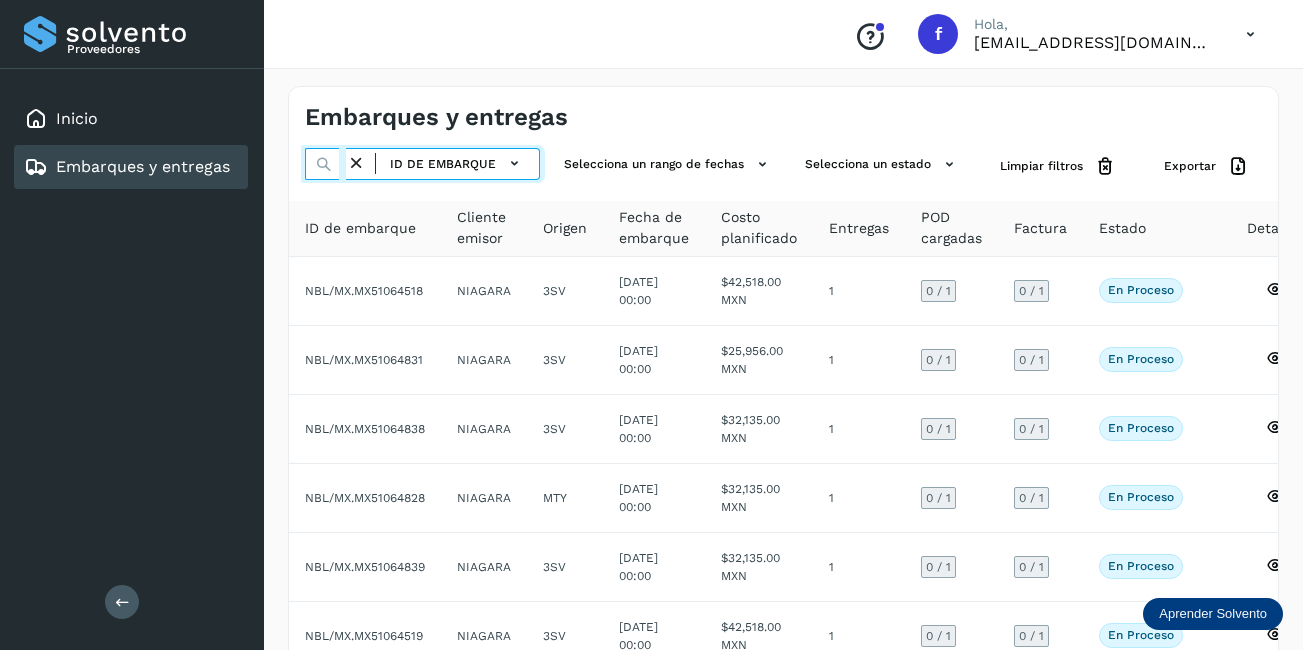 click at bounding box center (325, 164) 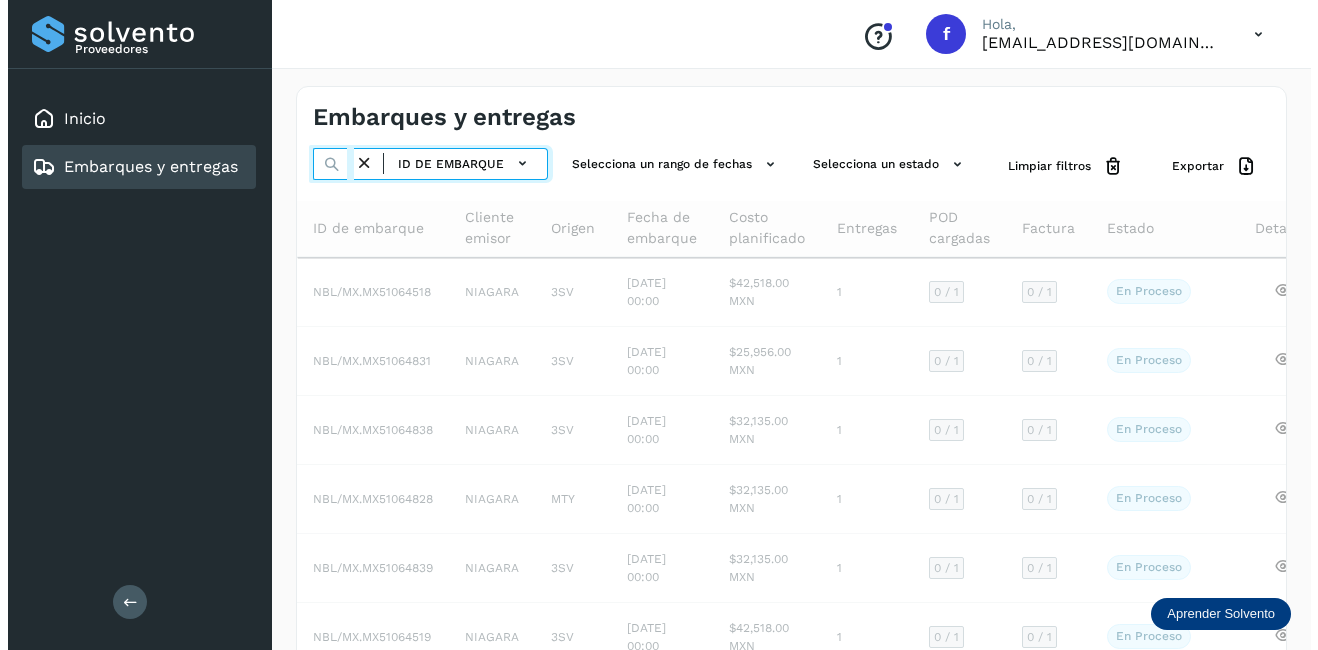 scroll, scrollTop: 0, scrollLeft: 54, axis: horizontal 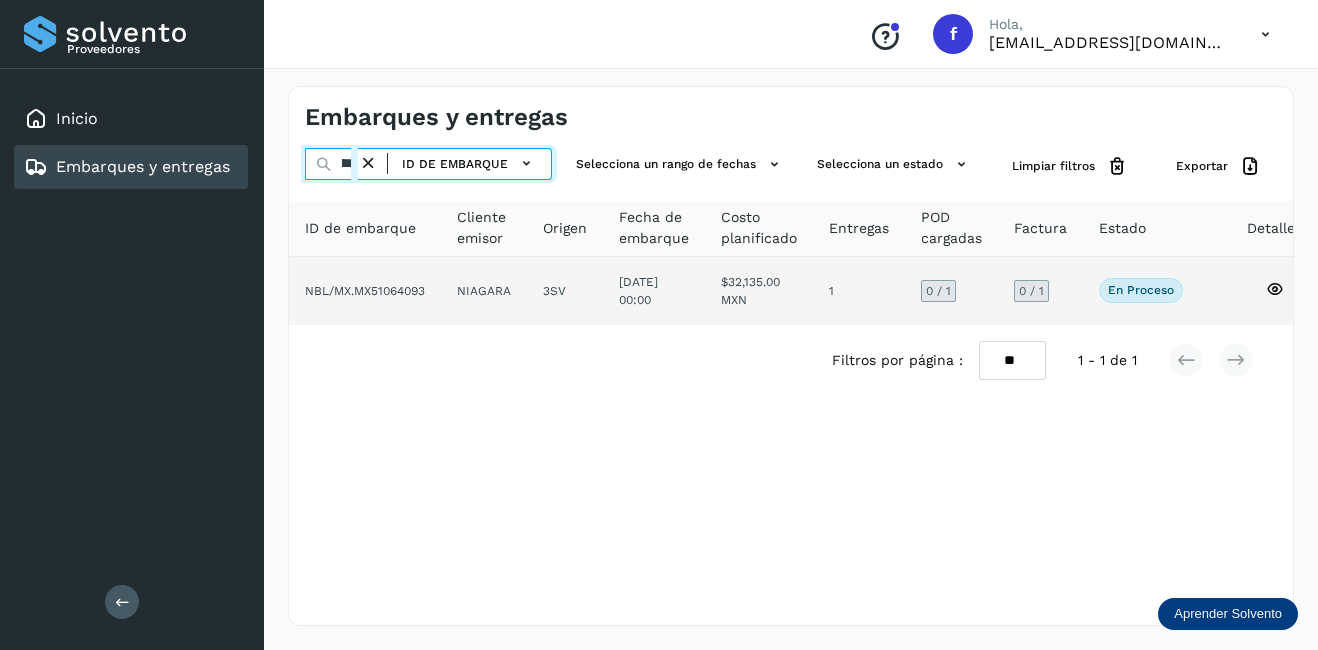 type on "********" 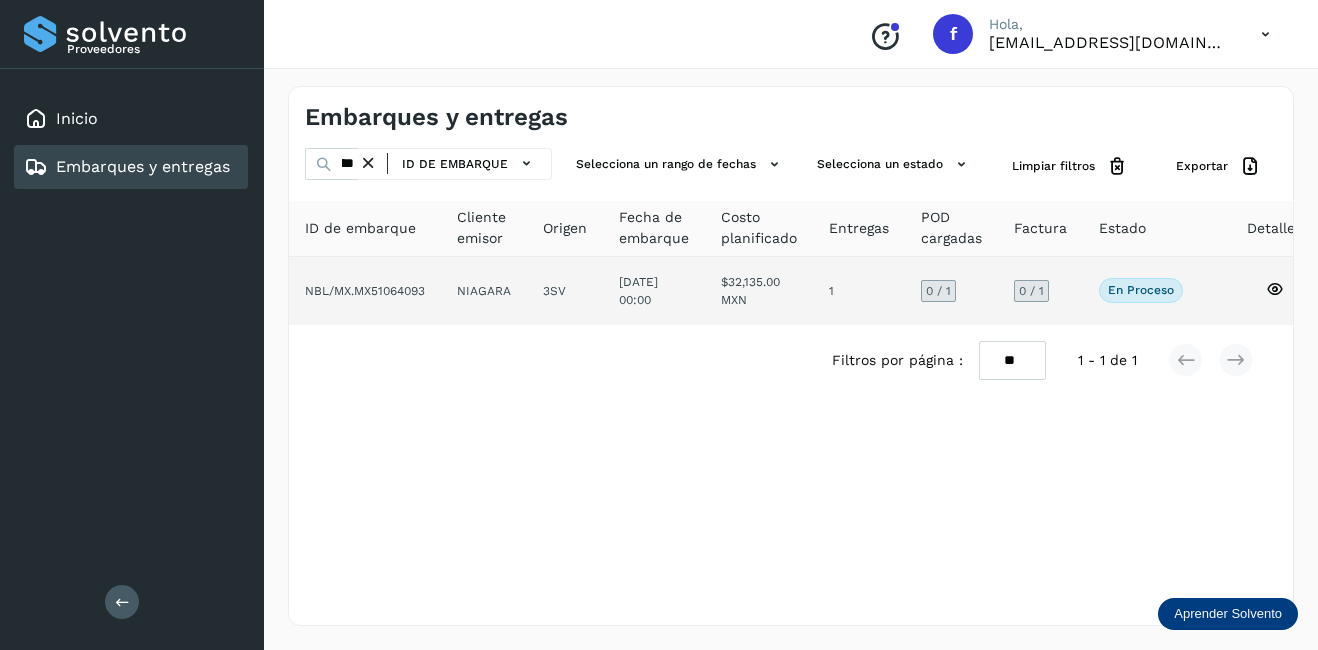 click on "[DATE] 00:00" 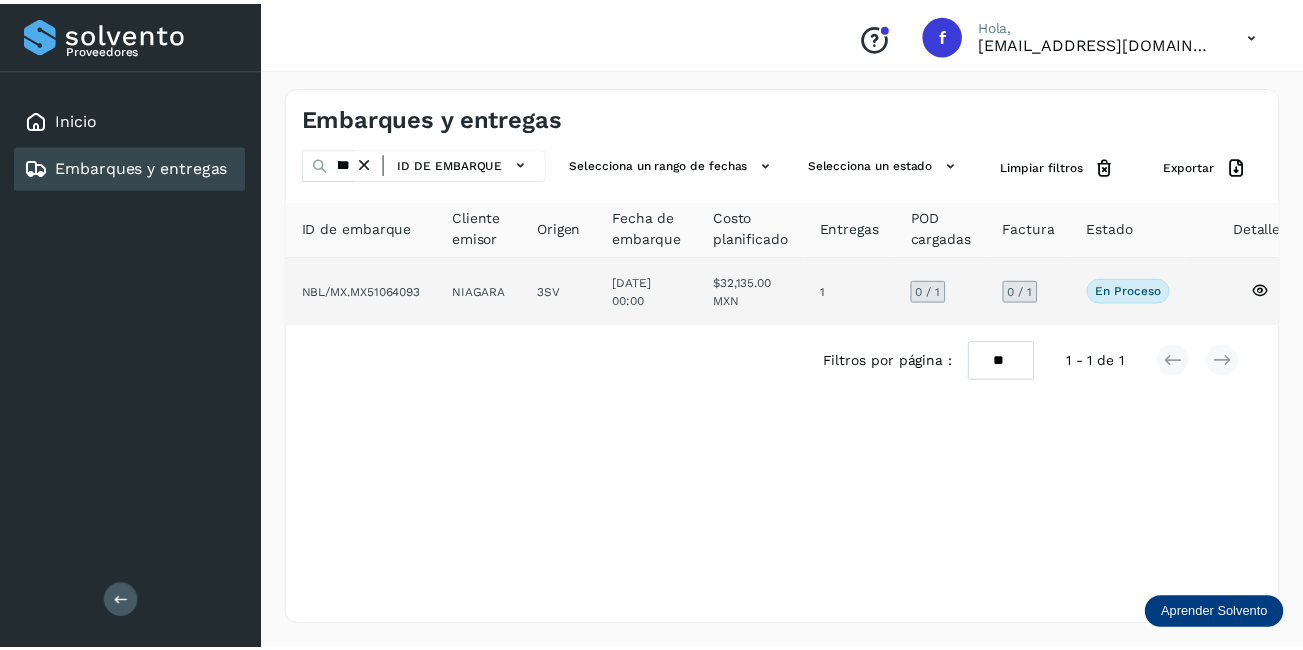 scroll, scrollTop: 0, scrollLeft: 0, axis: both 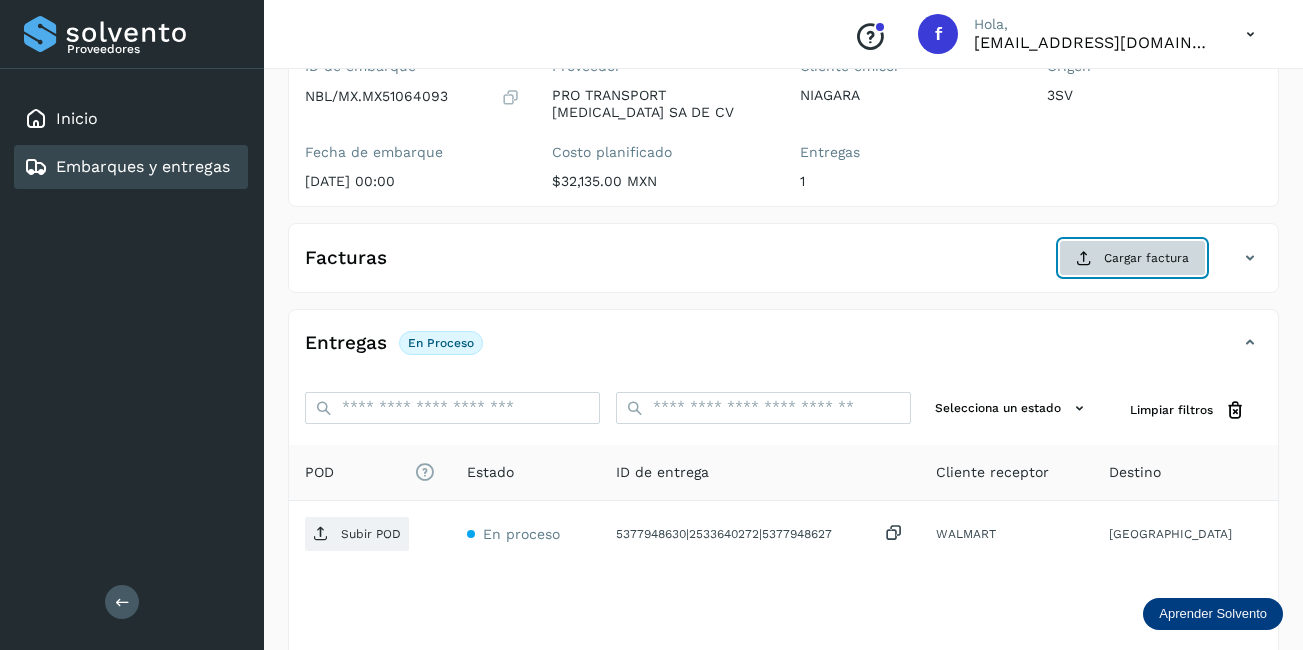 click on "Cargar factura" 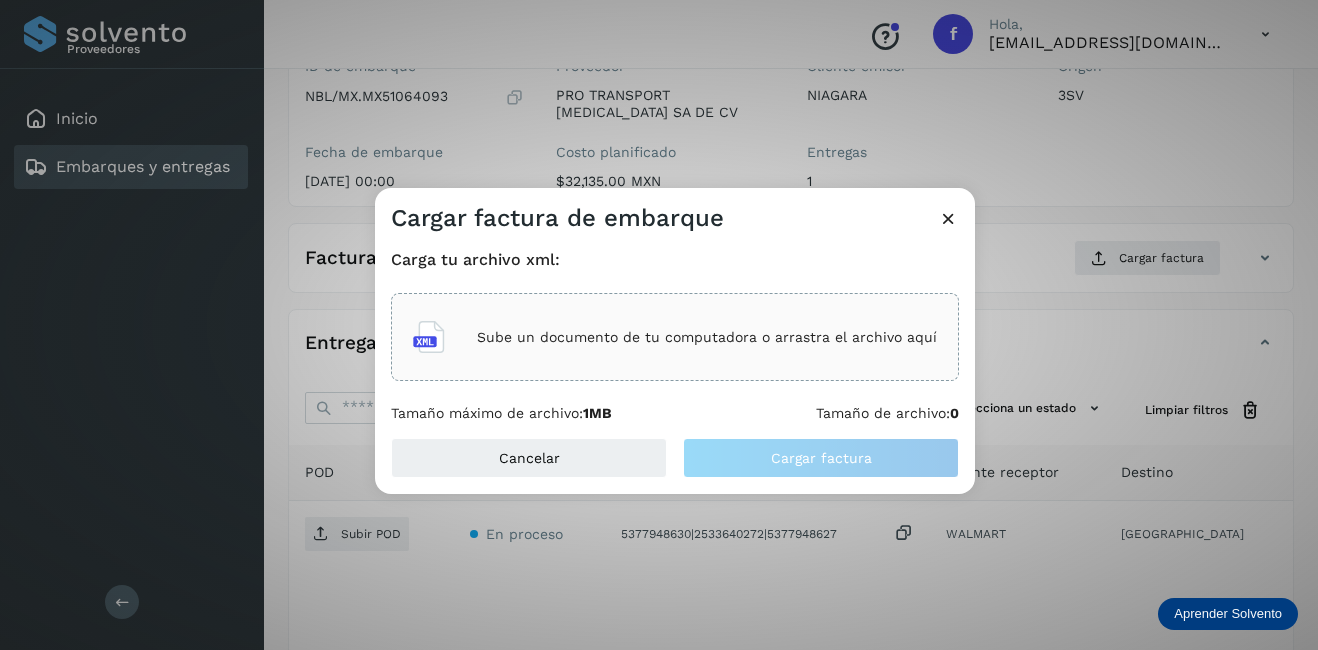 click on "Sube un documento de tu computadora o arrastra el archivo aquí" at bounding box center [707, 337] 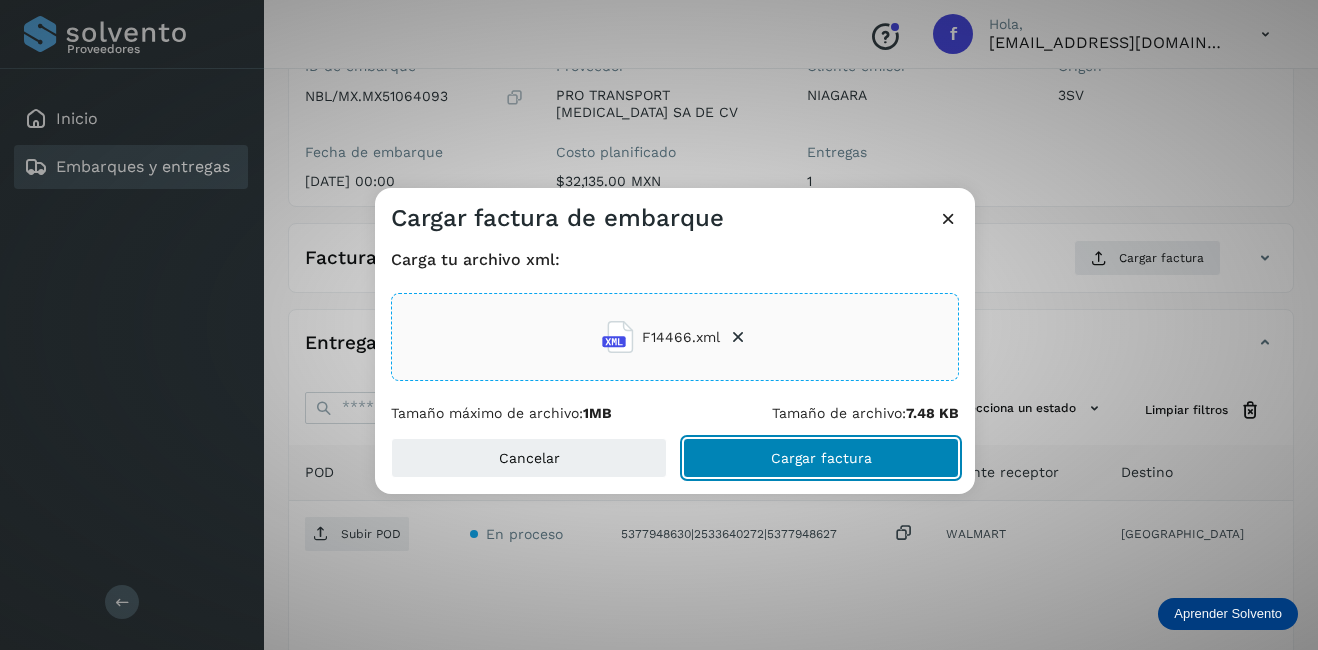 click on "Cargar factura" 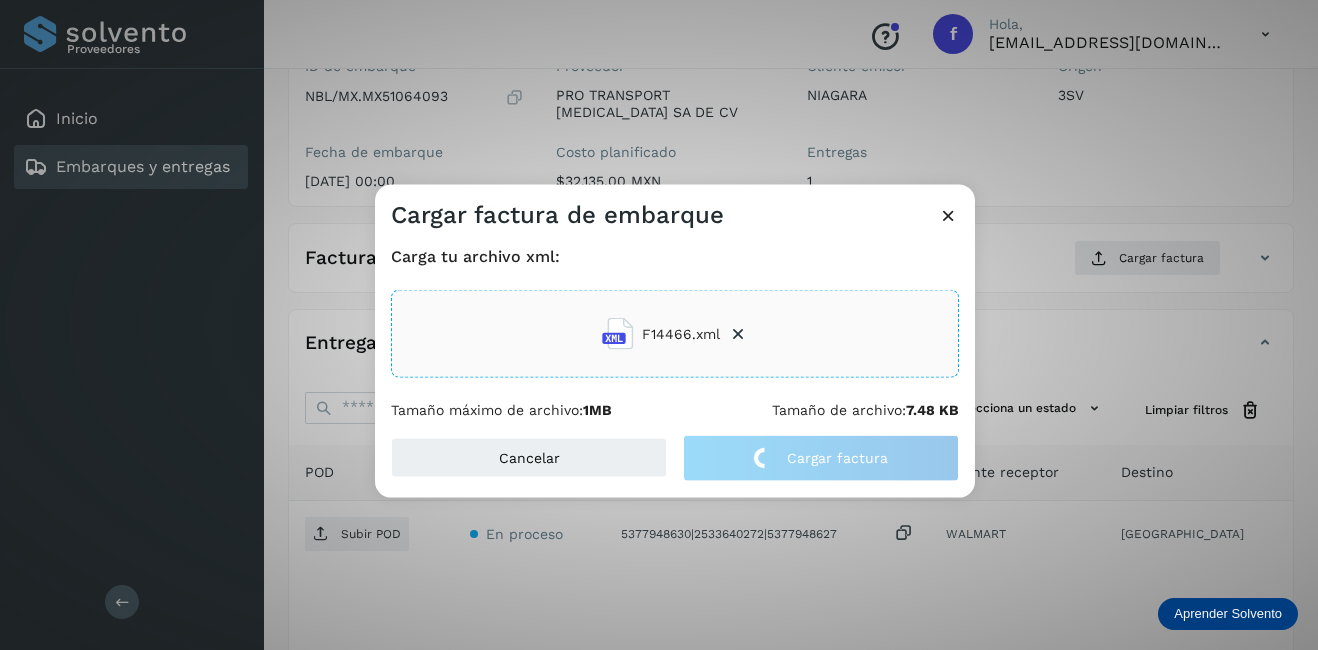 click on "Cargar factura de embarque Carga tu archivo xml: F14466.xml Tamaño máximo de archivo:  1MB Tamaño de archivo:  7.48 KB Cancelar Cargar factura" 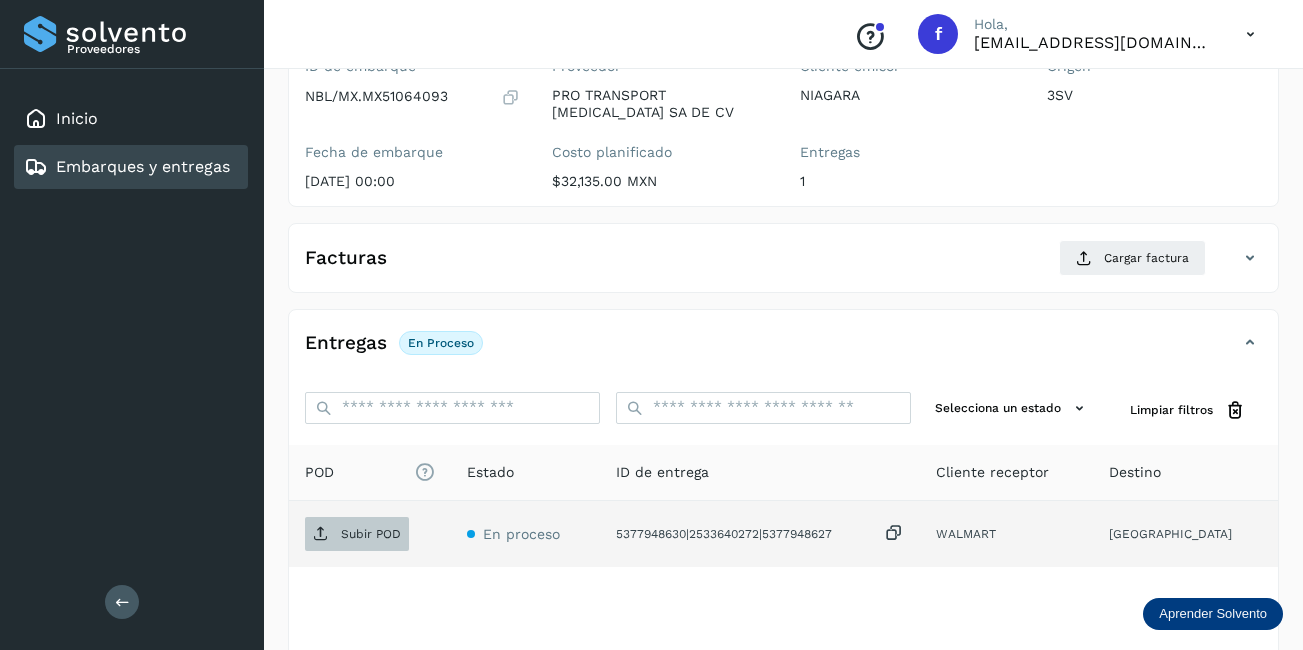 click on "Subir POD" at bounding box center [357, 534] 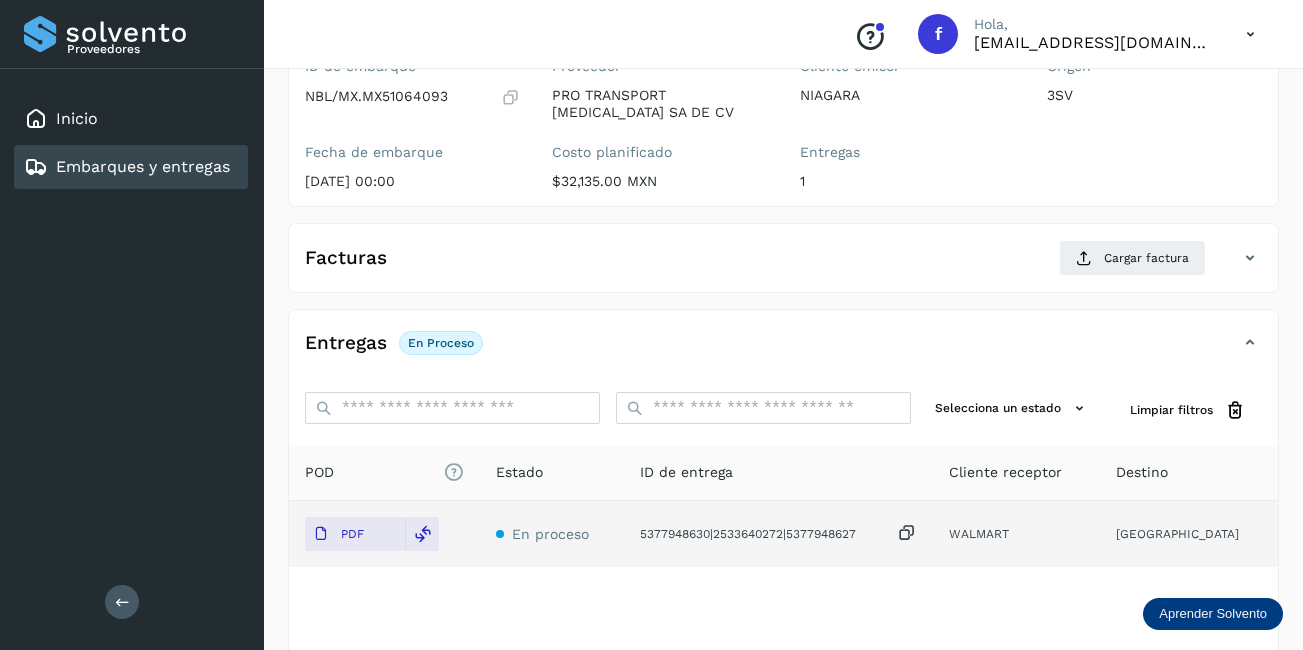 scroll, scrollTop: 0, scrollLeft: 0, axis: both 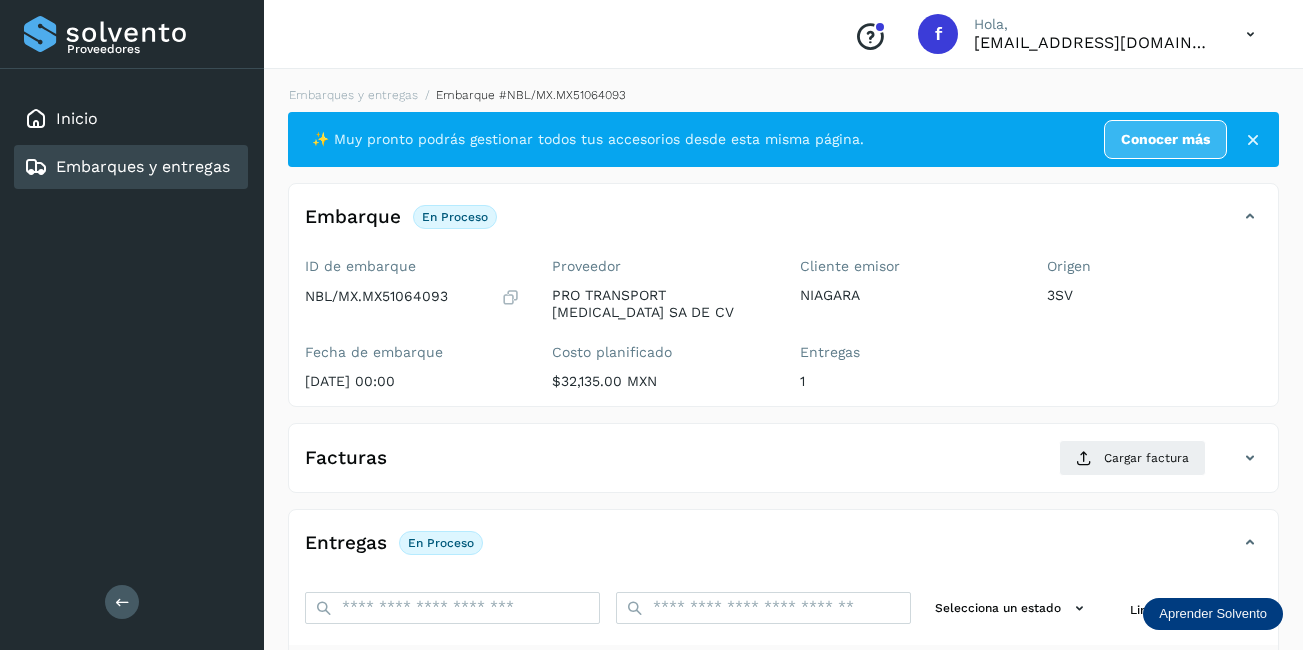 click on "Embarques y entregas" 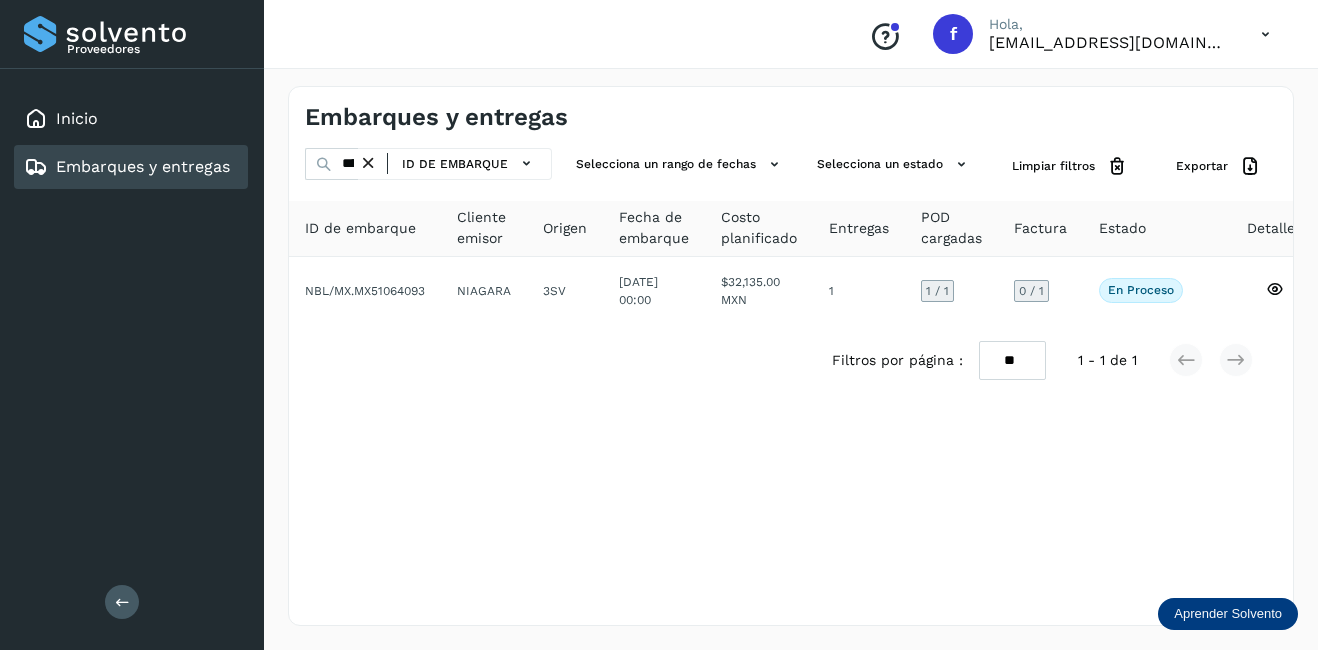 click at bounding box center (368, 163) 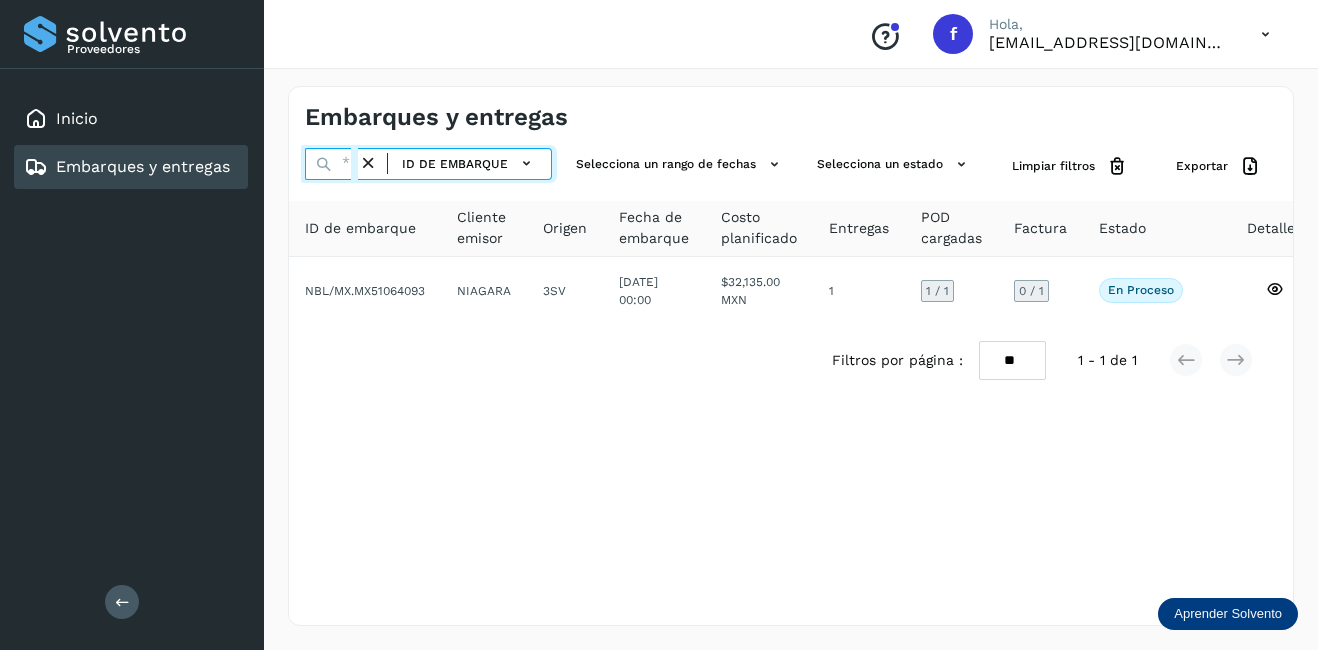 click at bounding box center (331, 164) 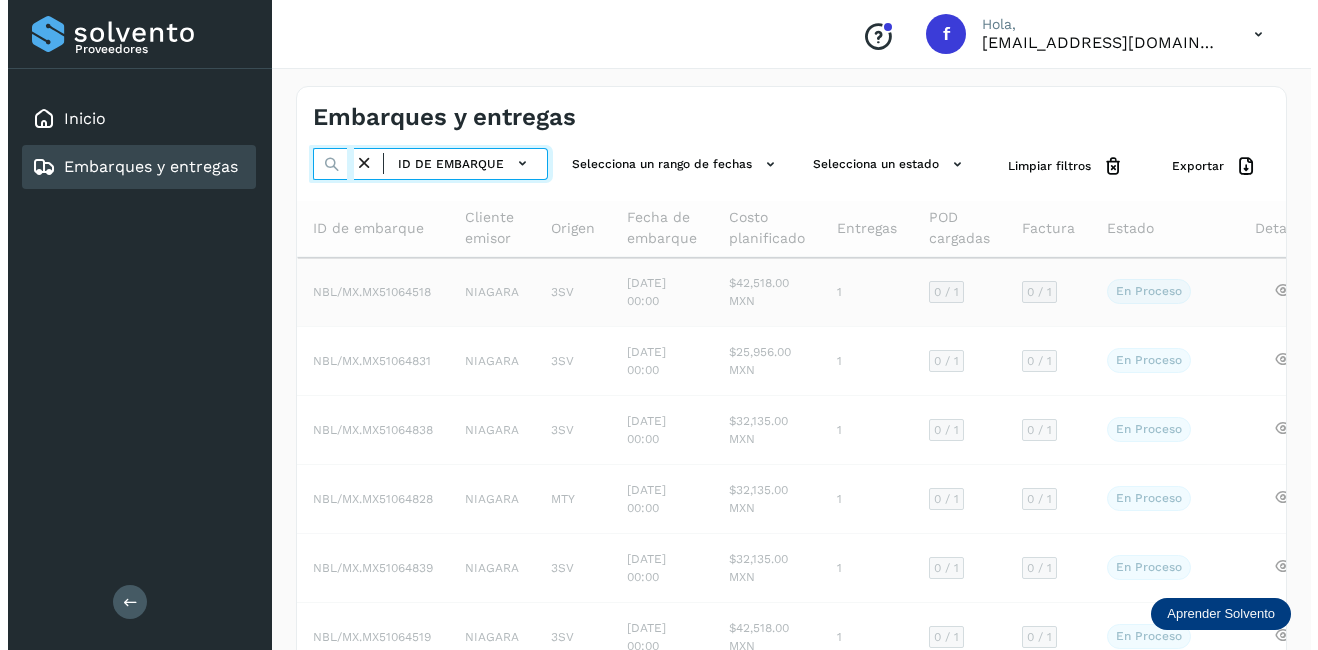 scroll, scrollTop: 0, scrollLeft: 50, axis: horizontal 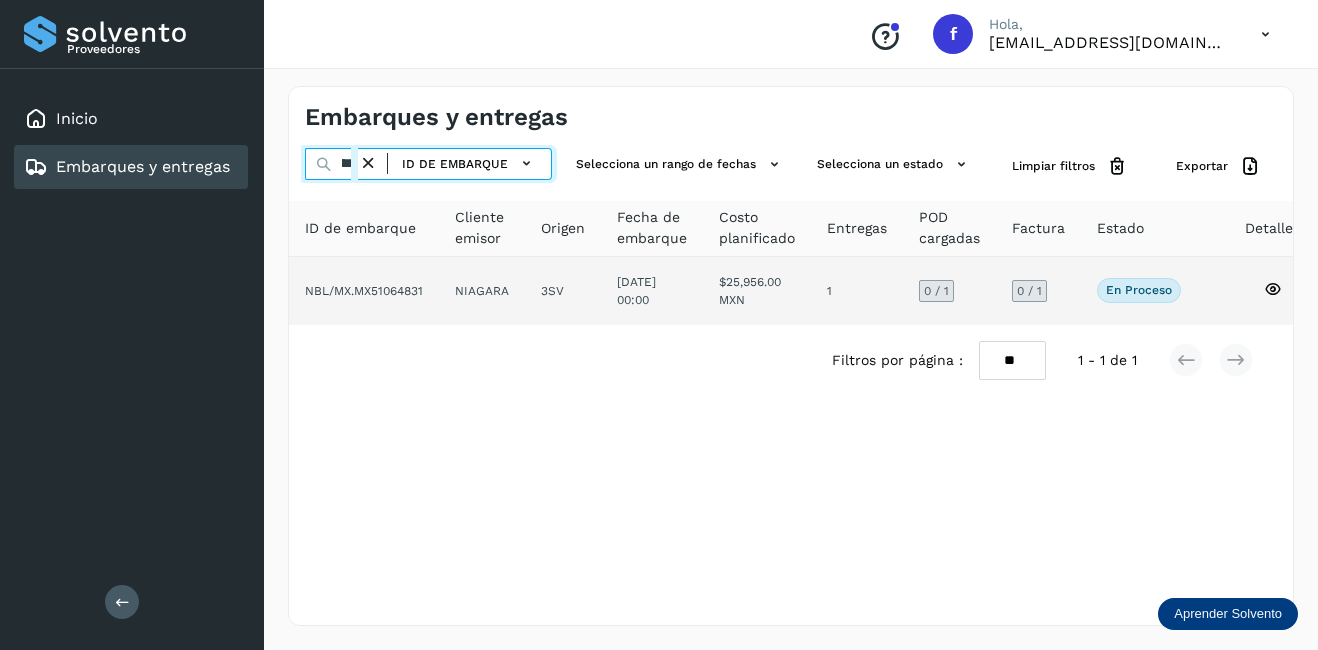 type on "********" 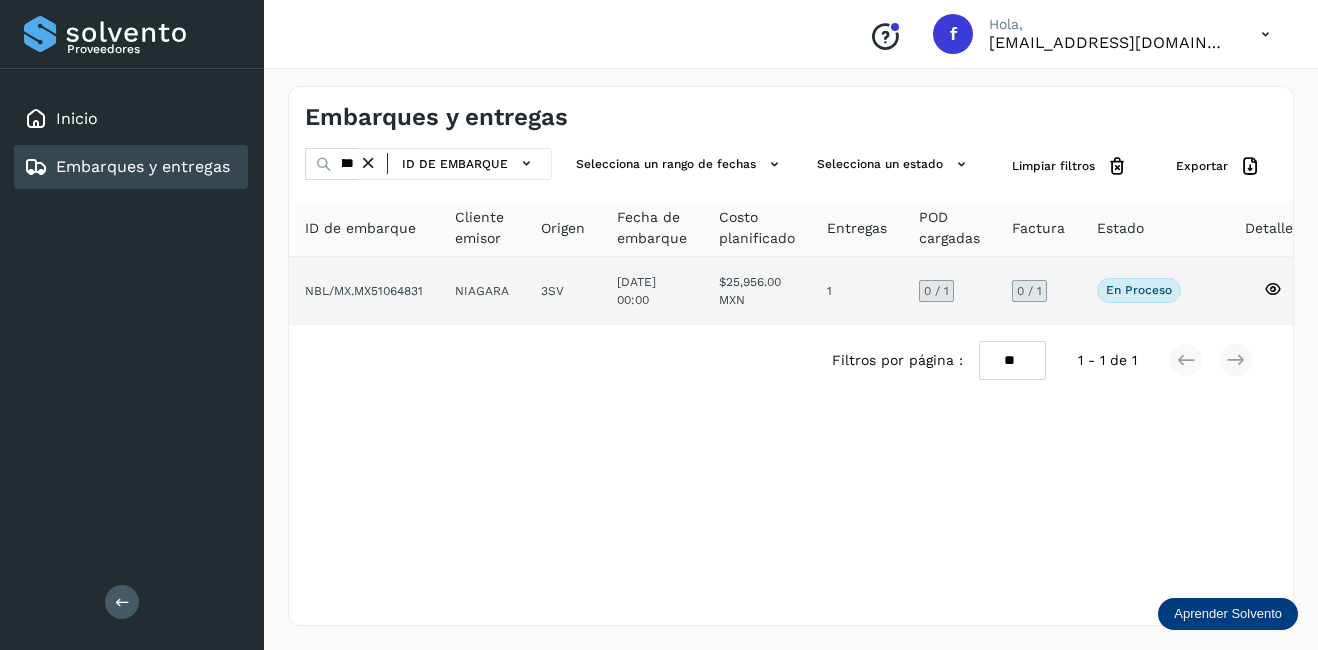 click on "NIAGARA" 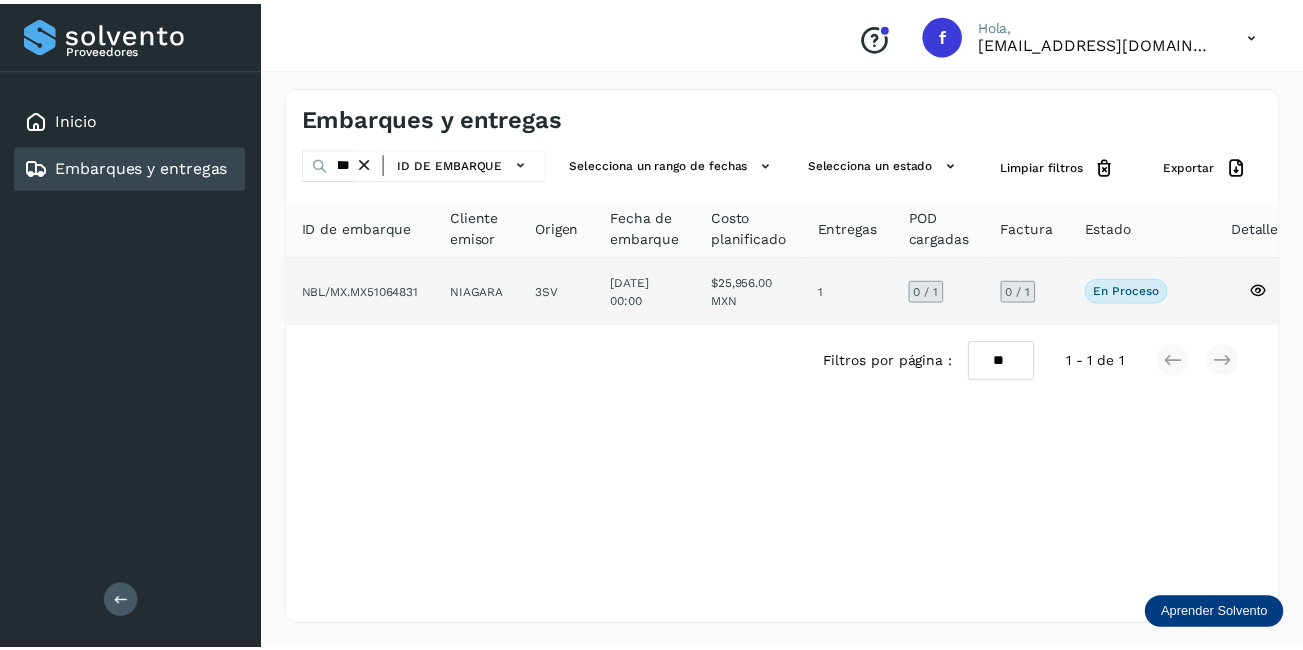scroll, scrollTop: 0, scrollLeft: 0, axis: both 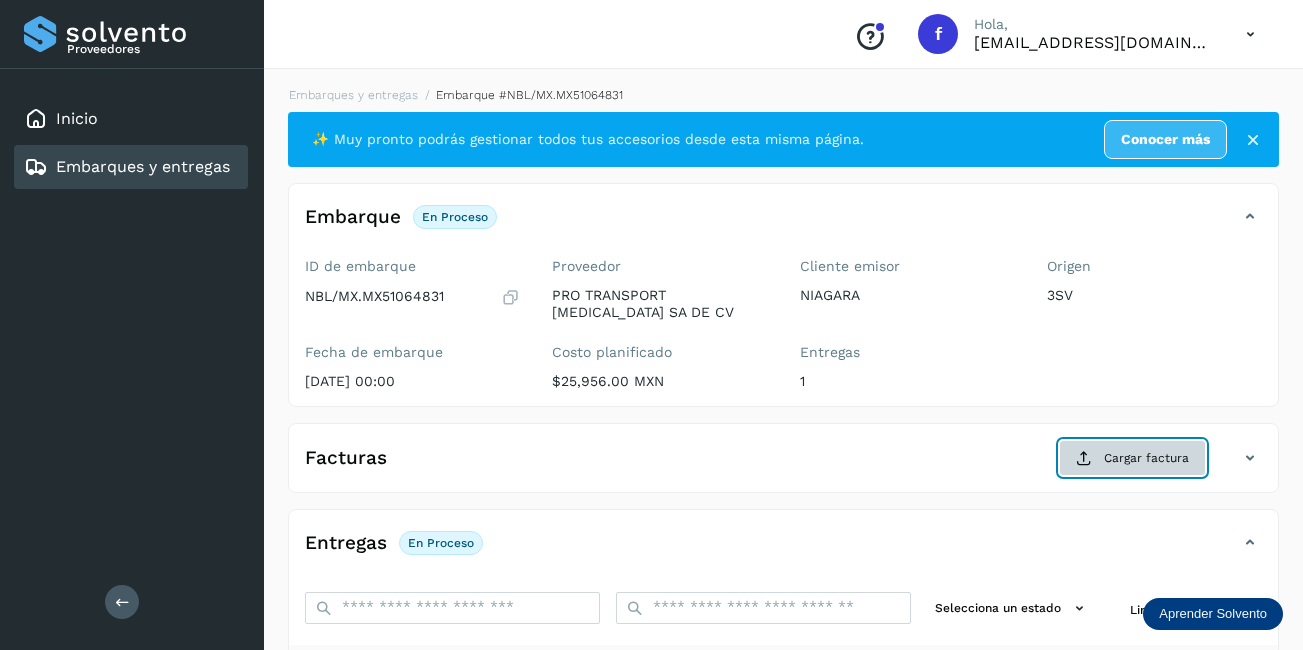 click on "Cargar factura" 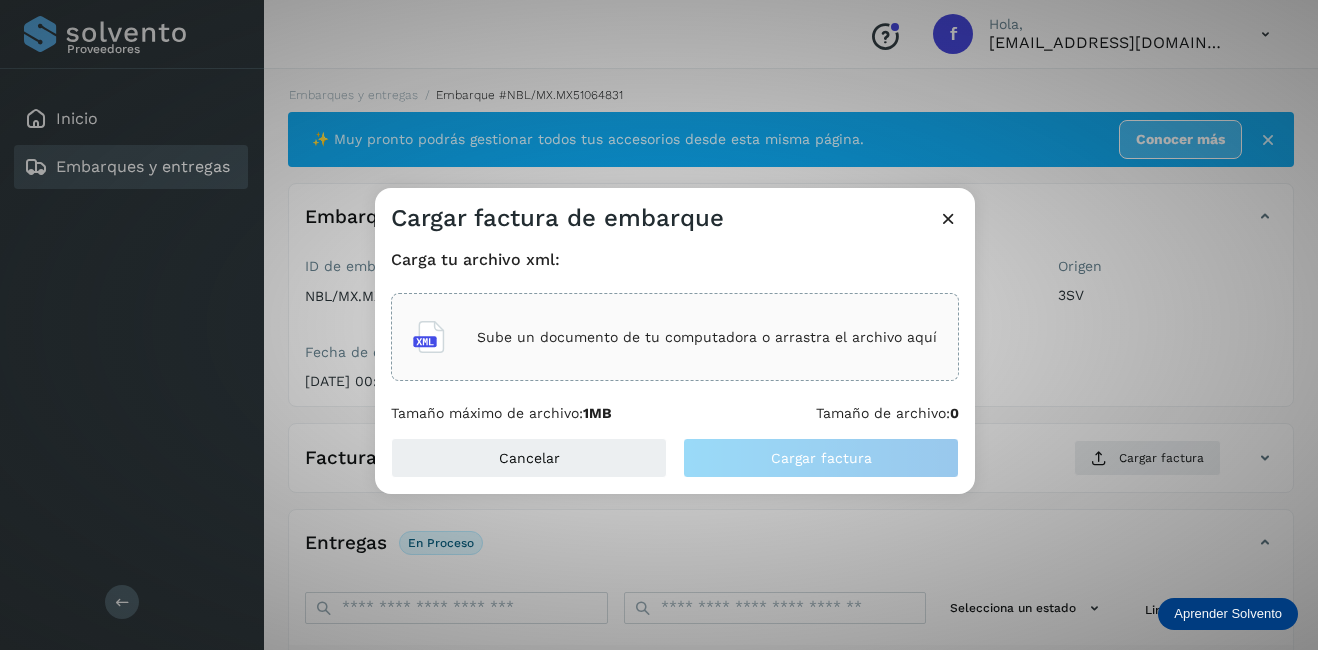 click on "Sube un documento de tu computadora o arrastra el archivo aquí" at bounding box center [707, 337] 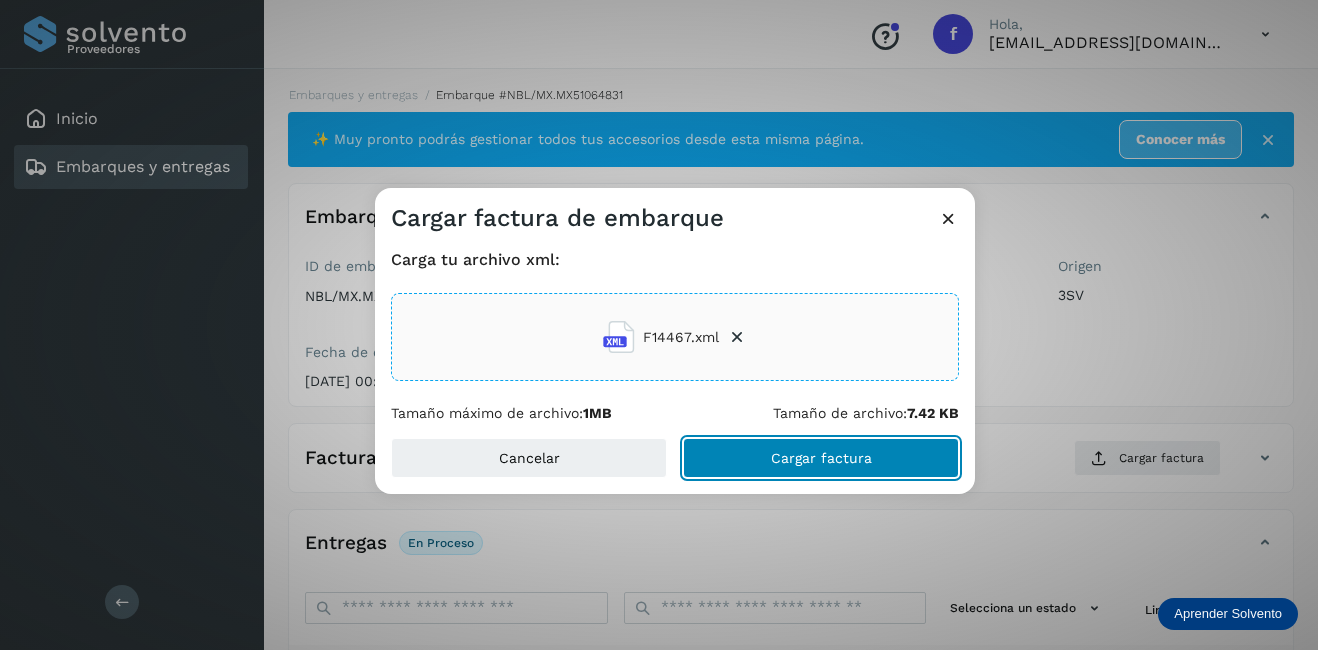 click on "Cargar factura" 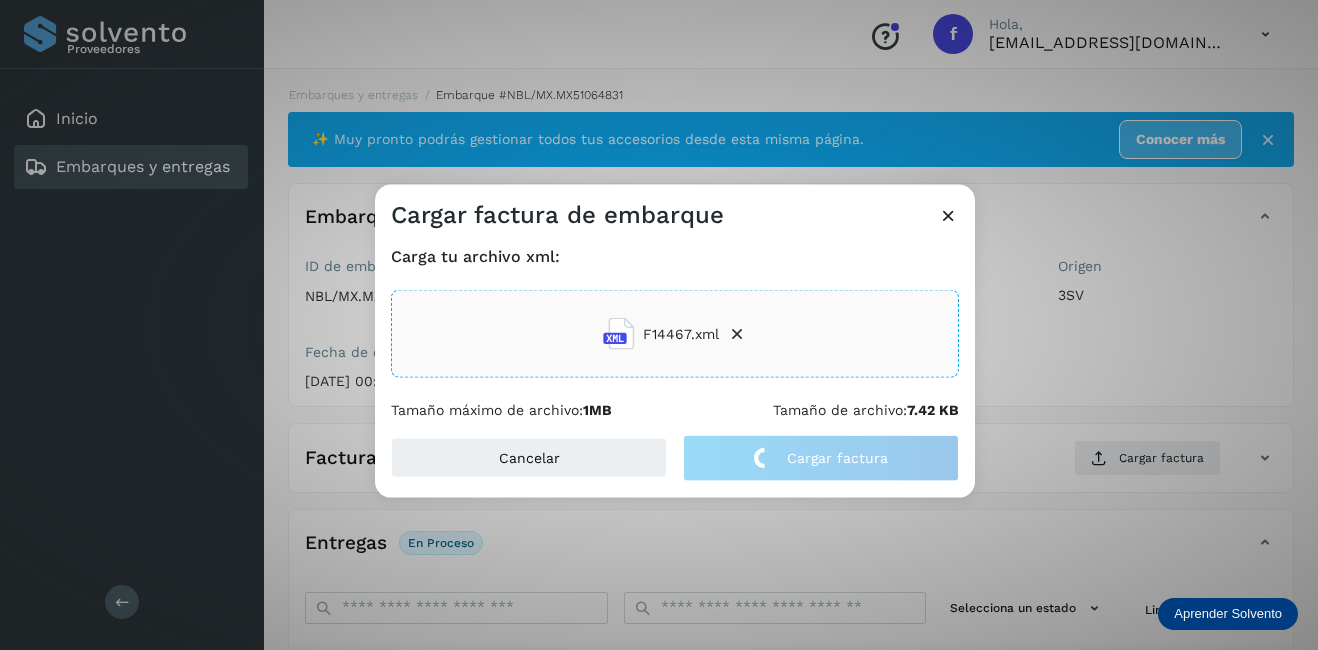 drag, startPoint x: 1063, startPoint y: 394, endPoint x: 1052, endPoint y: 393, distance: 11.045361 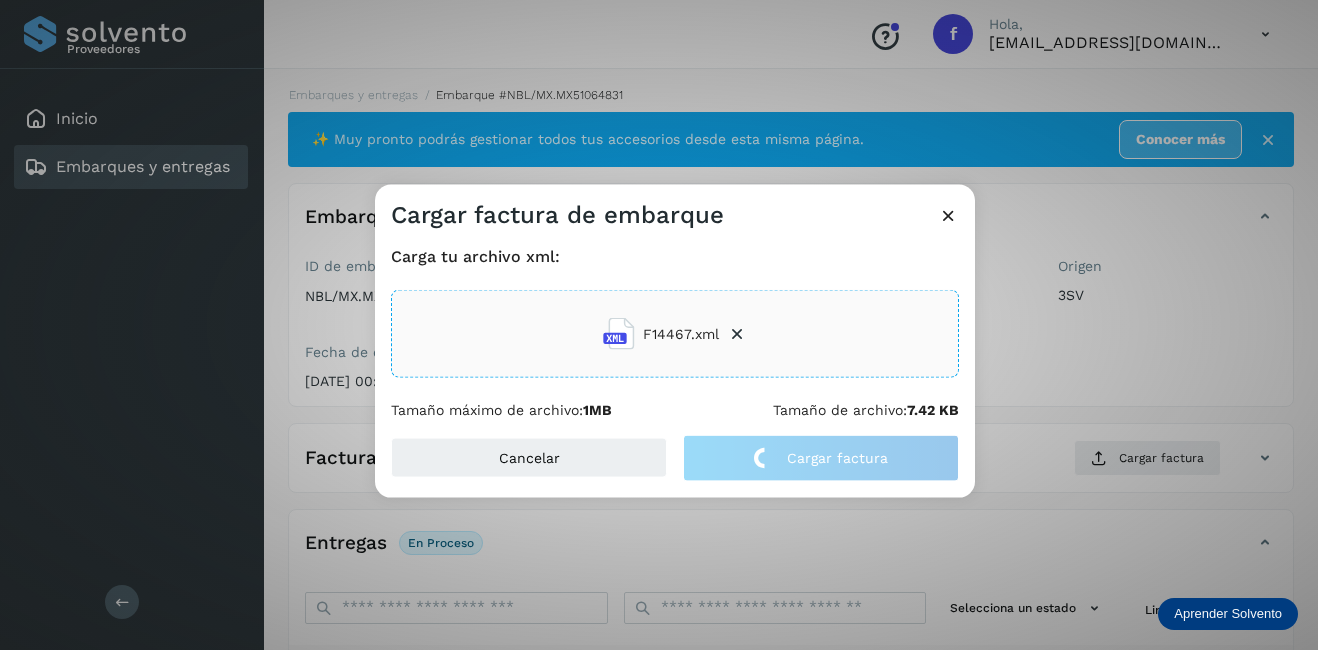 click on "Cargar factura de embarque Carga tu archivo xml: F14467.xml Tamaño máximo de archivo:  1MB Tamaño de archivo:  7.42 KB Cancelar Cargar factura" 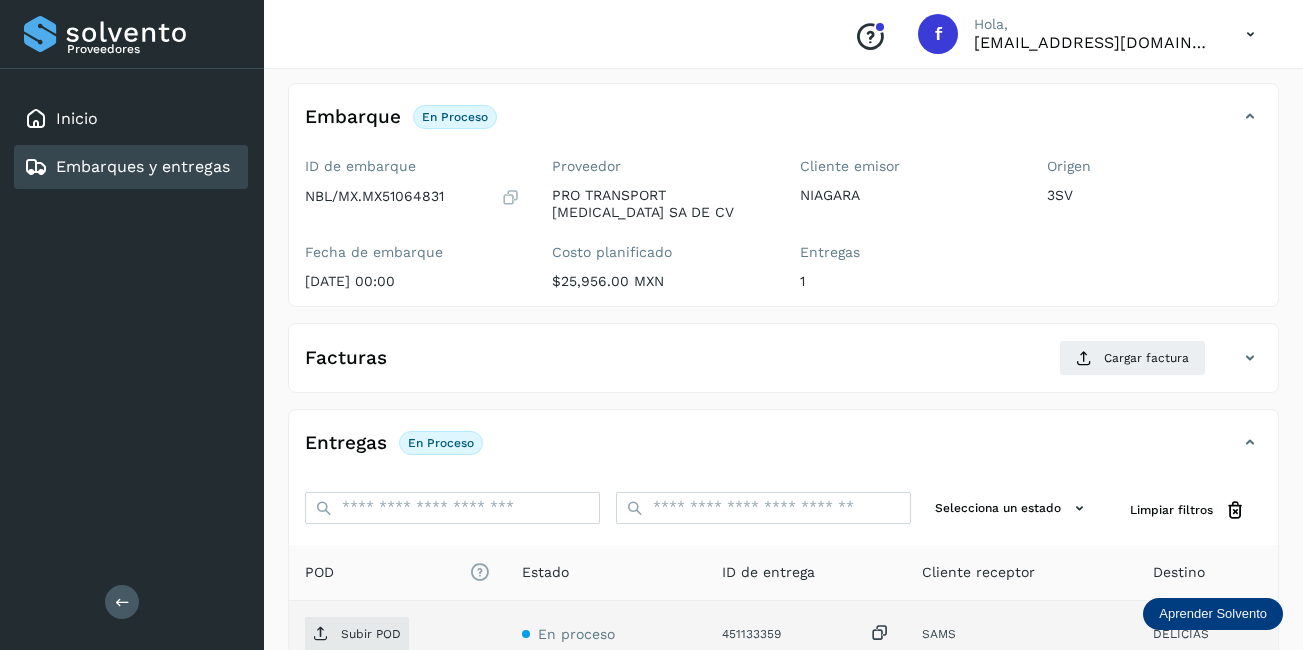 scroll, scrollTop: 313, scrollLeft: 0, axis: vertical 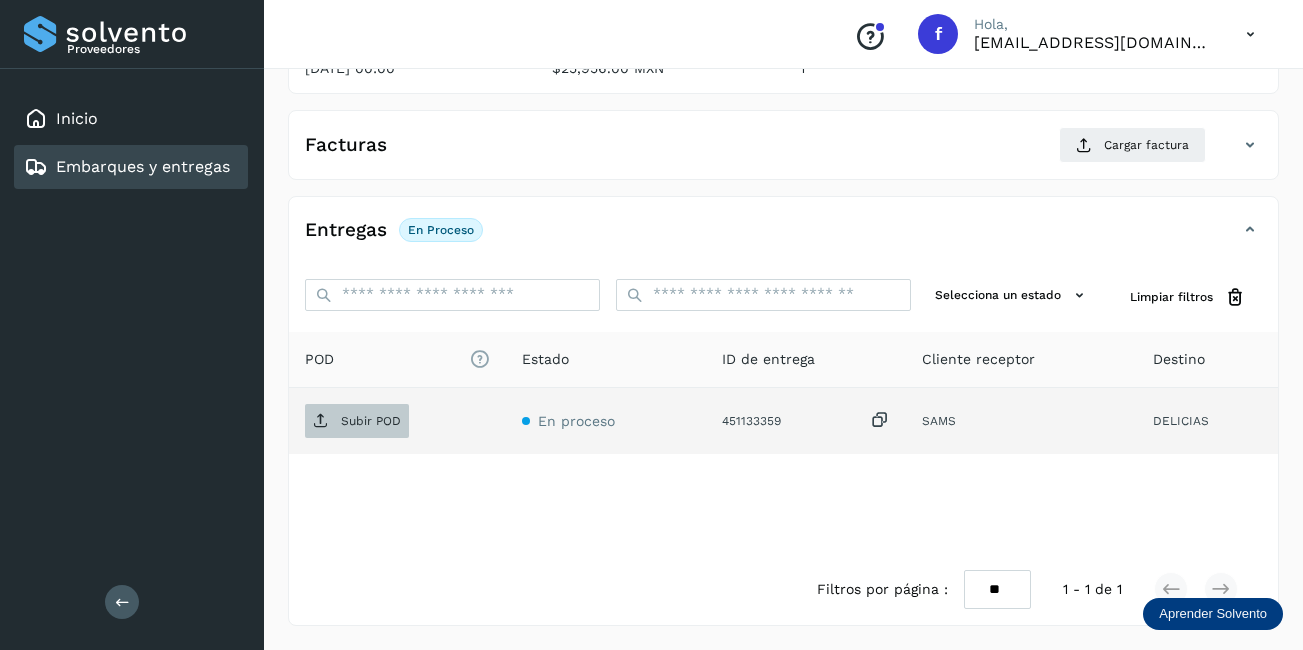 click on "Subir POD" at bounding box center (371, 421) 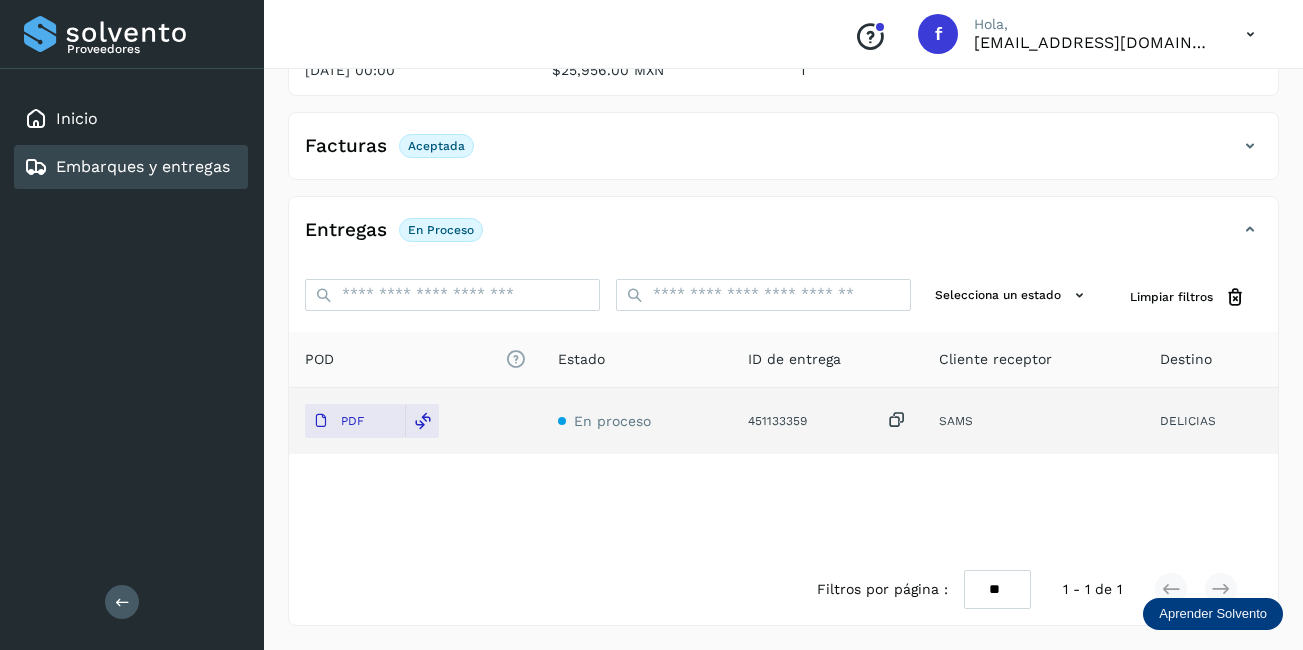 scroll, scrollTop: 0, scrollLeft: 0, axis: both 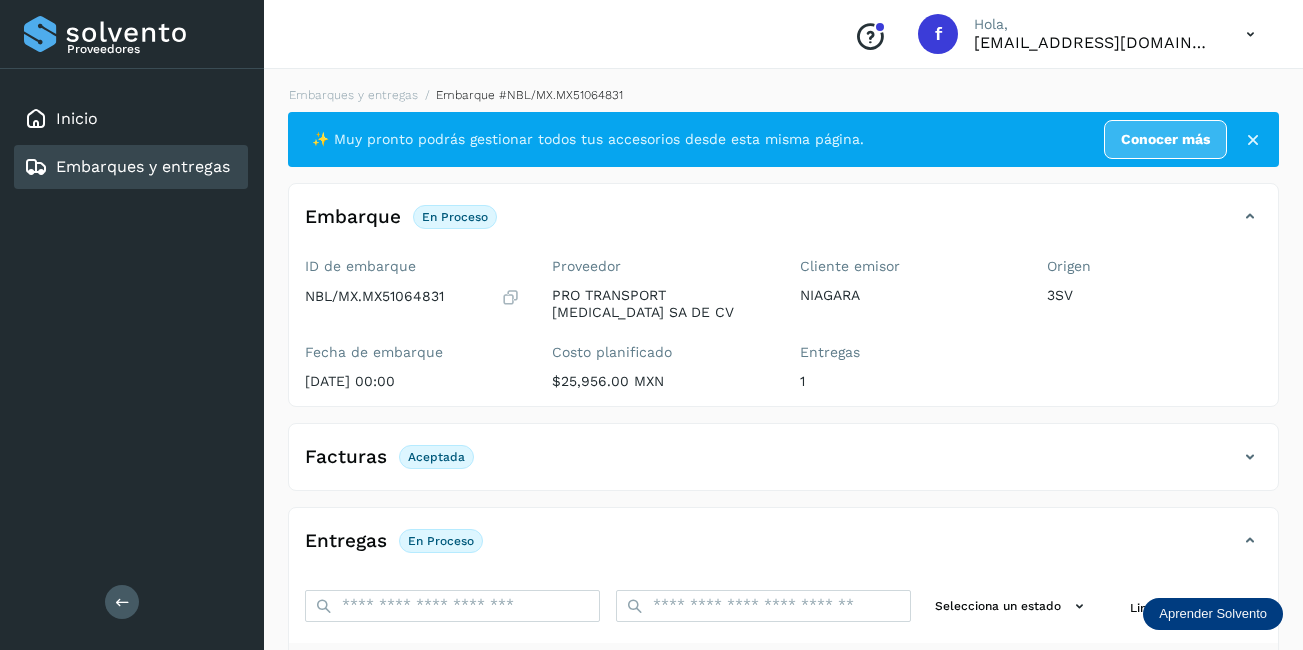 click on "Embarques y entregas" 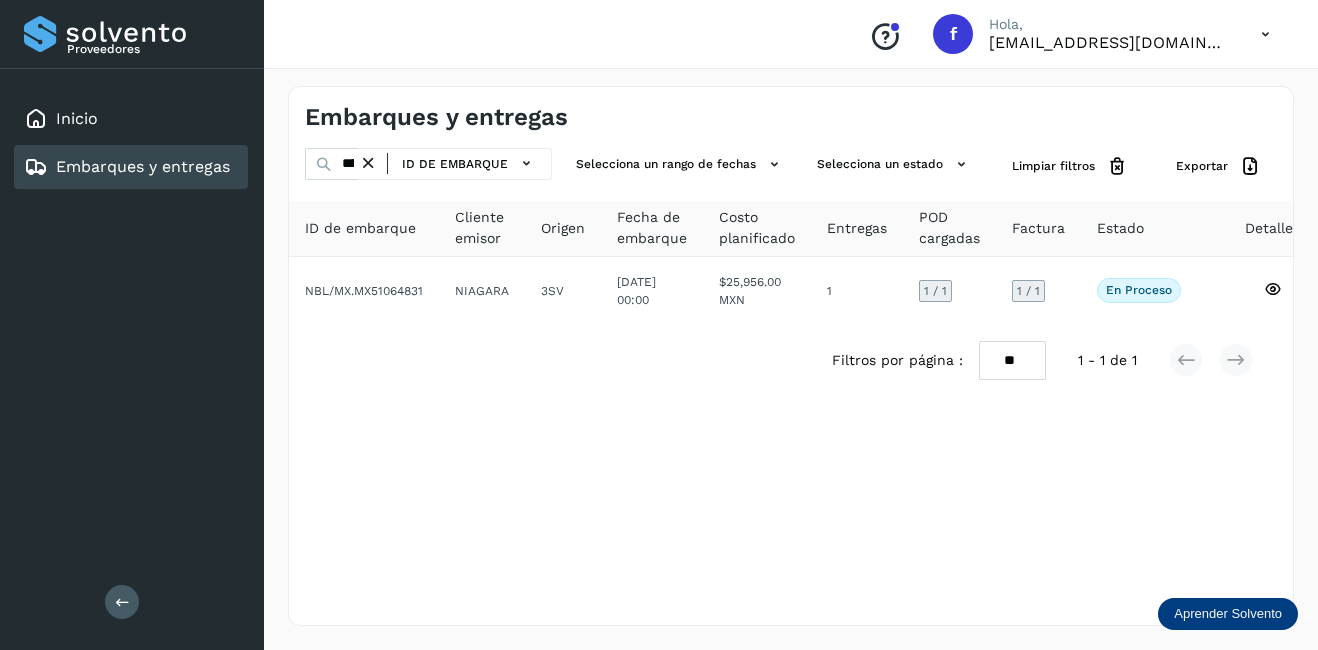 click at bounding box center [368, 163] 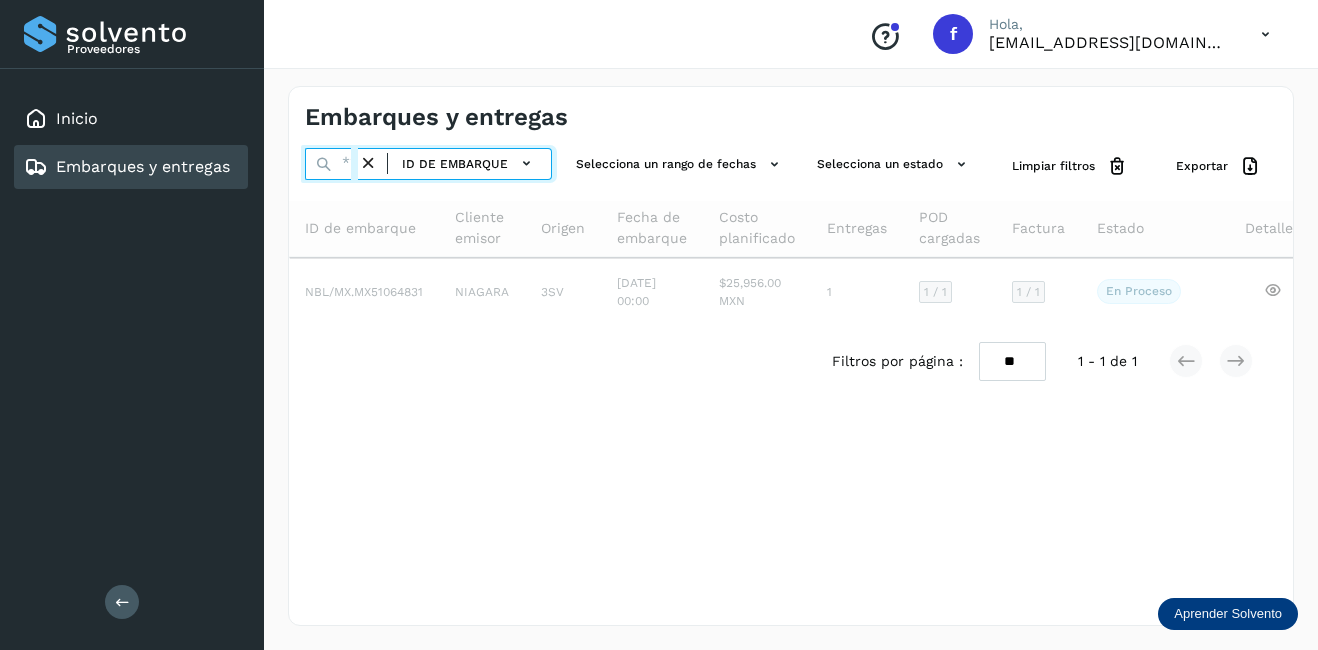 click at bounding box center [331, 164] 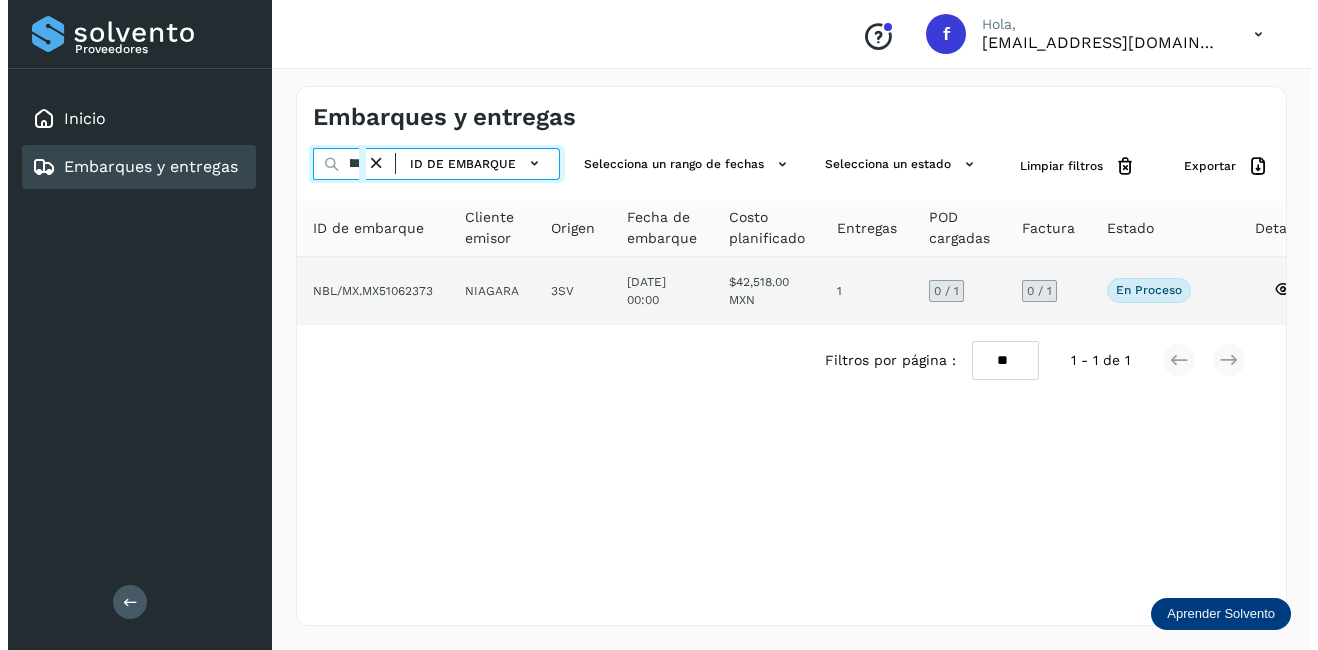 scroll, scrollTop: 0, scrollLeft: 50, axis: horizontal 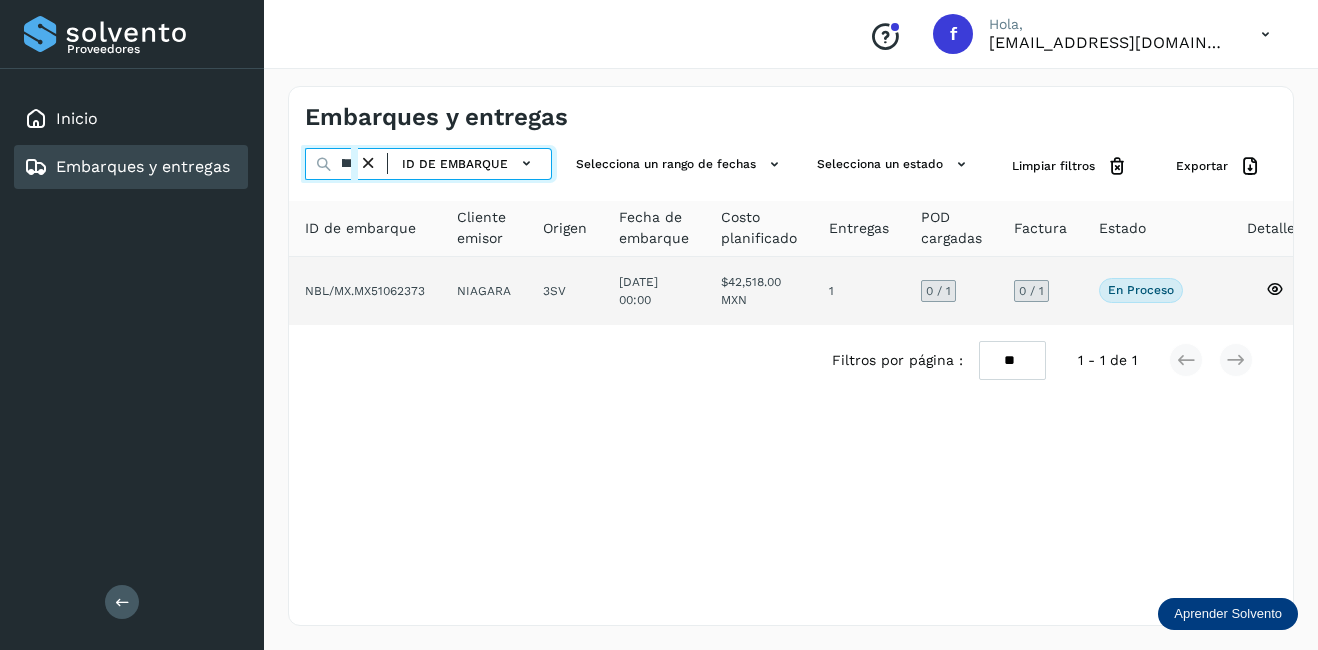type on "********" 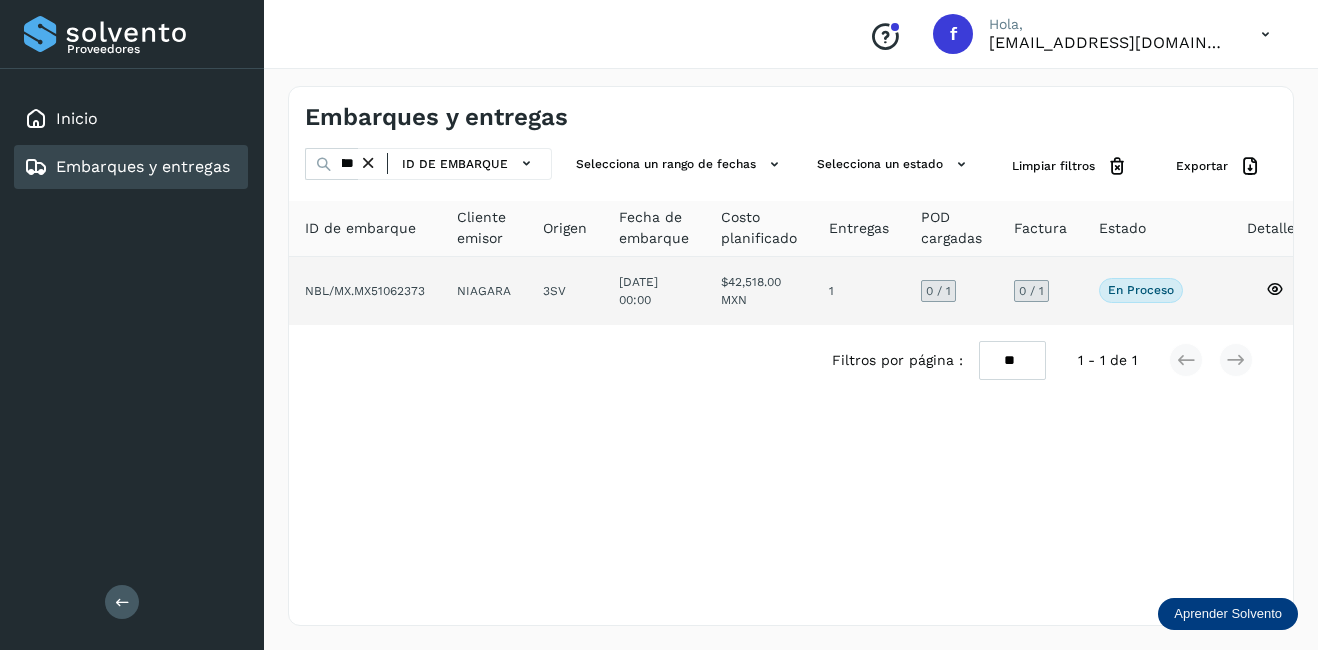 click on "NIAGARA" 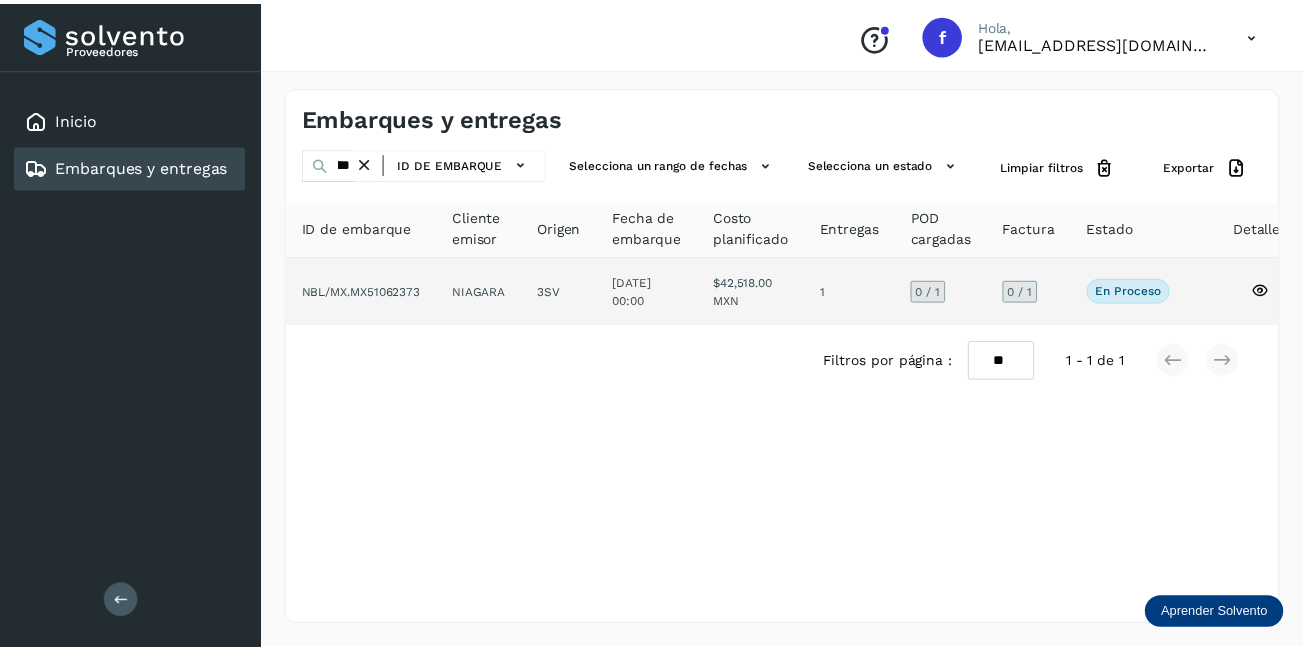 scroll, scrollTop: 0, scrollLeft: 0, axis: both 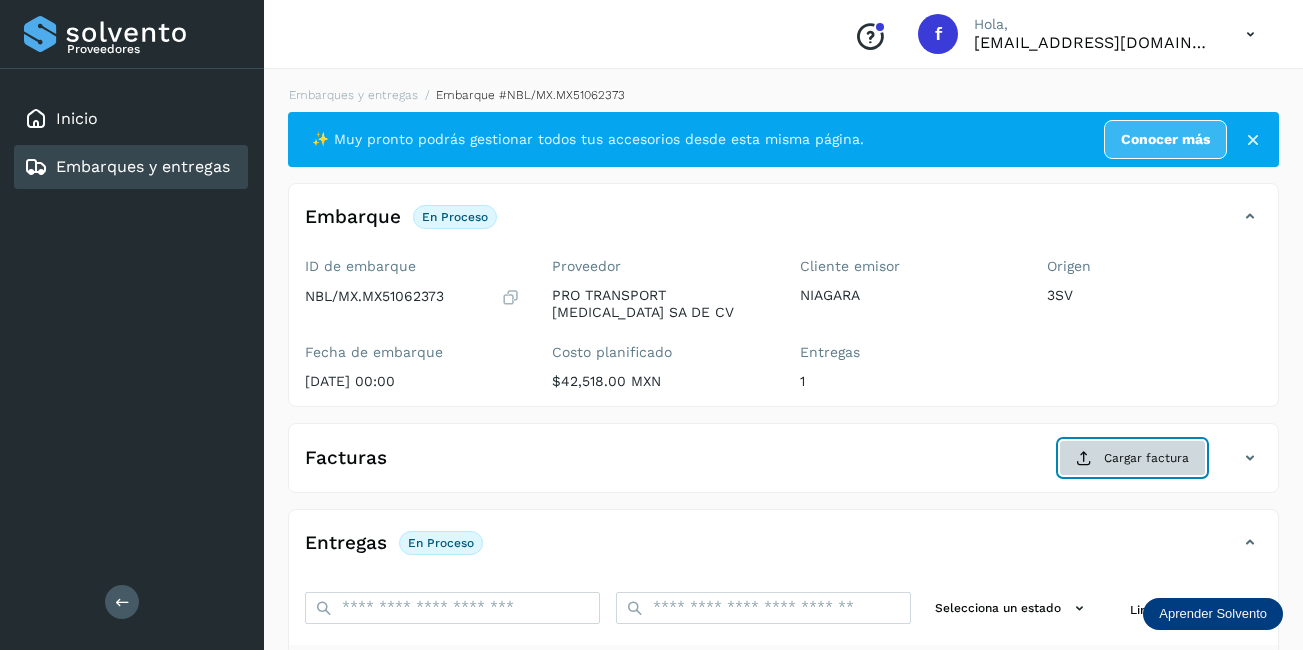 click on "Cargar factura" 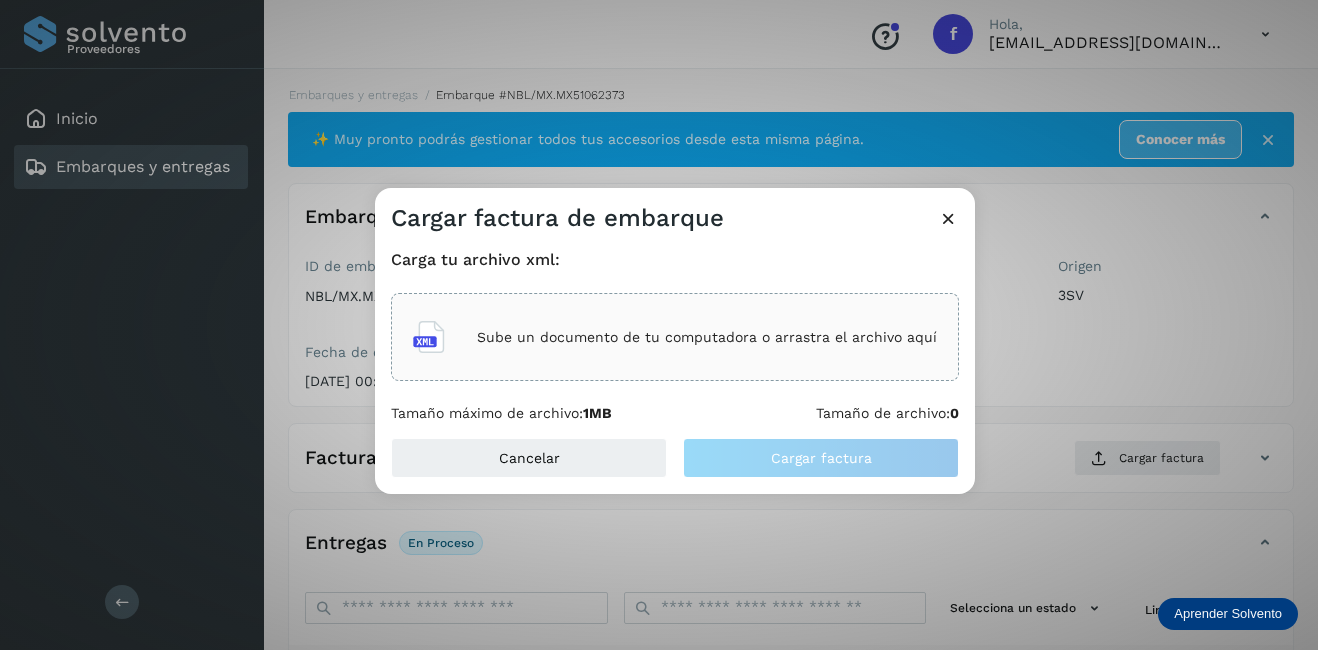click on "Sube un documento de tu computadora o arrastra el archivo aquí" 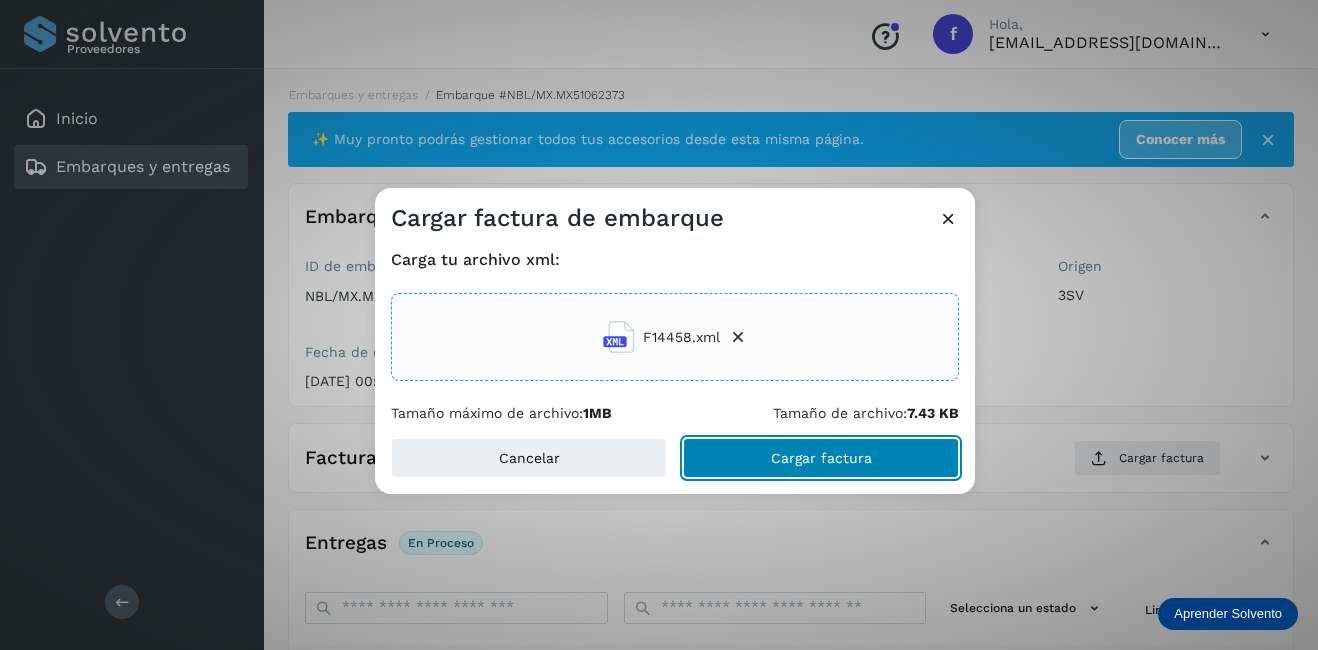 click on "Cargar factura" 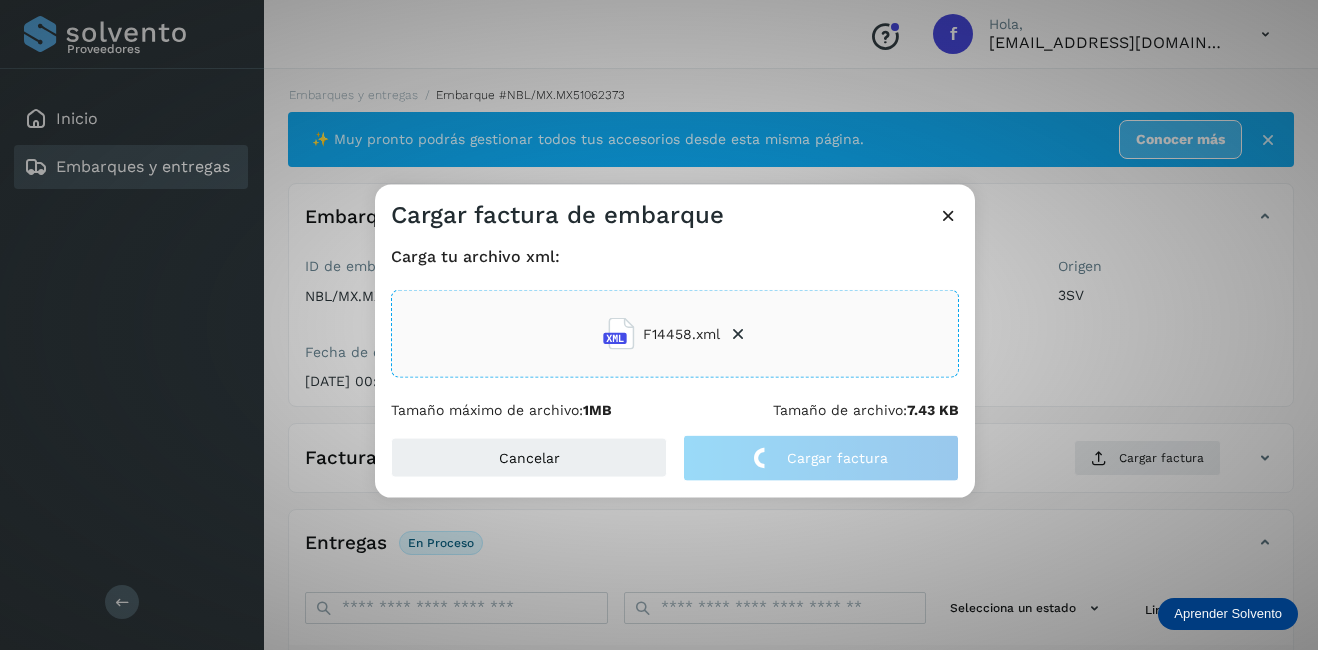 click on "Cargar factura de embarque Carga tu archivo xml: F14458.xml Tamaño máximo de archivo:  1MB Tamaño de archivo:  7.43 KB Cancelar Cargar factura" 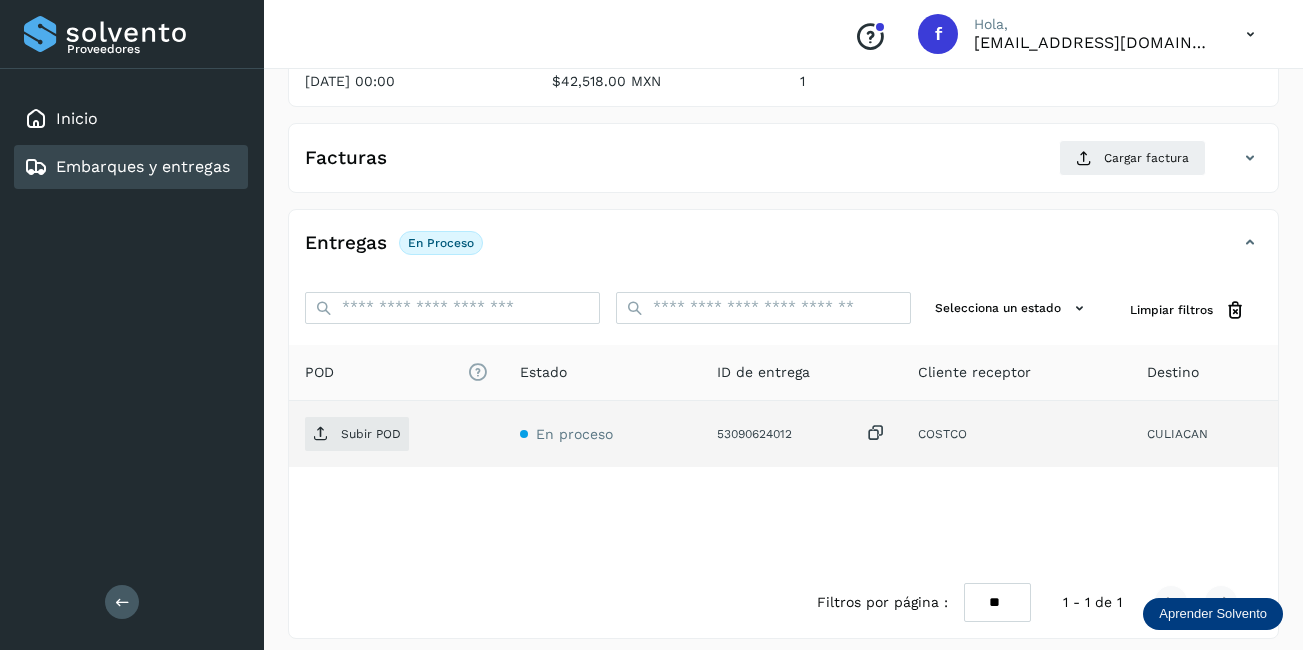 scroll, scrollTop: 313, scrollLeft: 0, axis: vertical 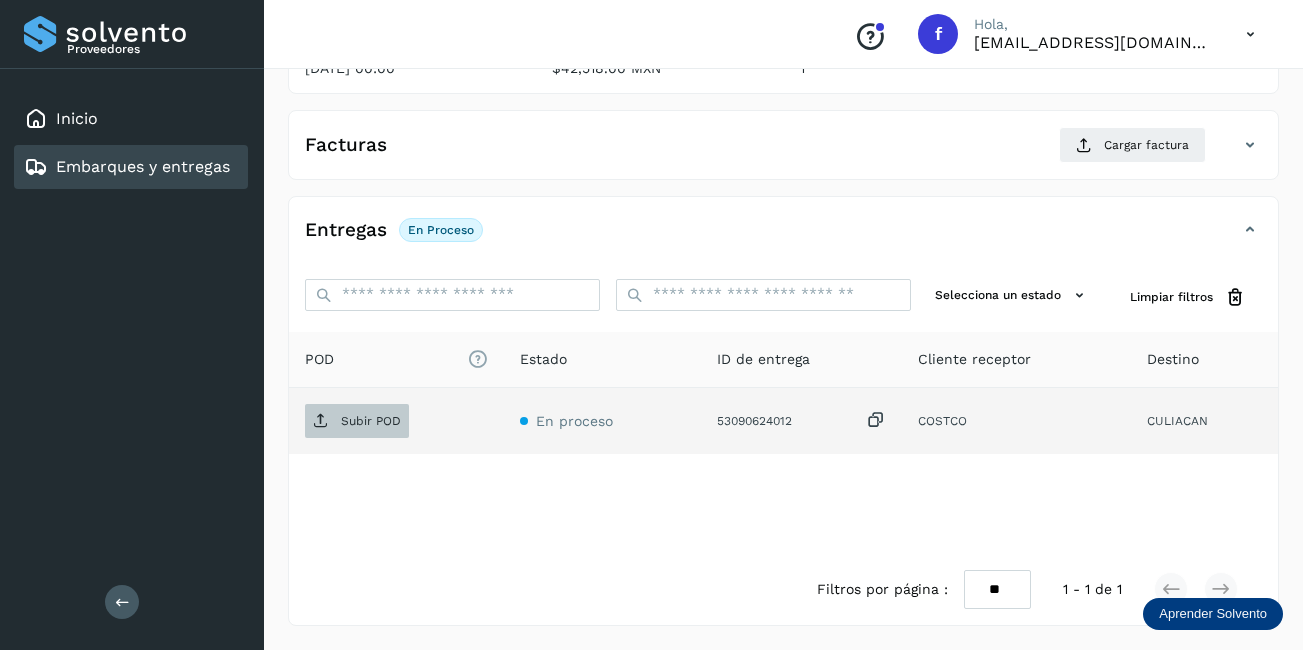 click on "Subir POD" at bounding box center (357, 421) 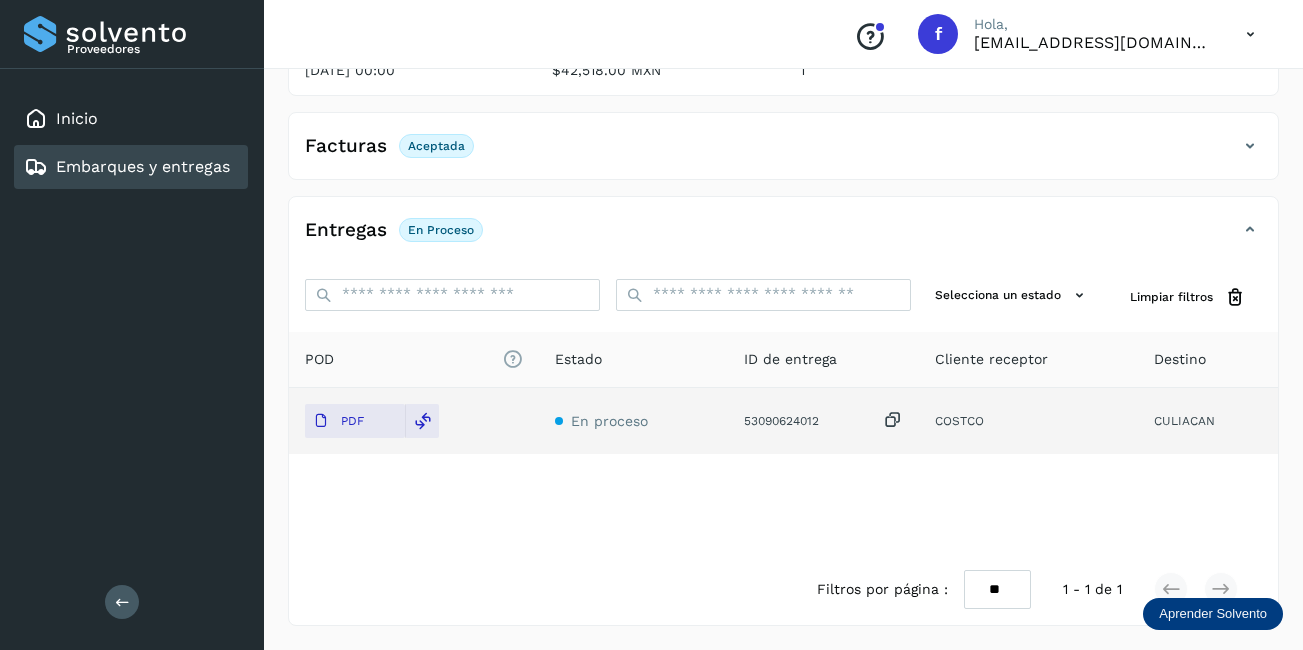 scroll, scrollTop: 0, scrollLeft: 0, axis: both 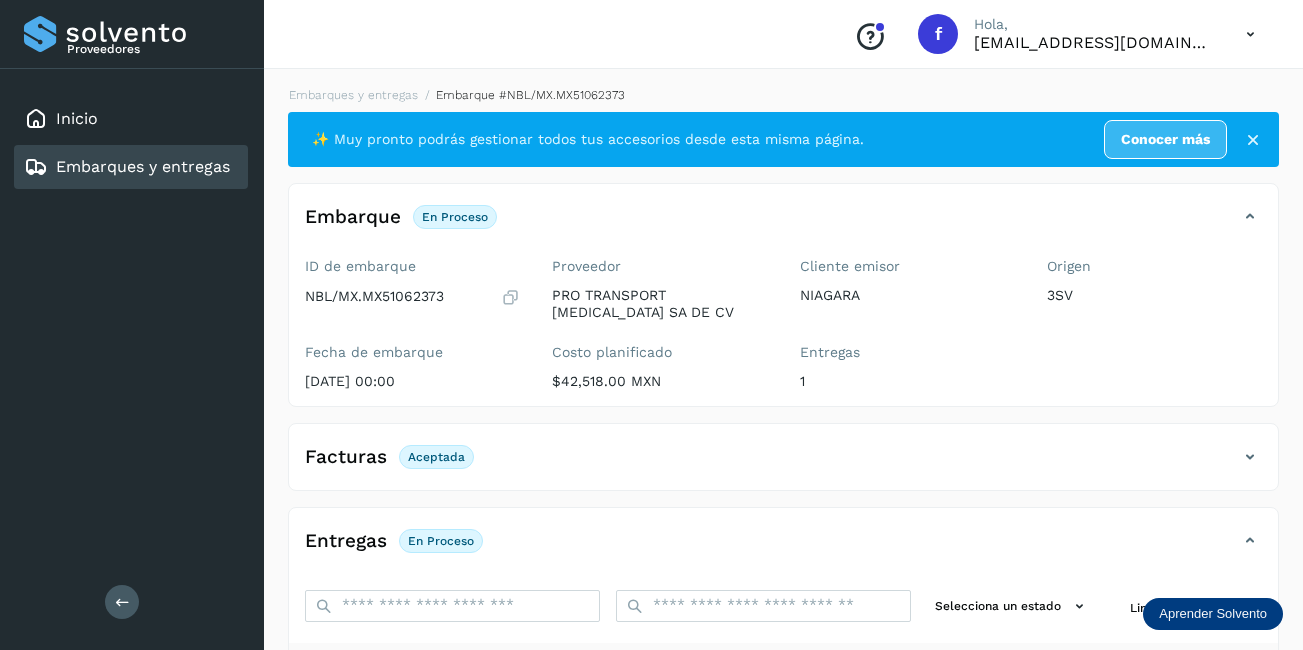 click on "Embarques y entregas" at bounding box center (143, 166) 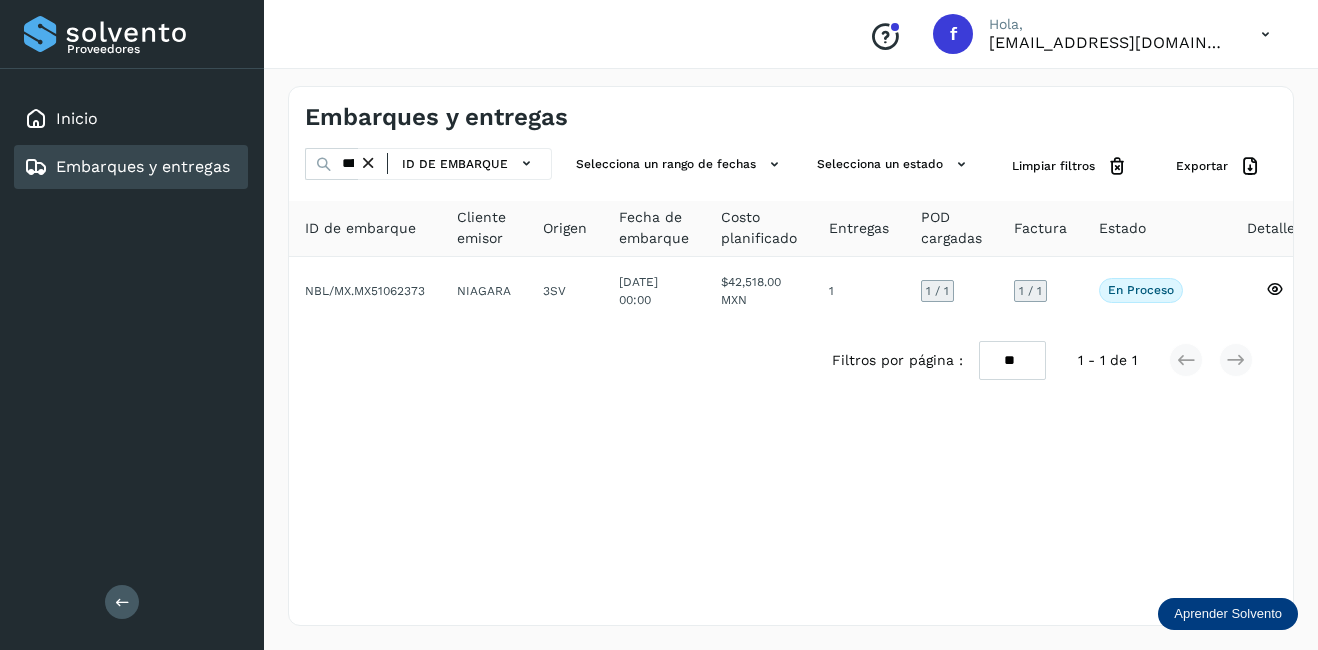 click at bounding box center [368, 163] 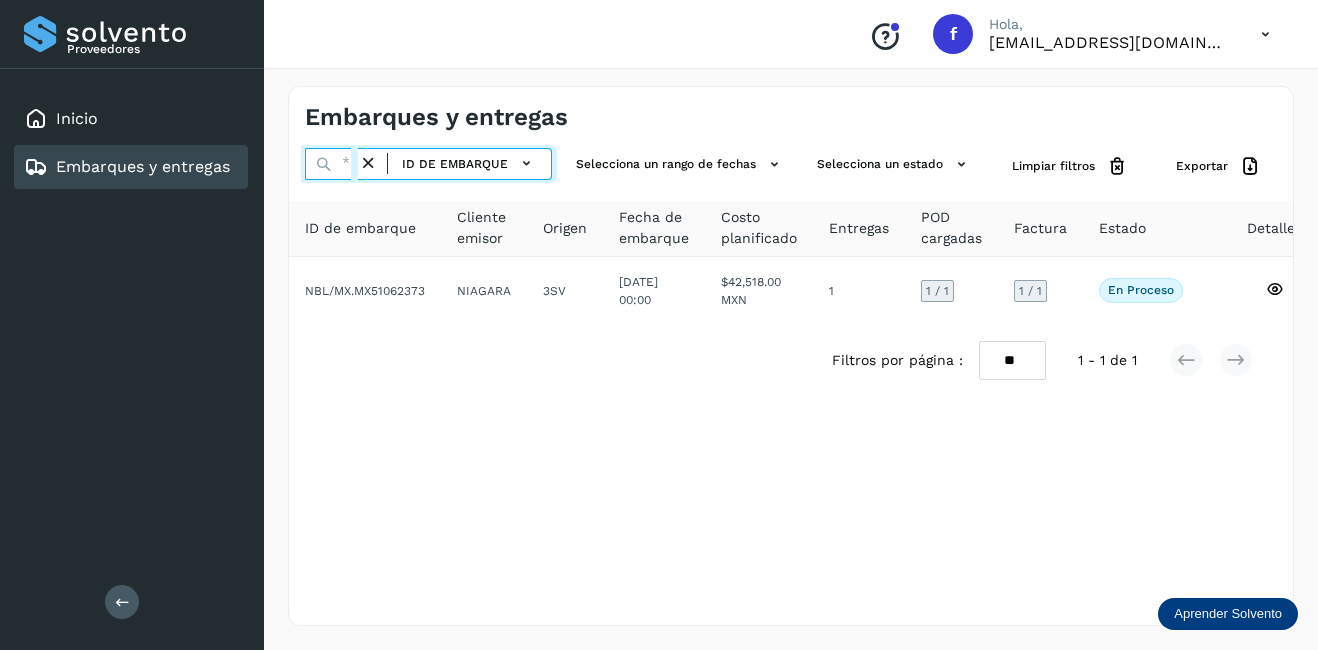 click at bounding box center (331, 164) 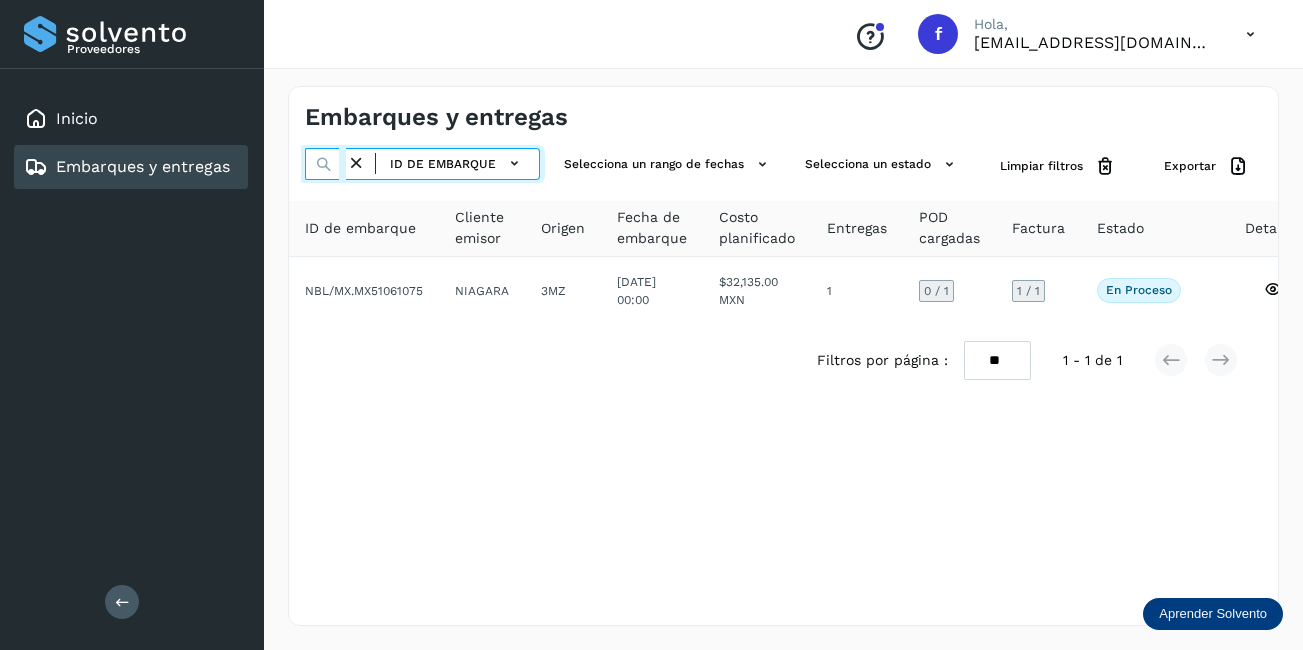 scroll, scrollTop: 0, scrollLeft: 49, axis: horizontal 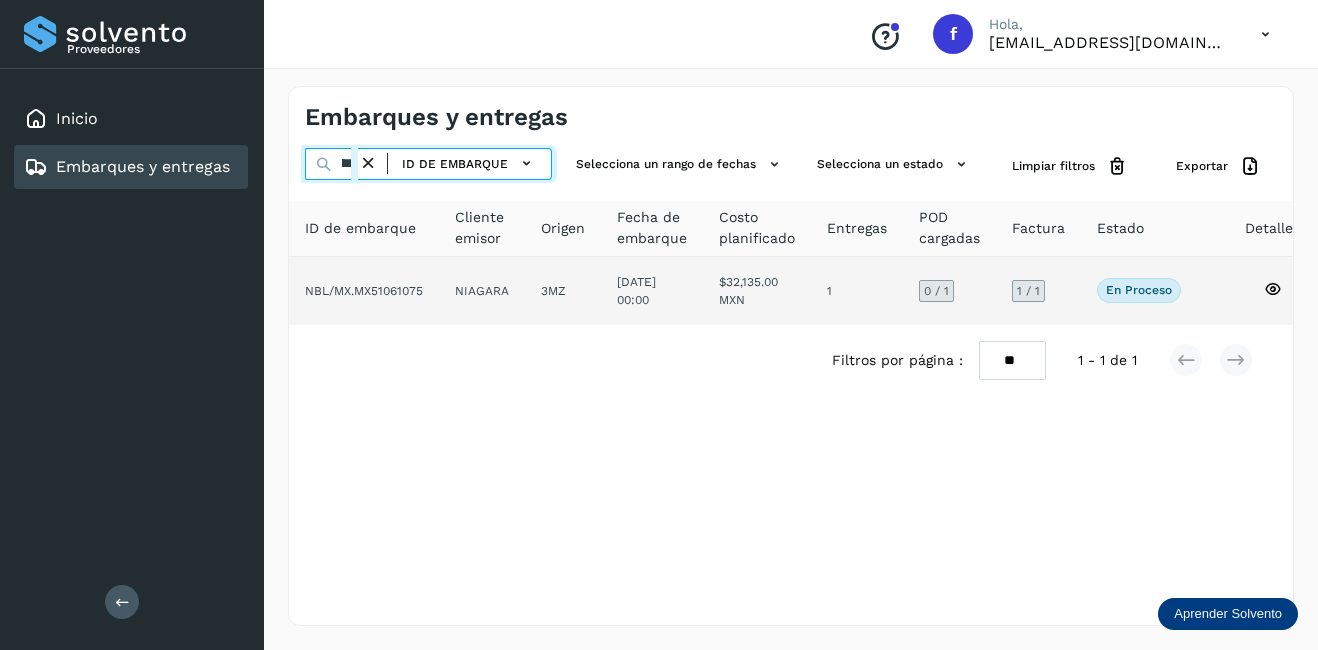 type on "********" 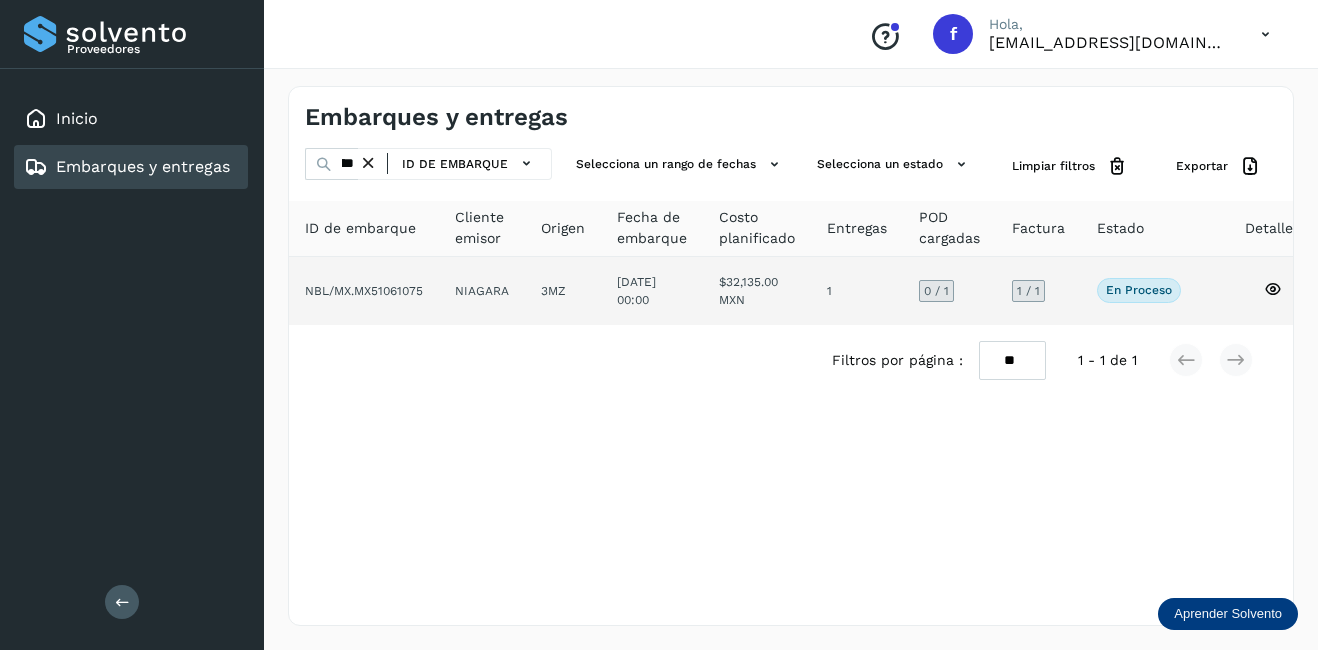 click on "1" 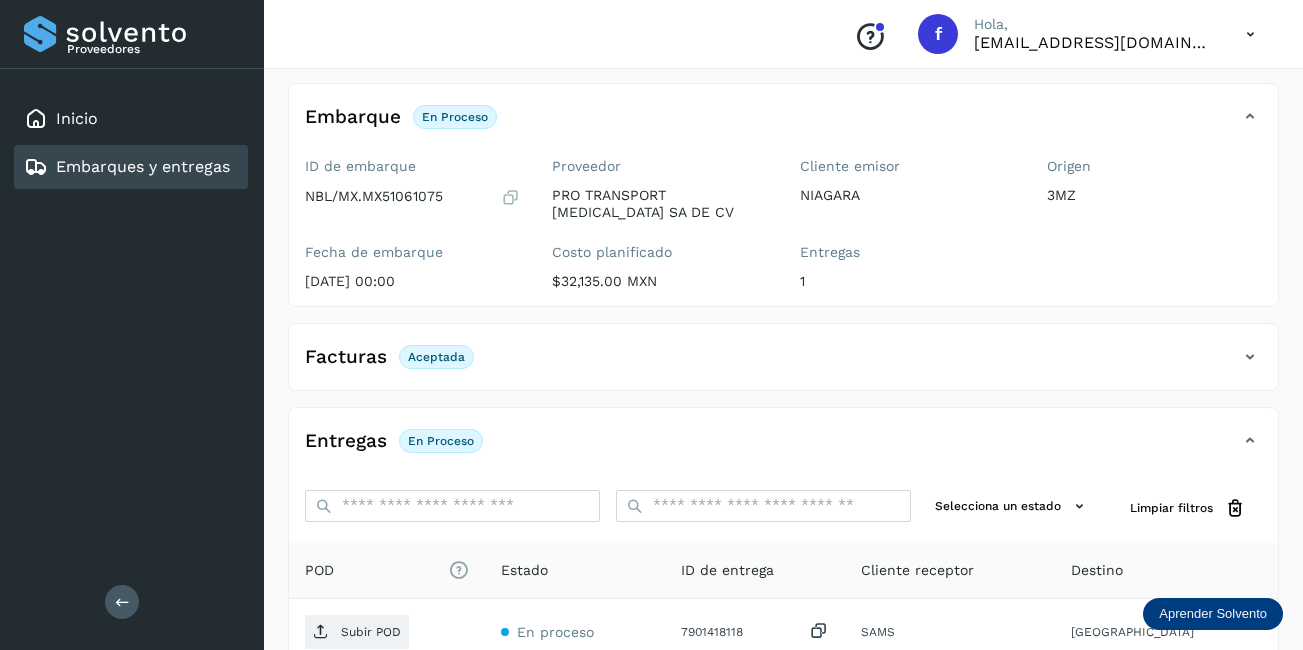scroll, scrollTop: 300, scrollLeft: 0, axis: vertical 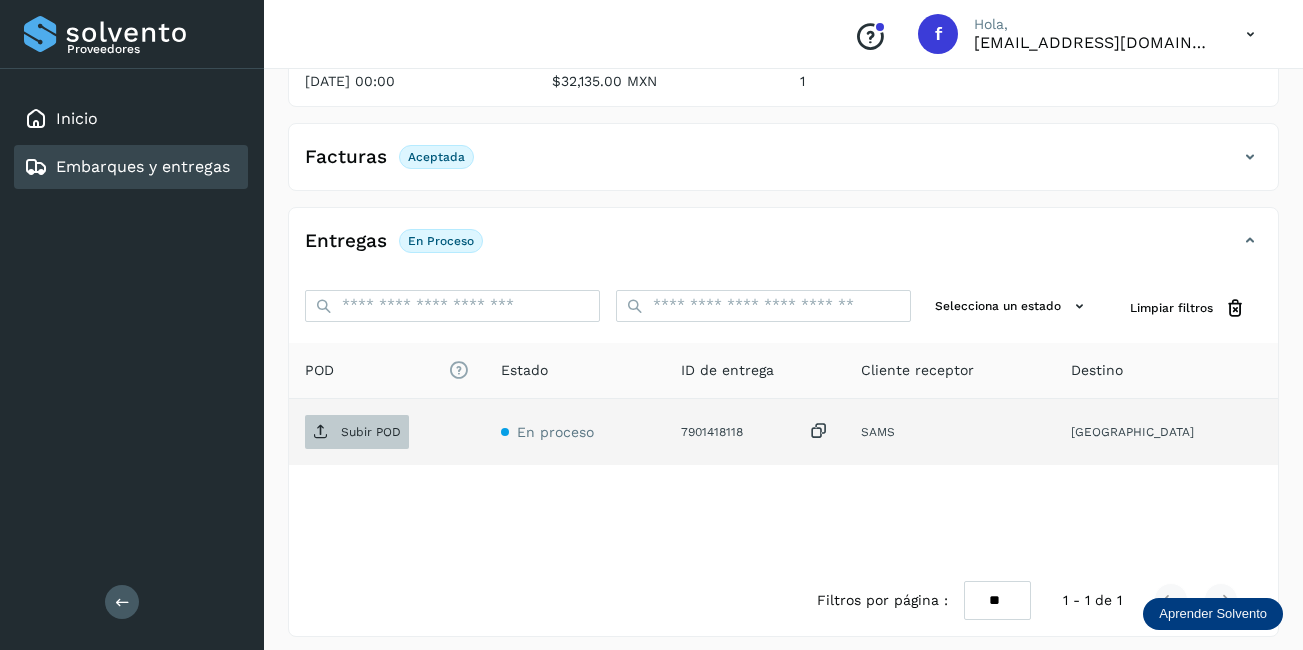 click on "Subir POD" at bounding box center (371, 432) 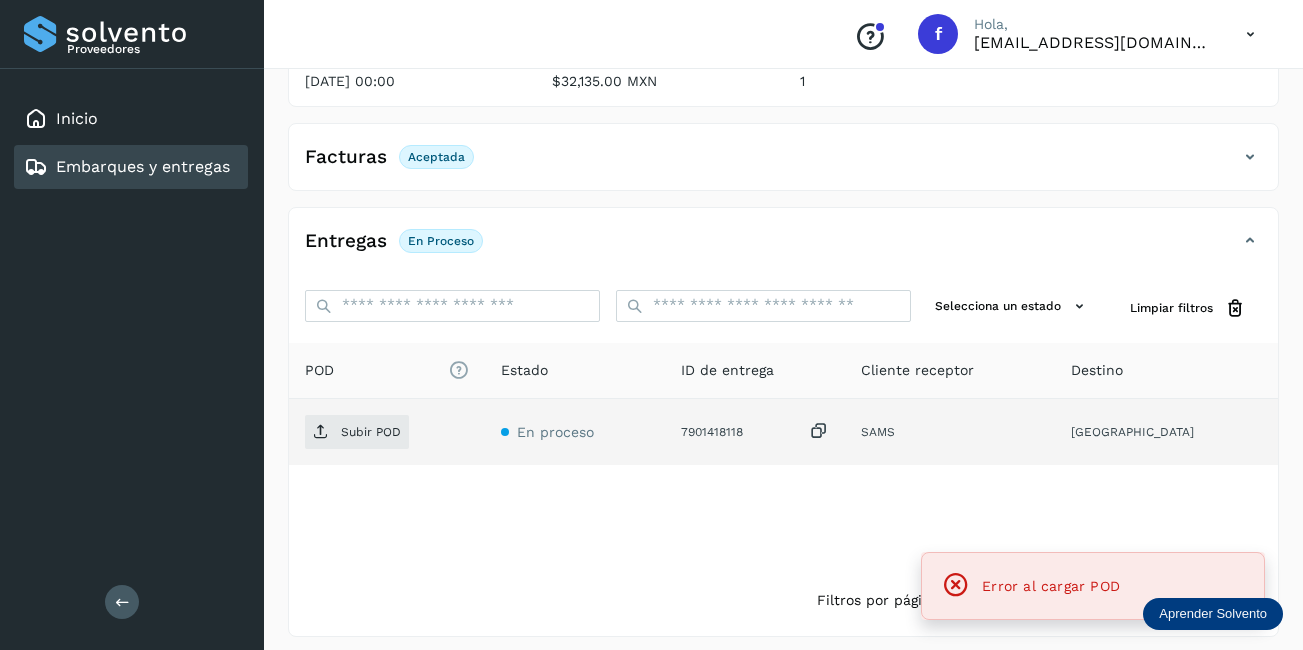 click on "Error al cargar POD" 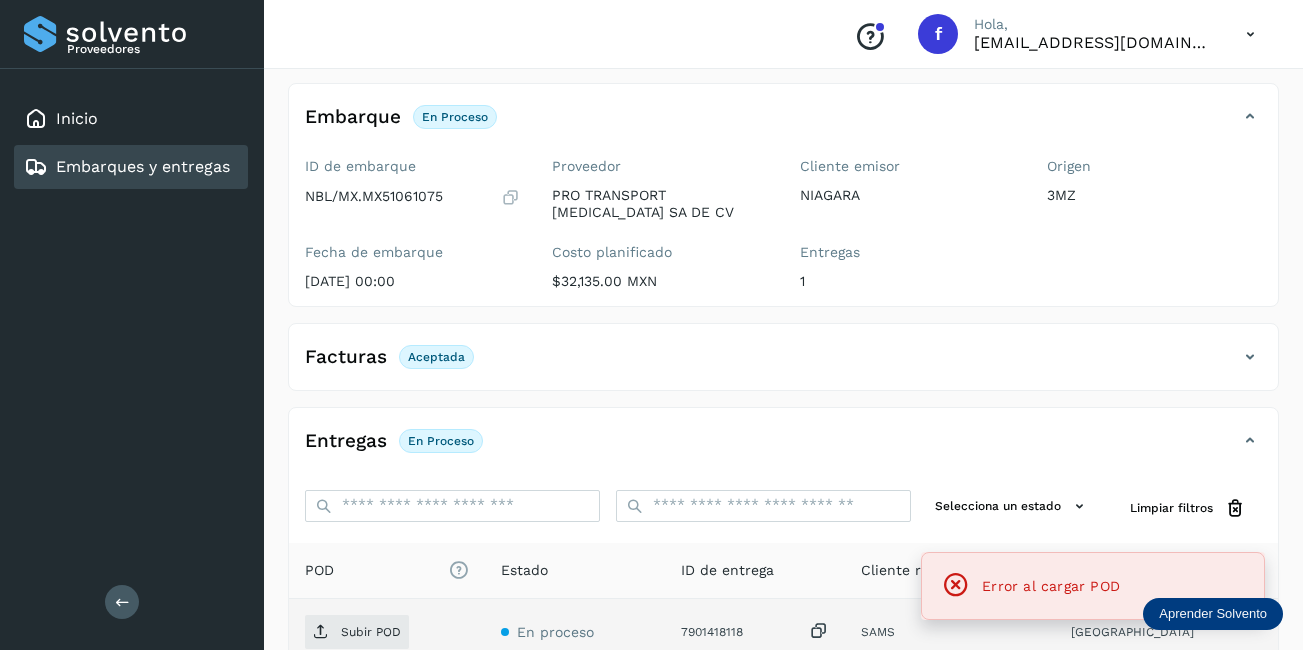 scroll, scrollTop: 200, scrollLeft: 0, axis: vertical 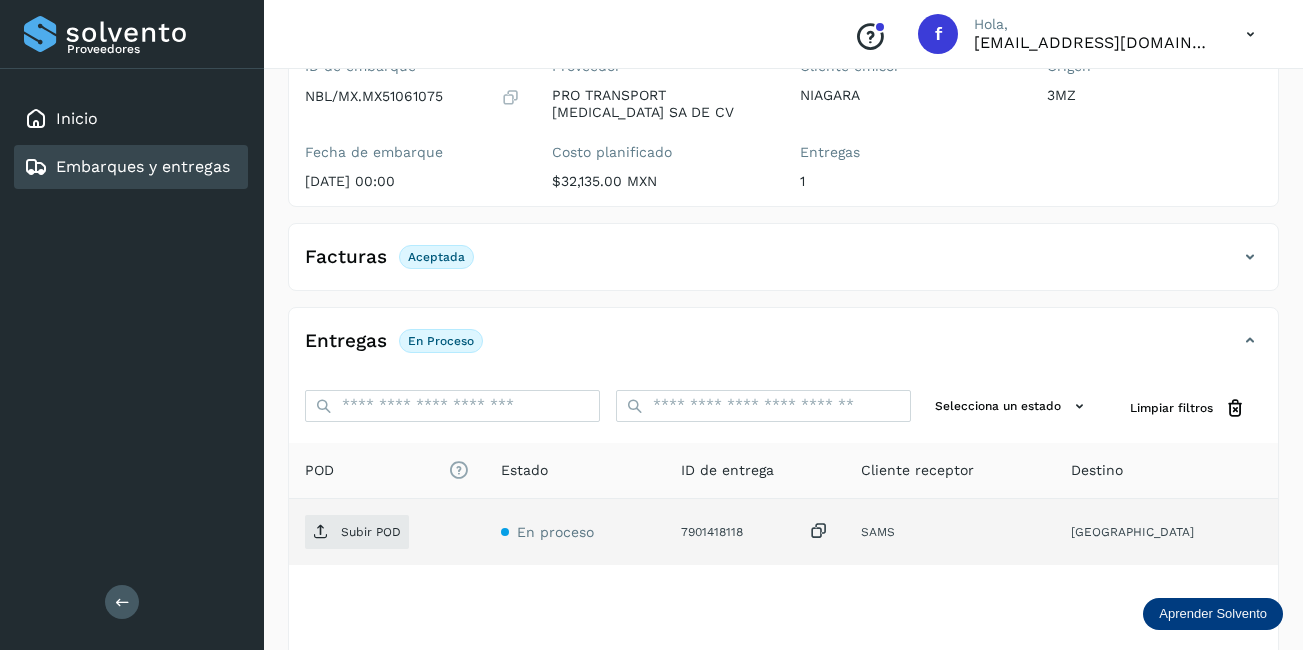 click on "Embarques y entregas" at bounding box center (143, 166) 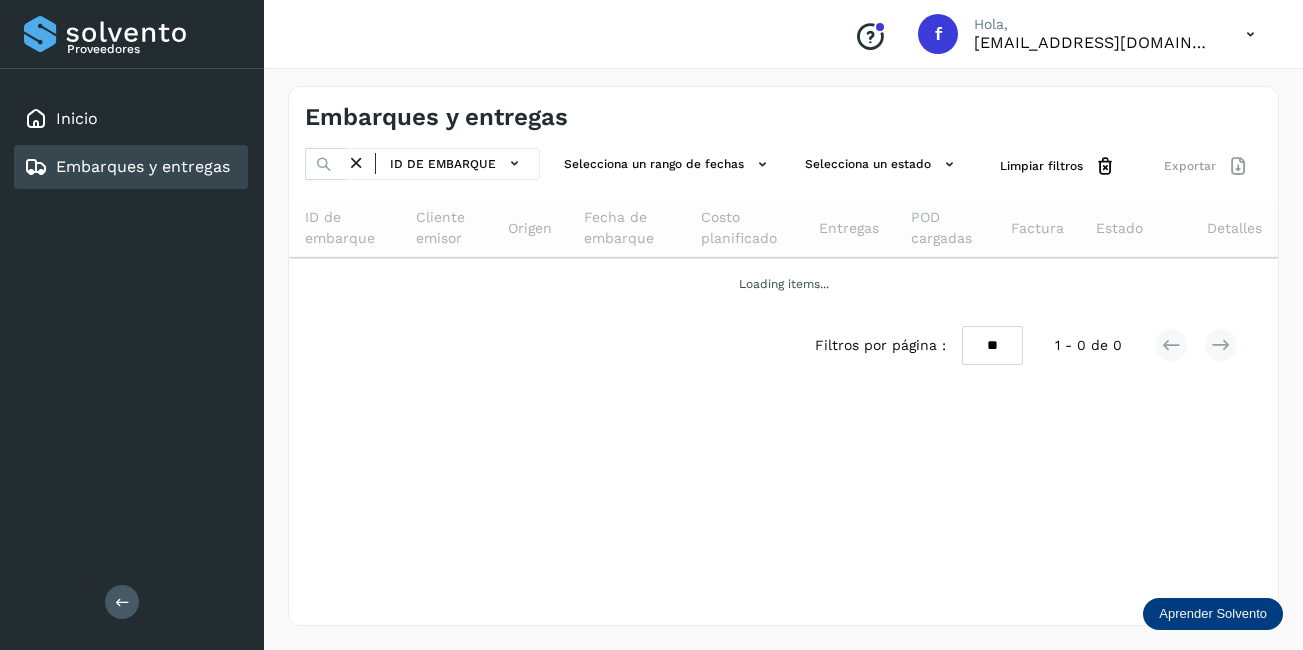 scroll, scrollTop: 0, scrollLeft: 0, axis: both 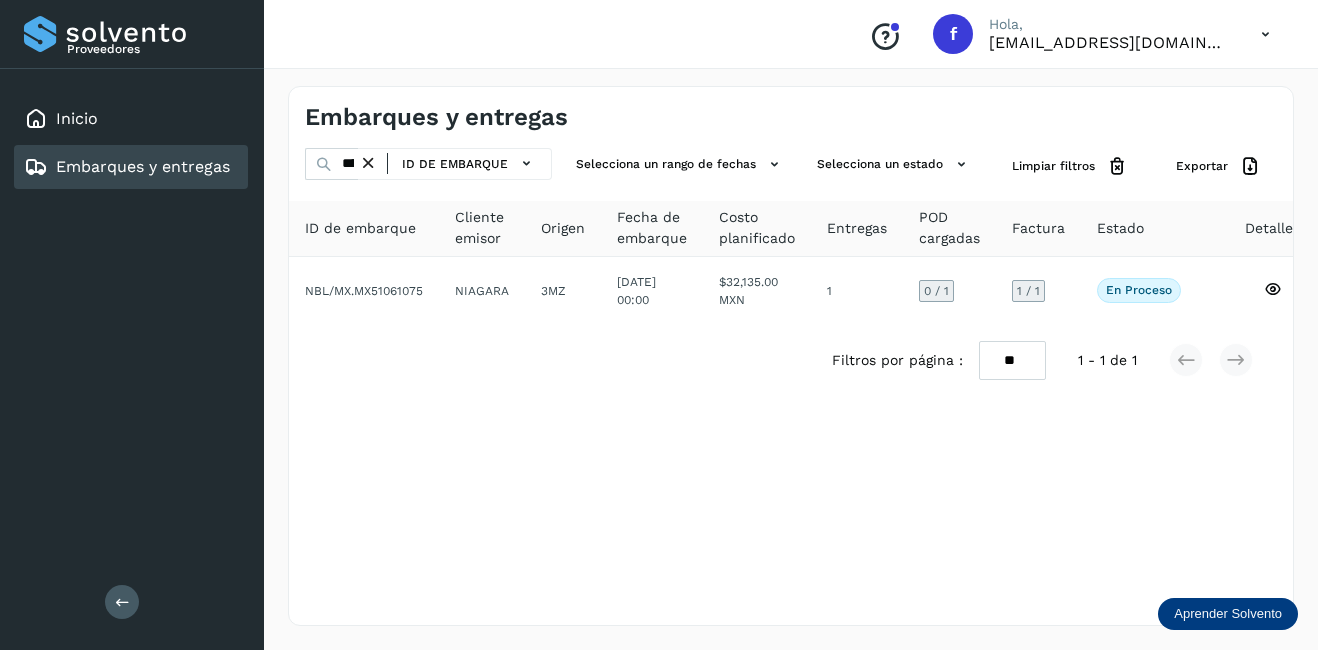 click at bounding box center (368, 163) 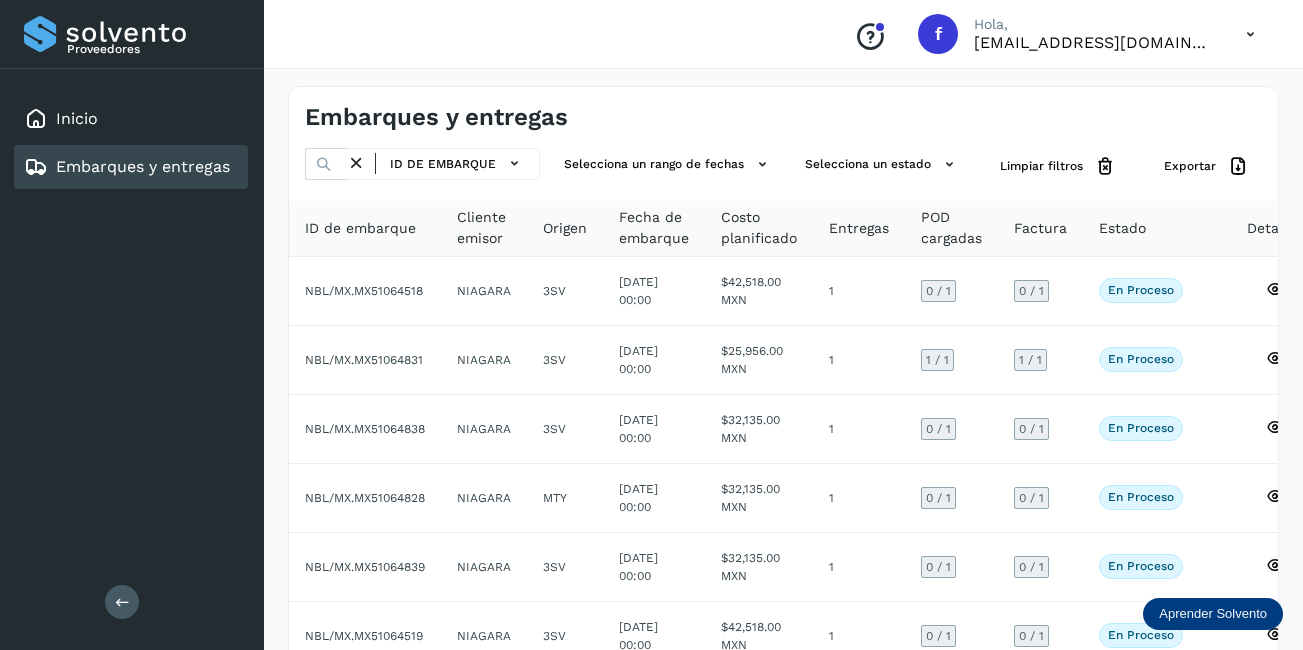 click at bounding box center (356, 163) 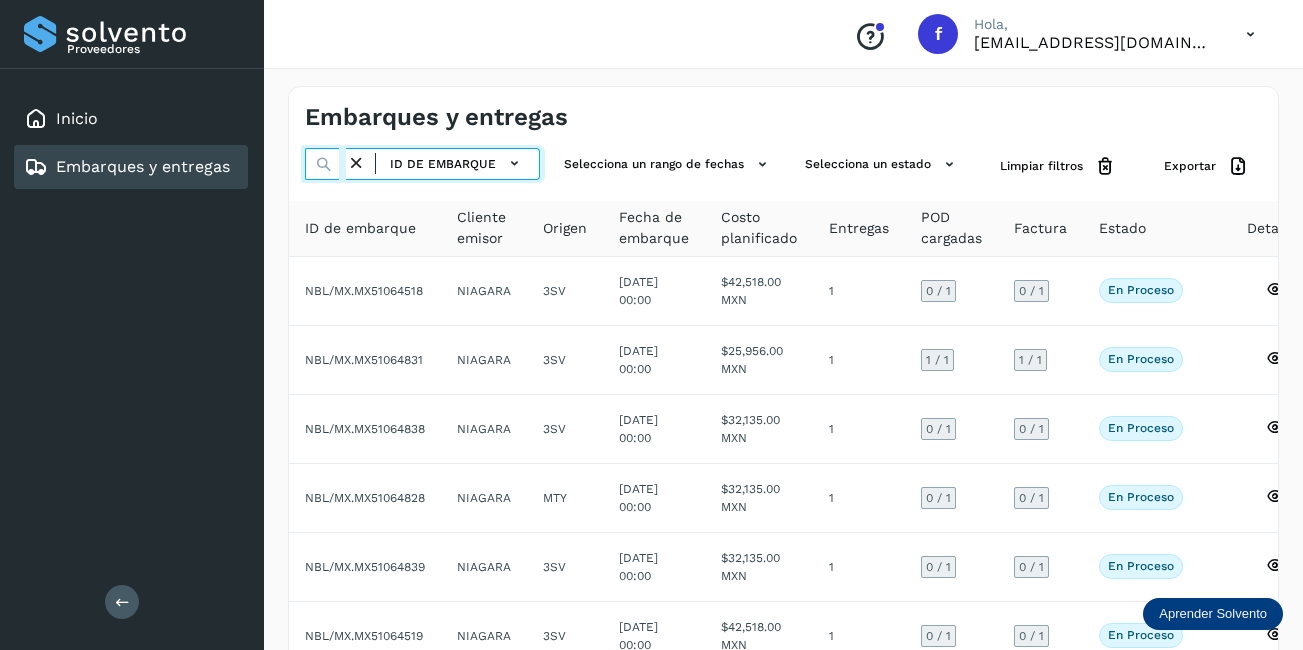 click at bounding box center [325, 164] 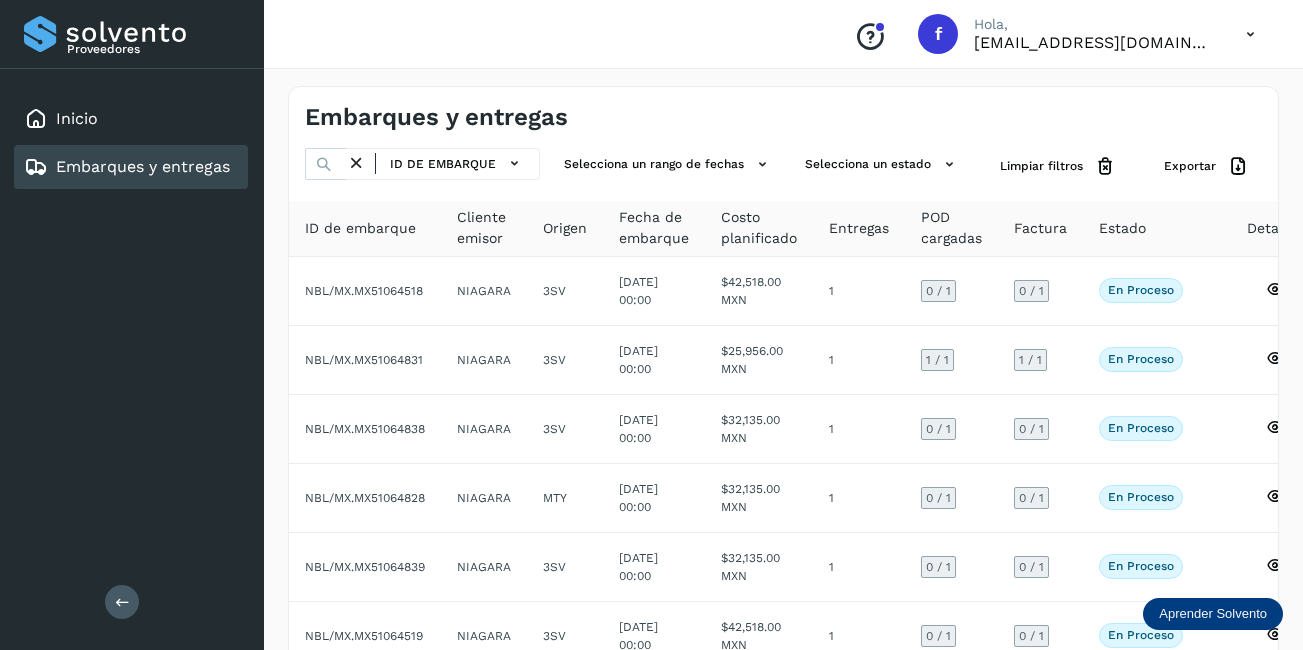 click on "Embarques y entregas" at bounding box center (436, 117) 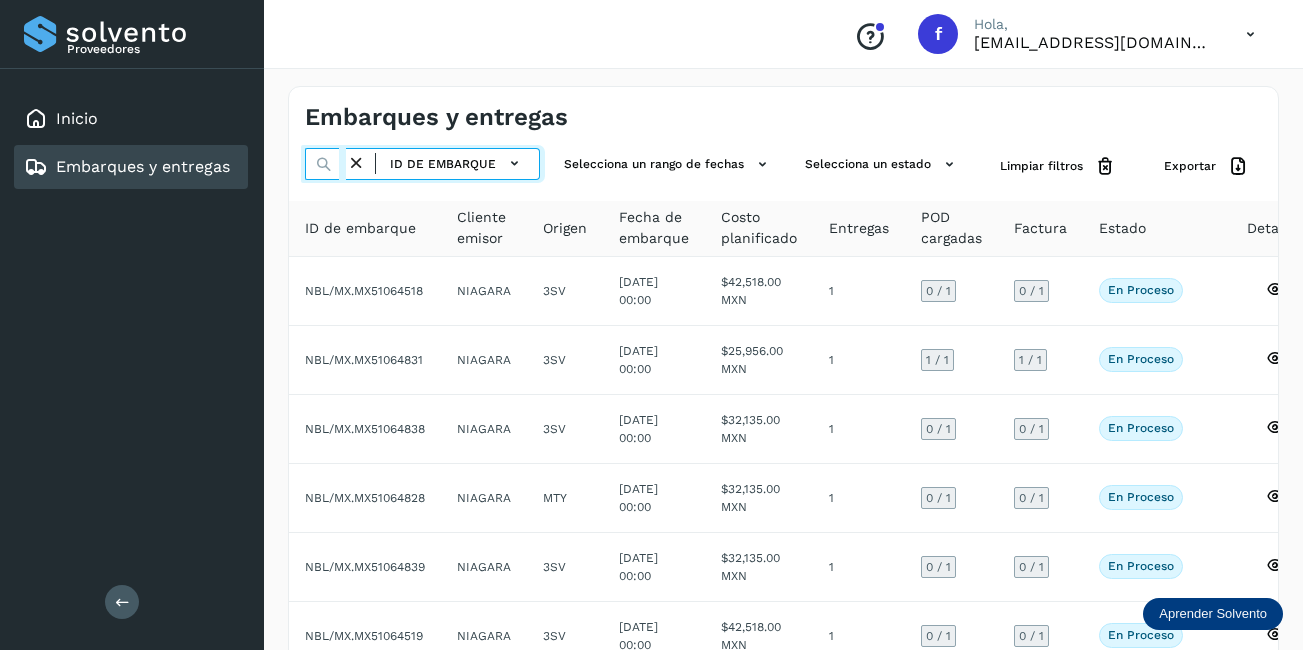 click at bounding box center (325, 164) 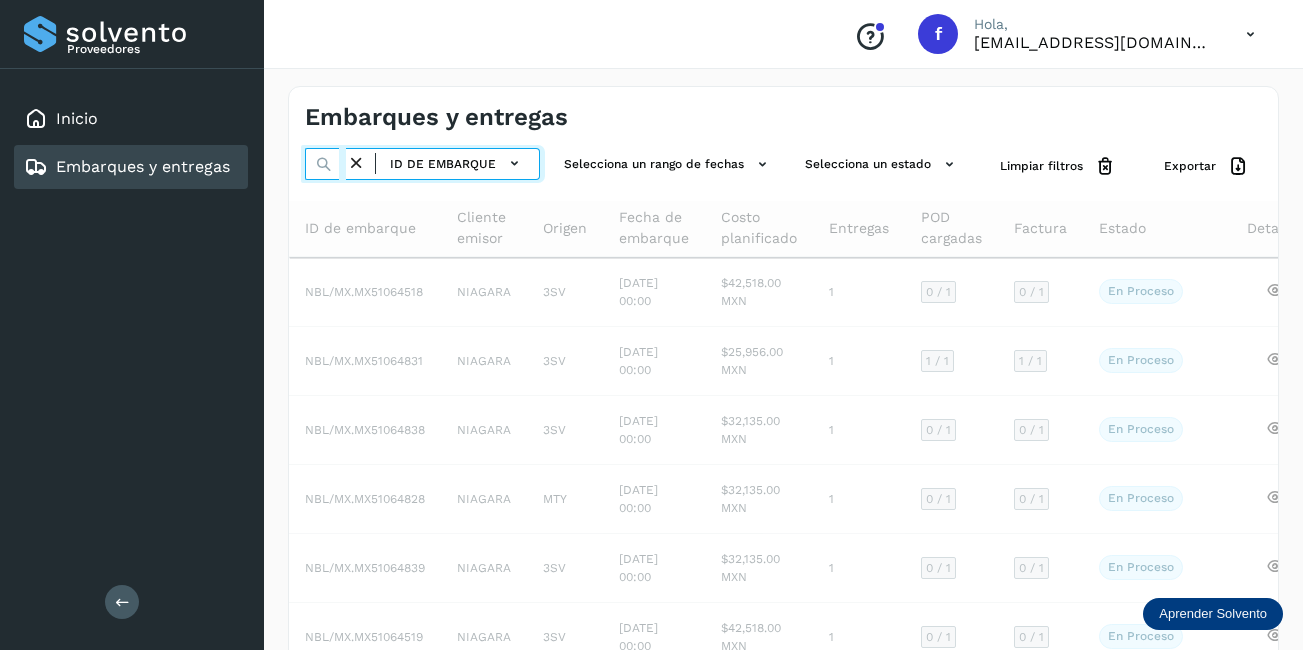 scroll, scrollTop: 0, scrollLeft: 65, axis: horizontal 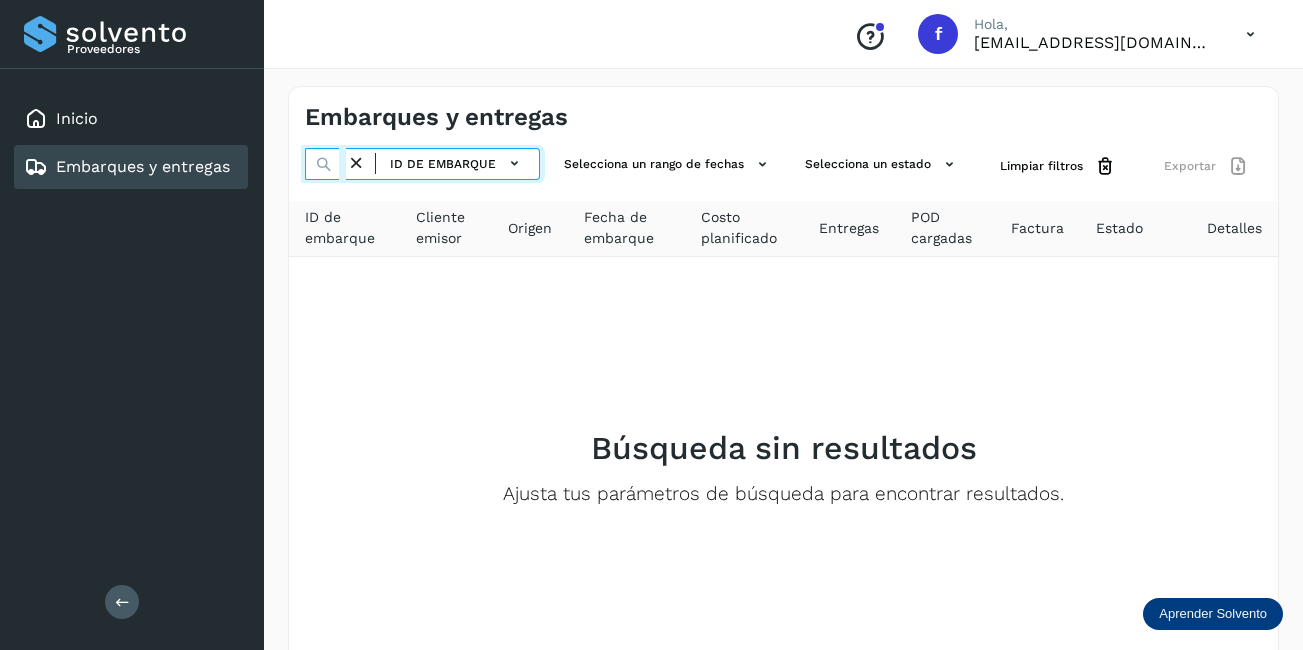 type on "********" 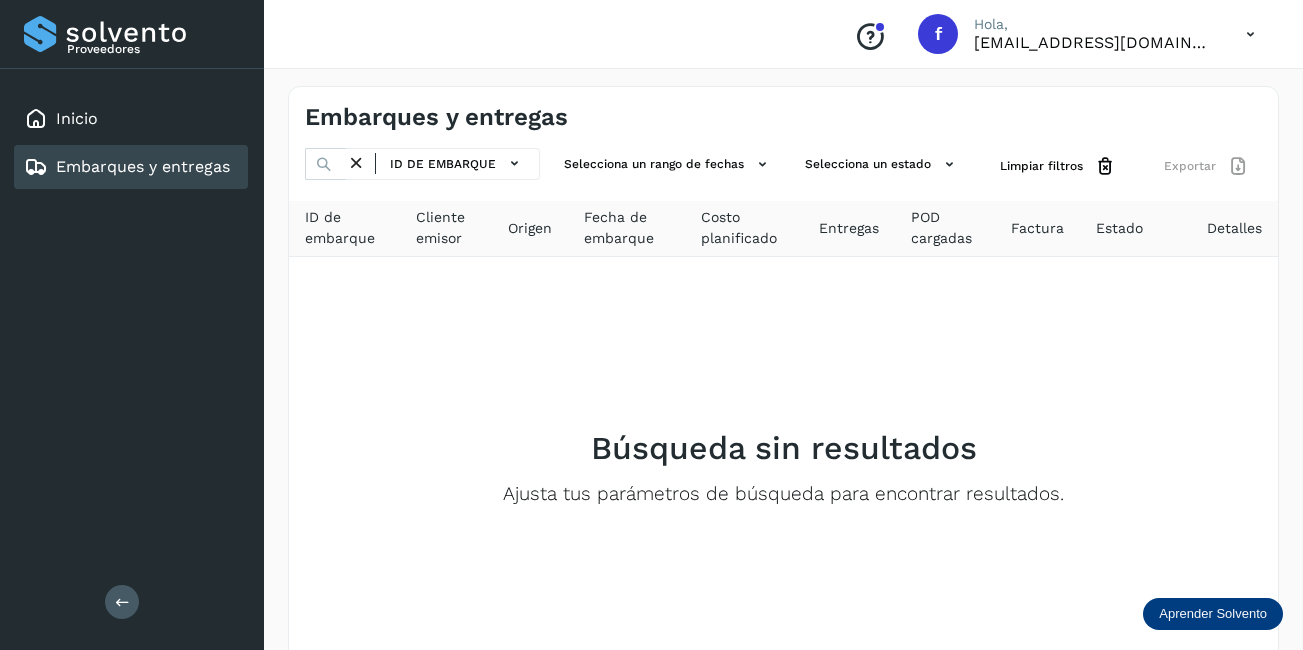 click at bounding box center (356, 163) 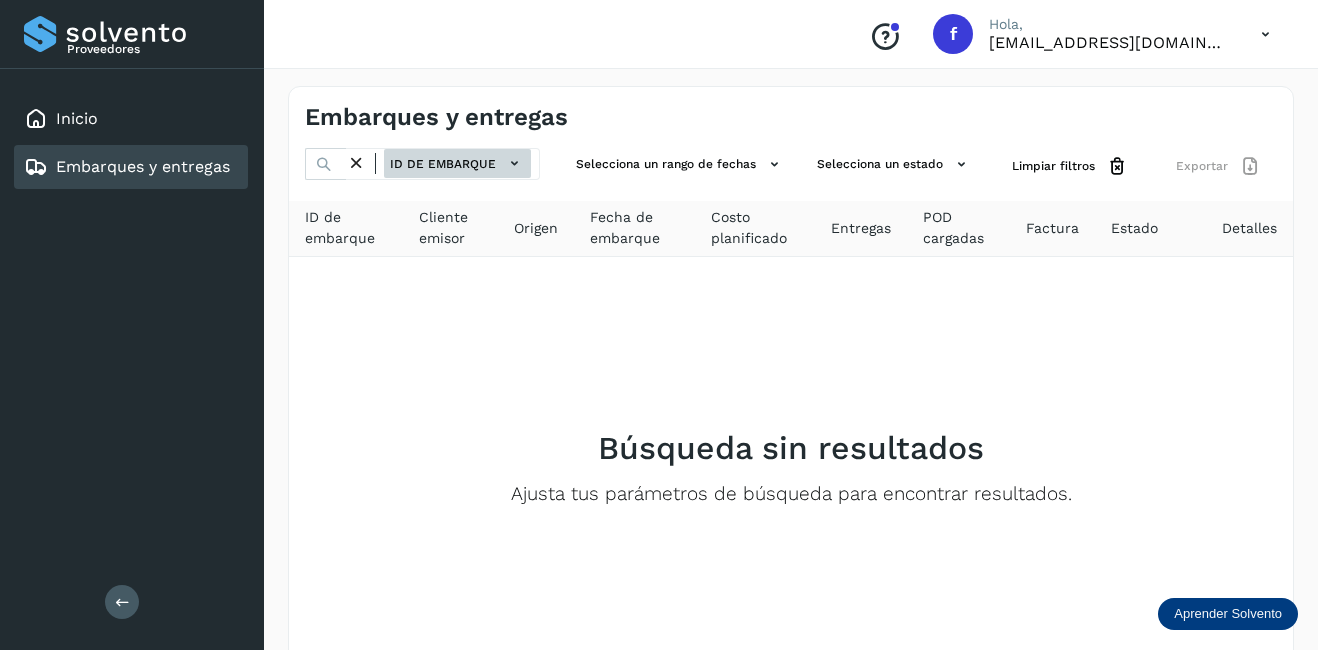 click on "ID de embarque" at bounding box center [457, 163] 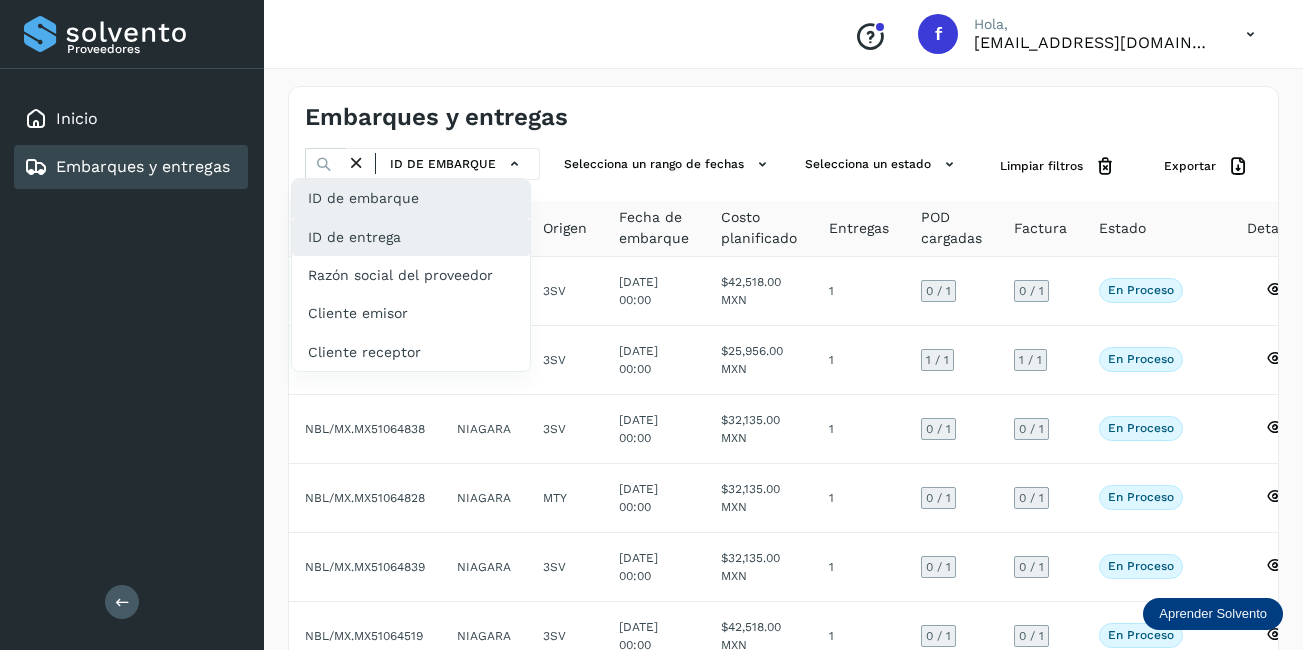 click on "ID de entrega" 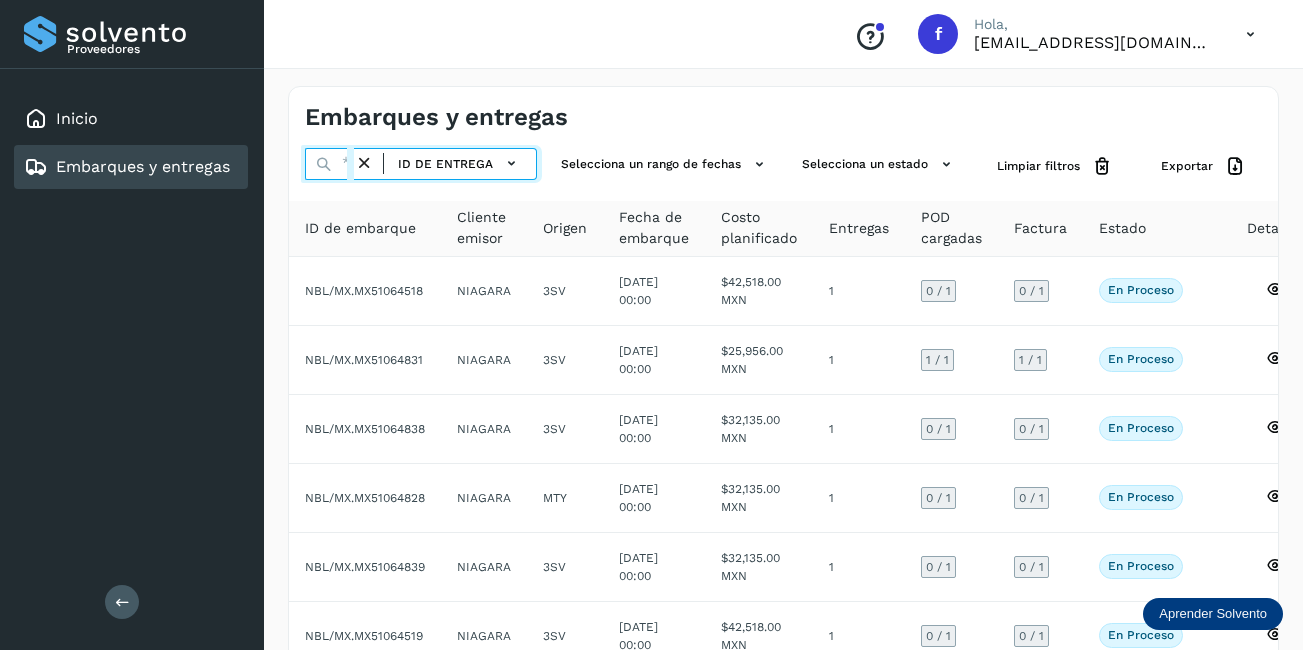 click at bounding box center [329, 164] 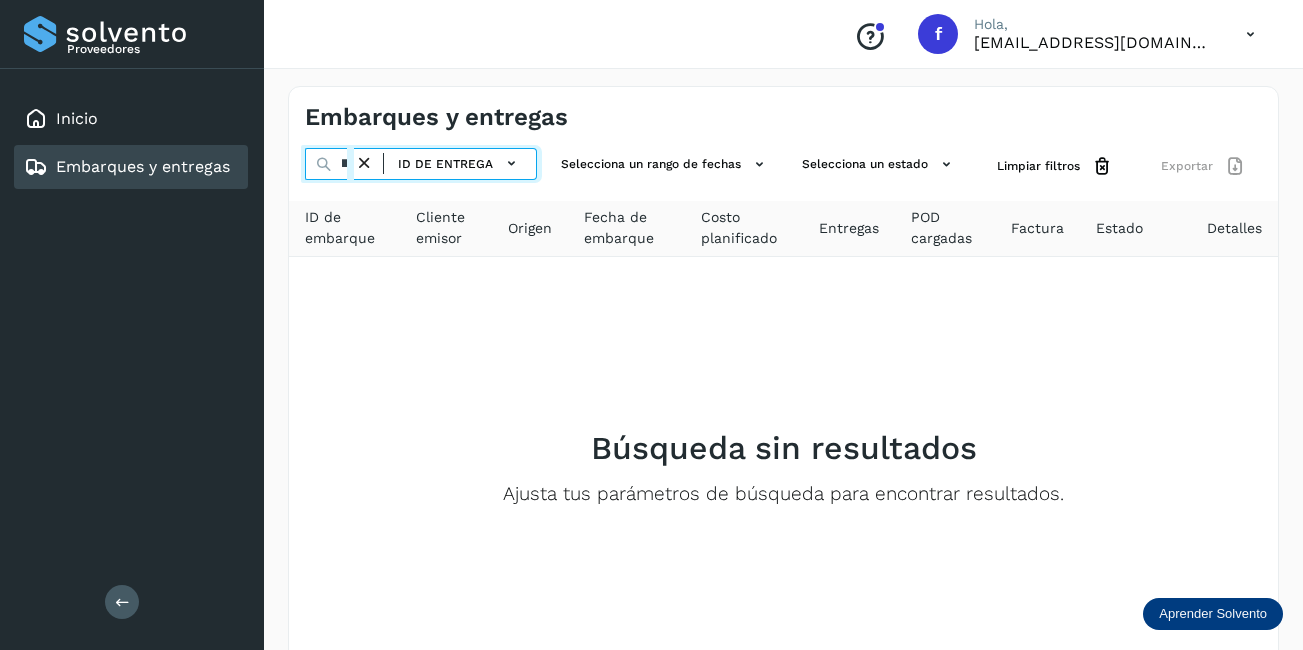 scroll, scrollTop: 0, scrollLeft: 45, axis: horizontal 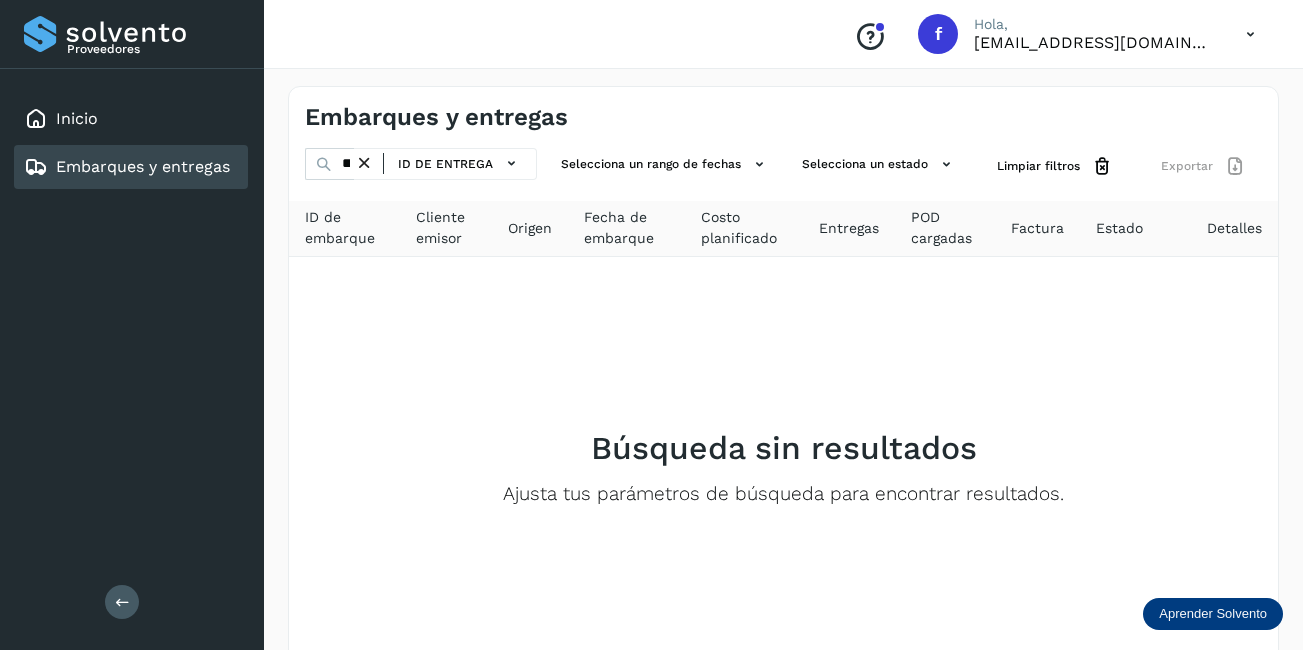 click at bounding box center (364, 163) 